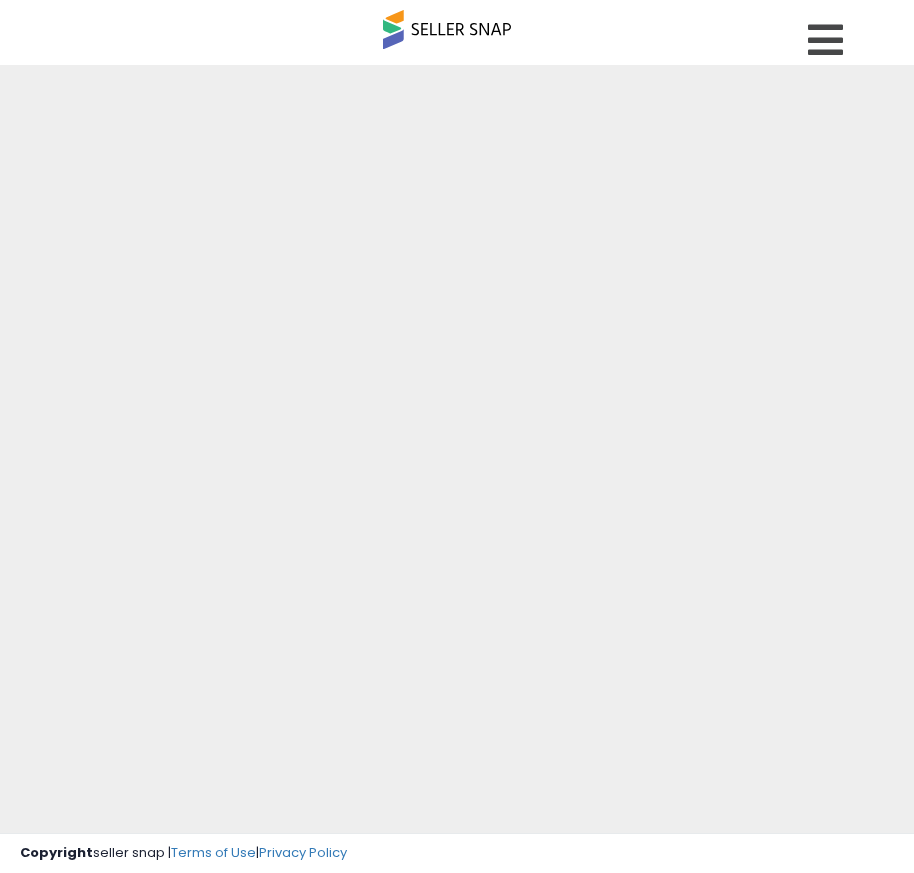 scroll, scrollTop: 0, scrollLeft: 0, axis: both 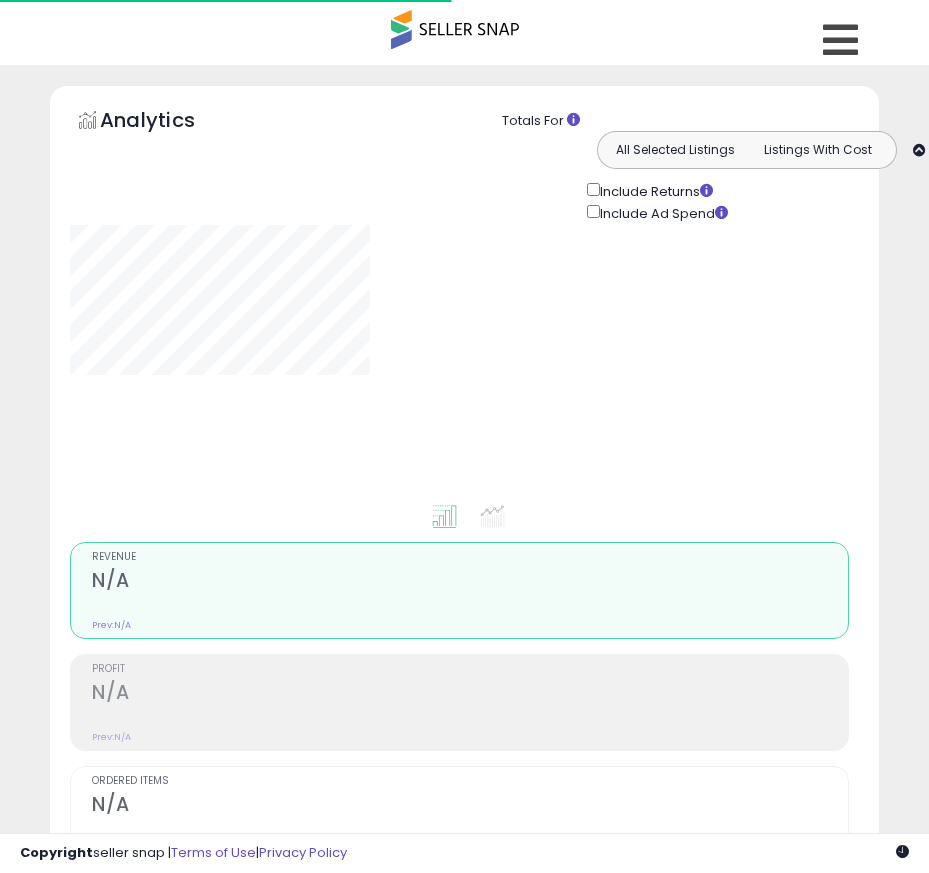 type on "**********" 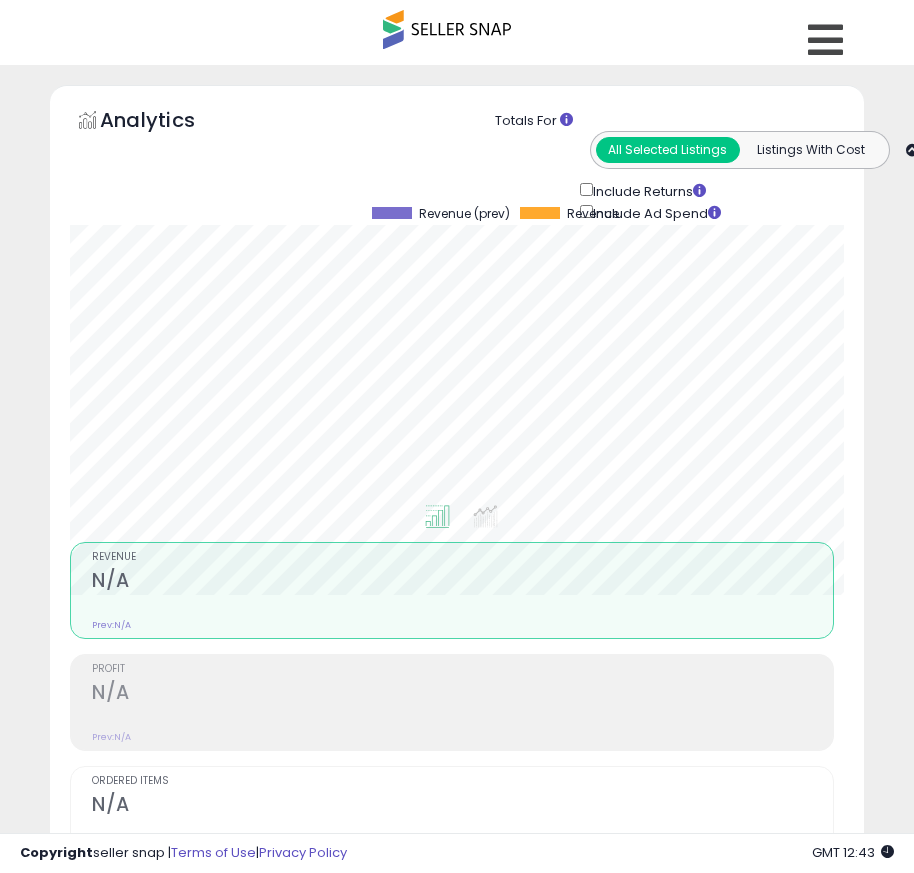 scroll, scrollTop: 999610, scrollLeft: 999196, axis: both 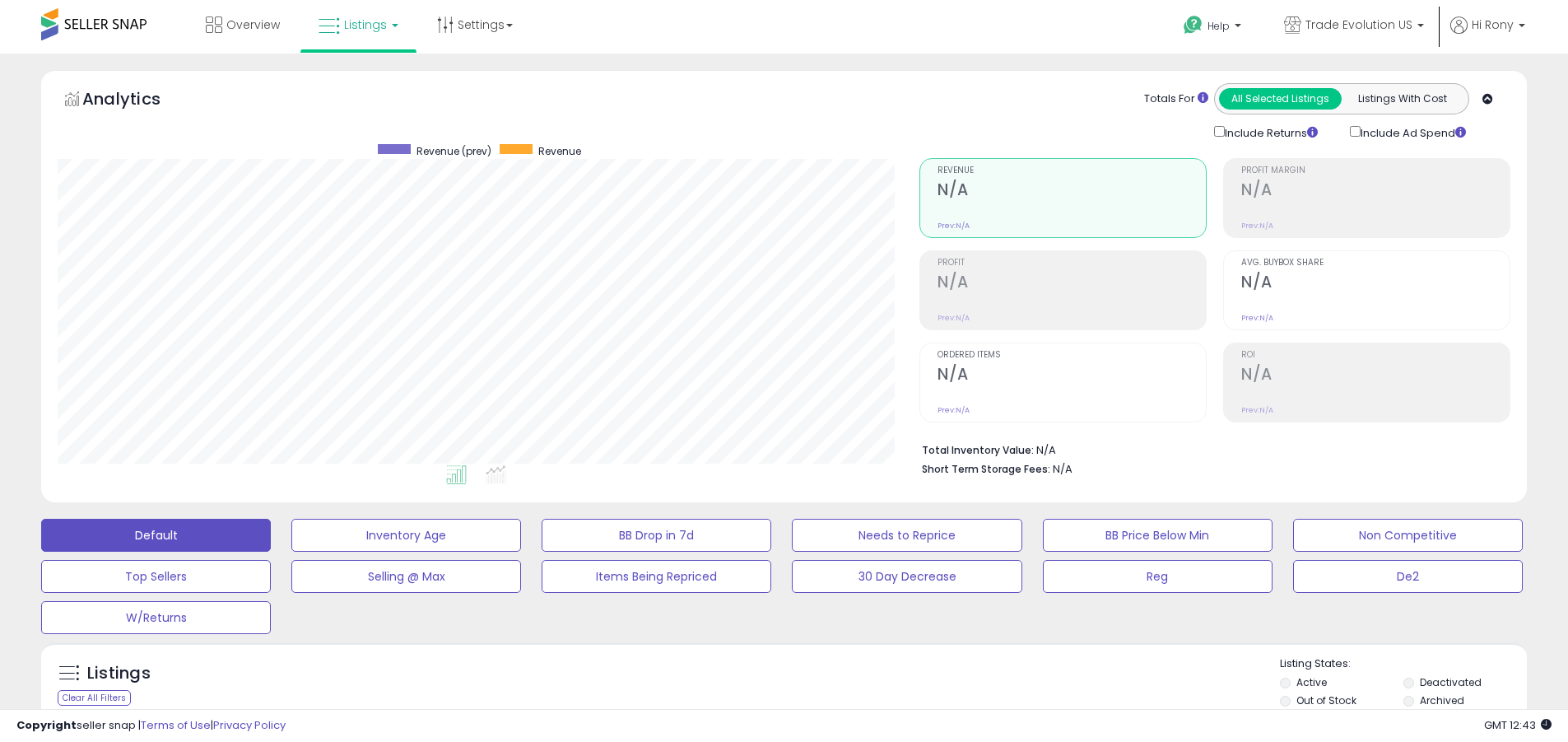click on "Deactivated" at bounding box center (1450, 682) 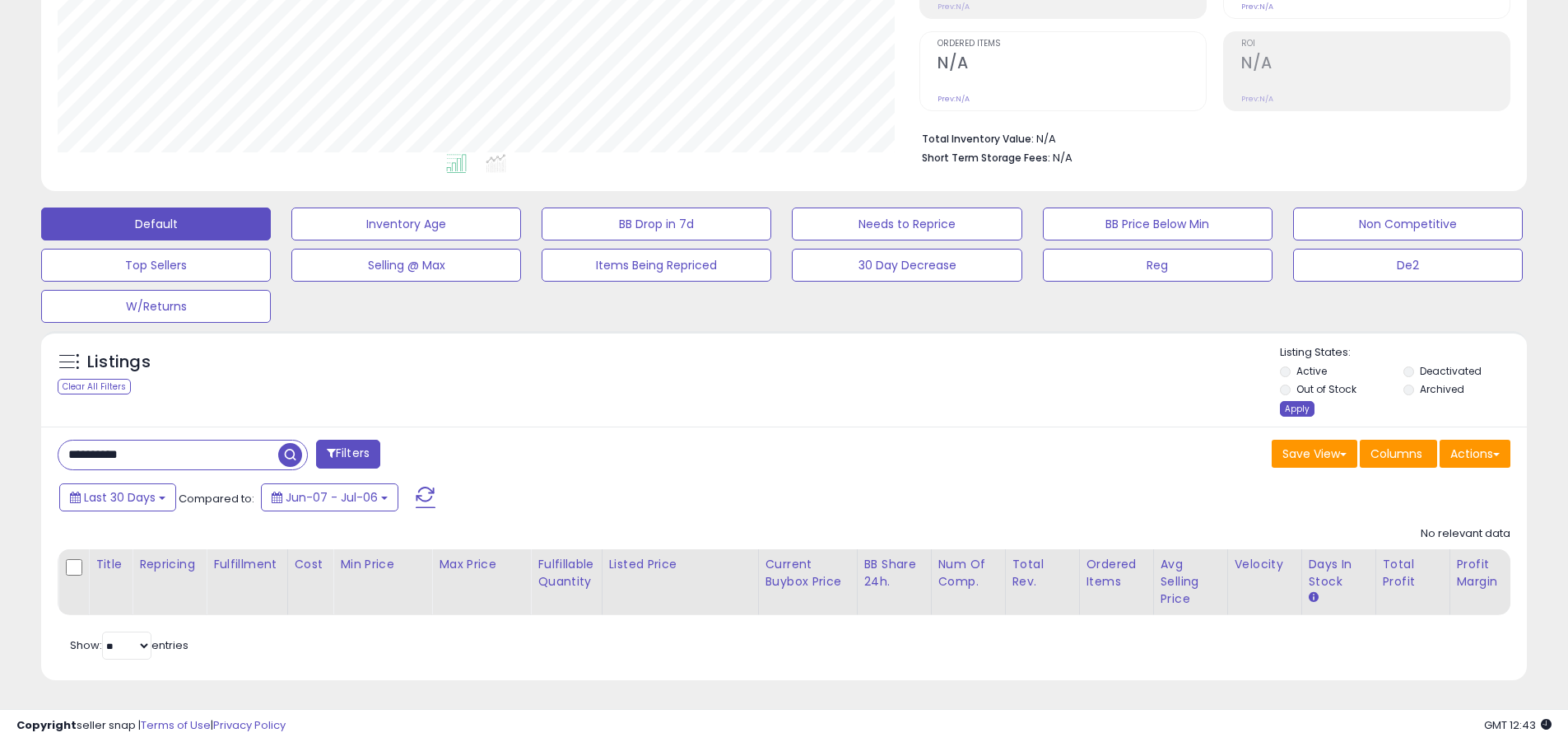 click on "Apply" at bounding box center [1297, 408] 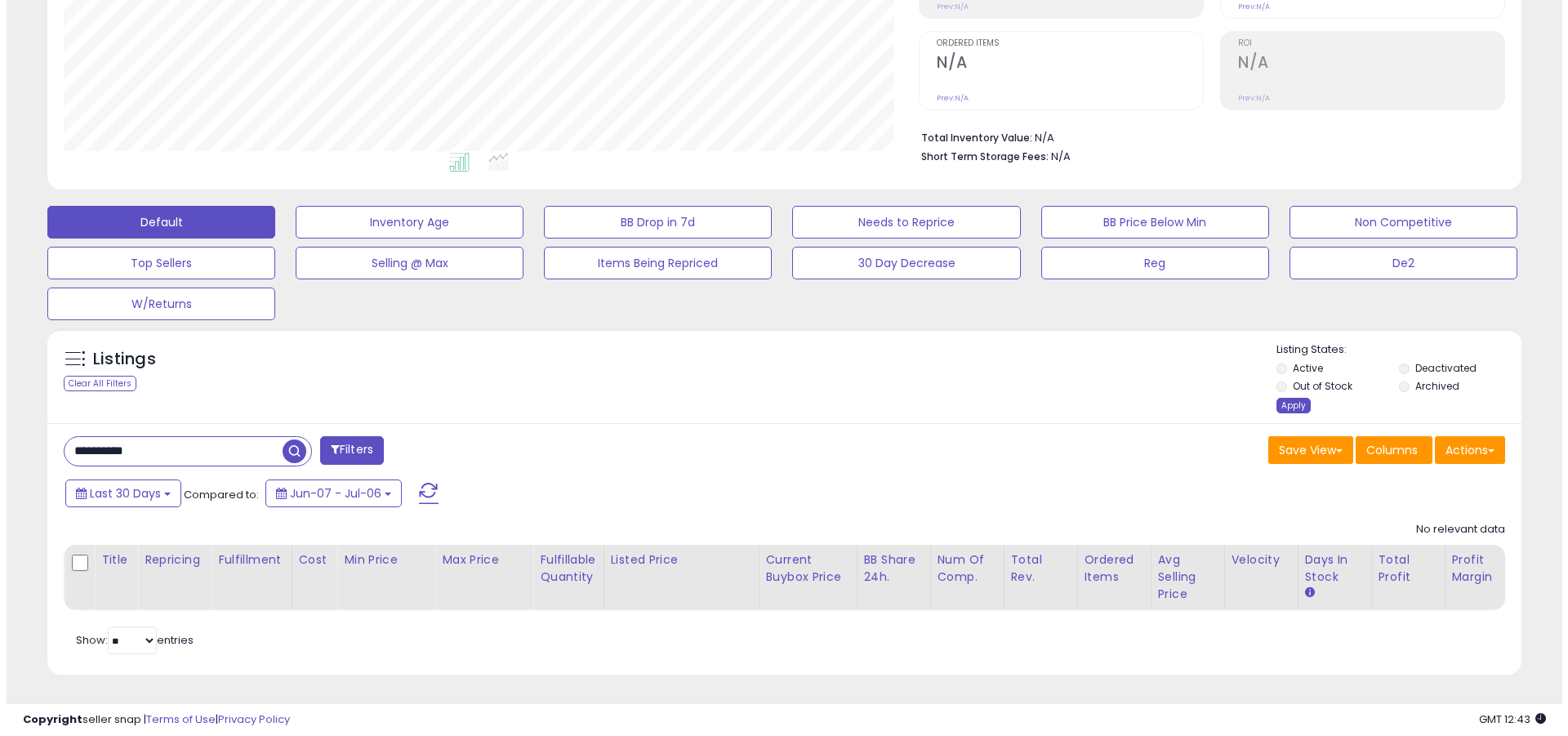 scroll, scrollTop: 301, scrollLeft: 0, axis: vertical 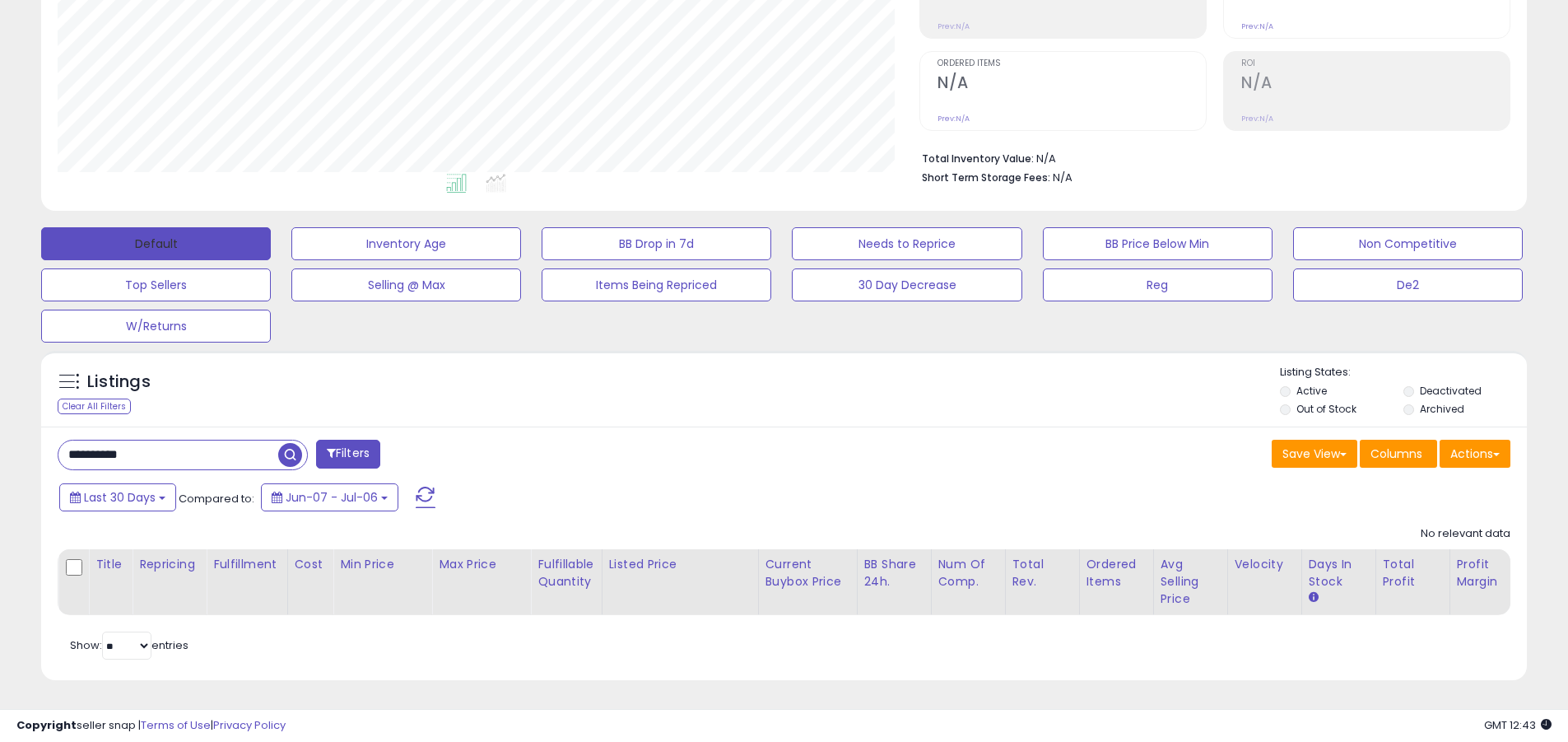click on "Default" at bounding box center (156, 244) 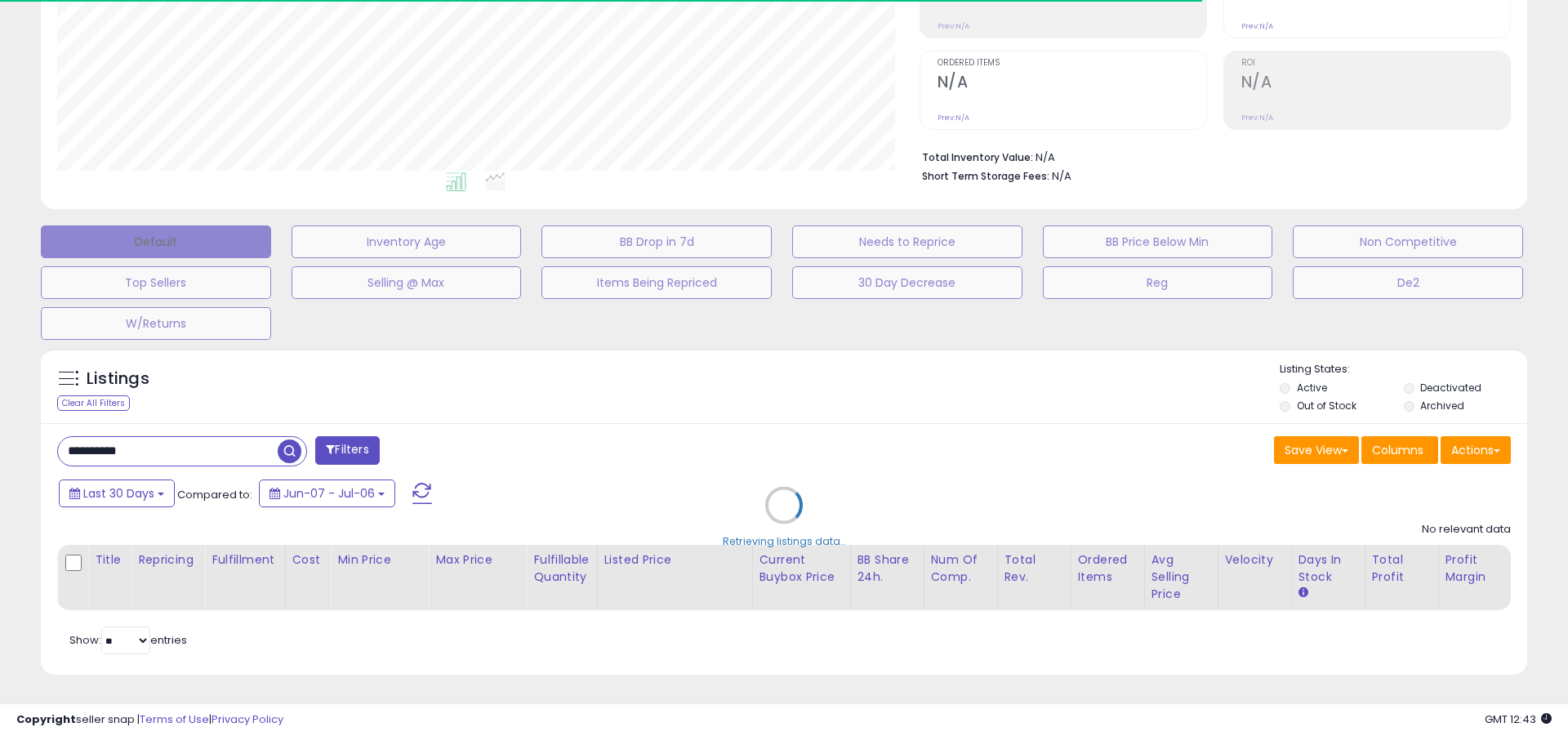 type 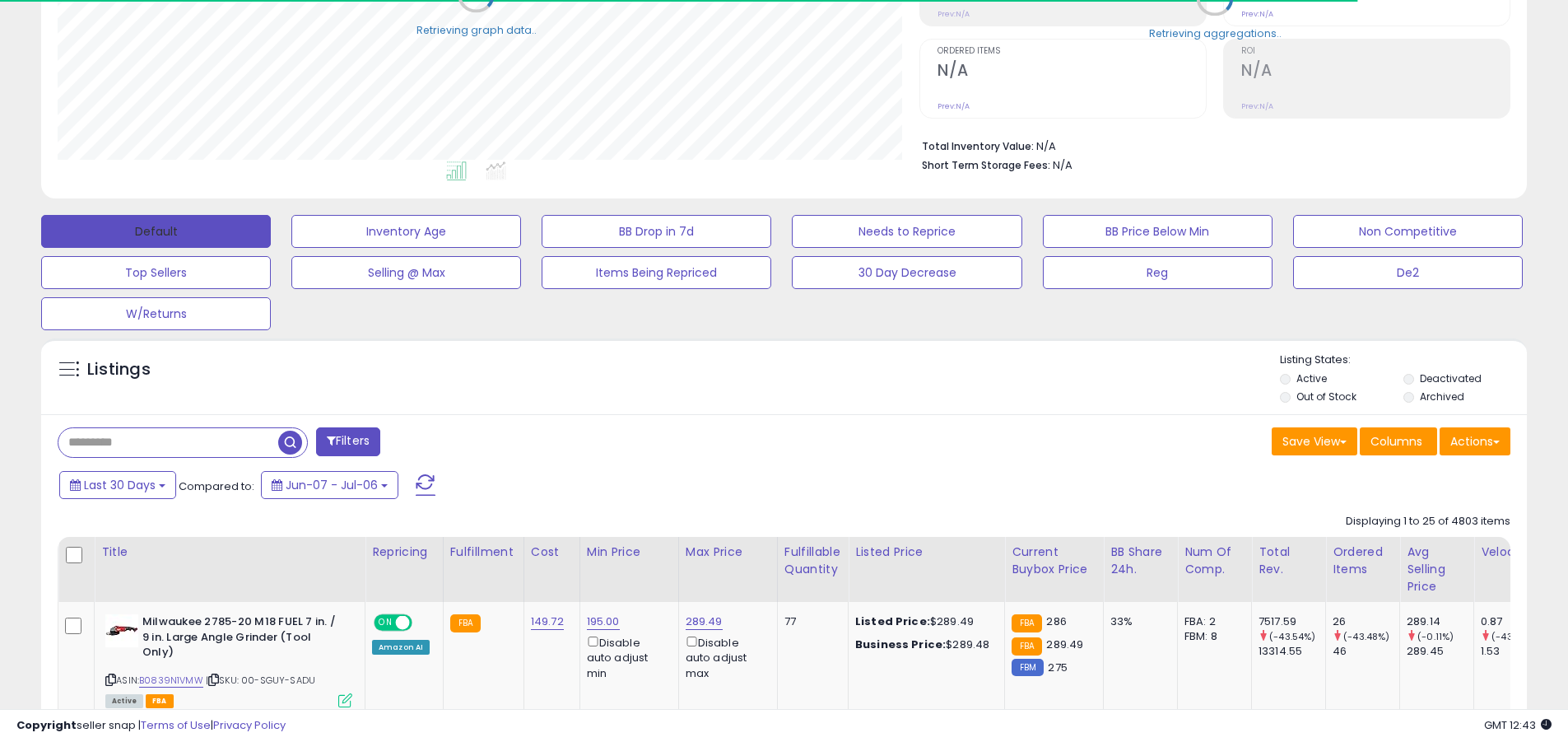 scroll, scrollTop: 338, scrollLeft: 862, axis: both 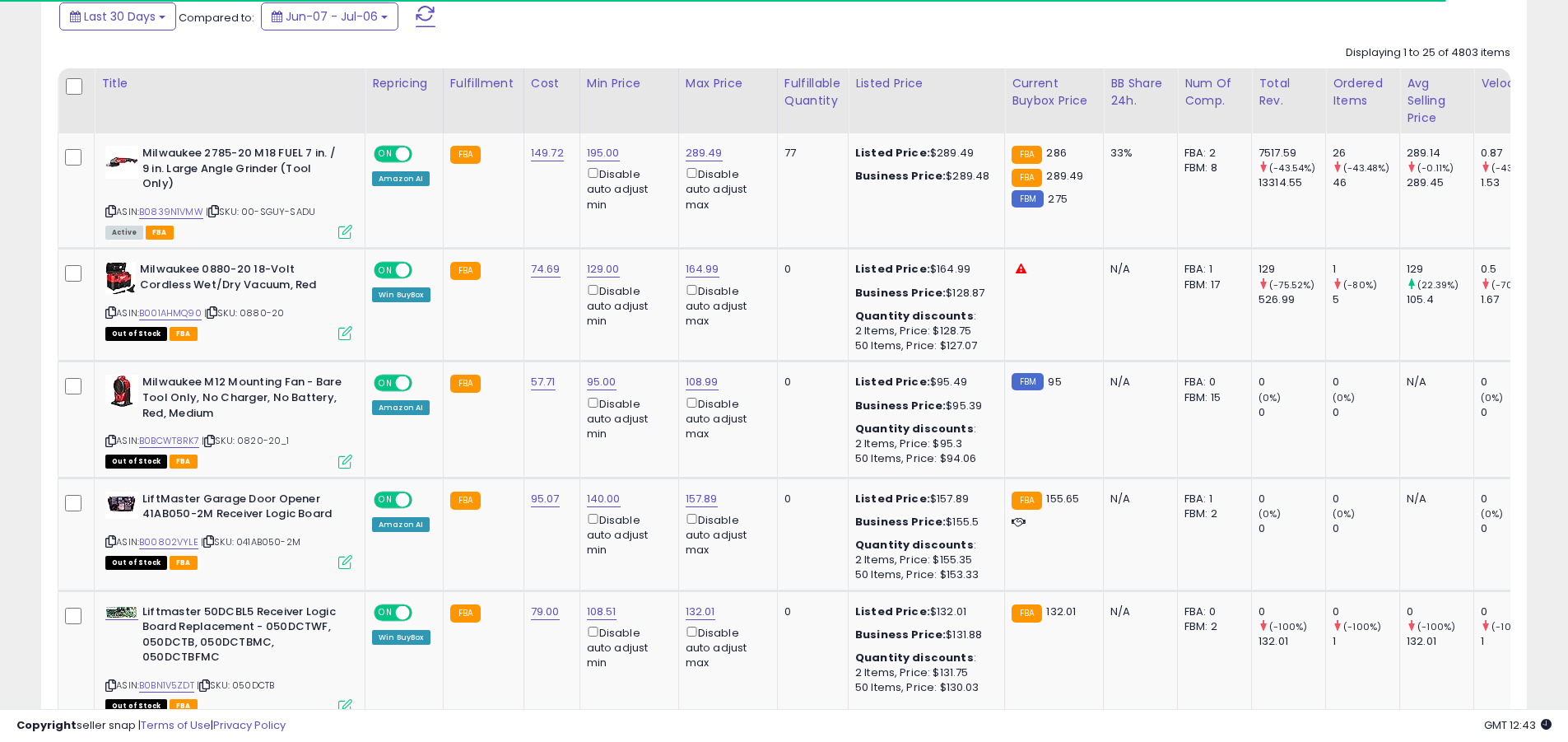 click at bounding box center (426, 16) 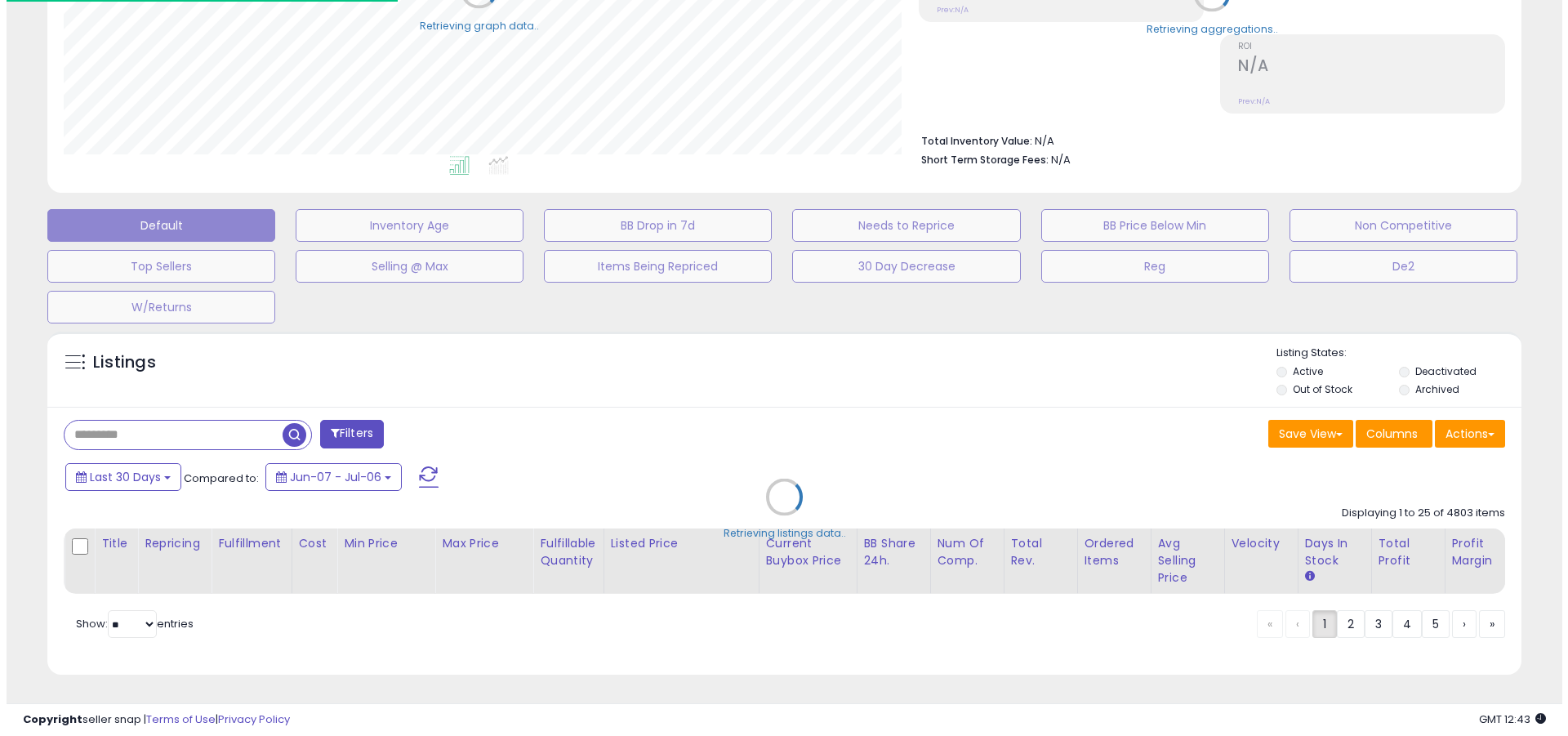 scroll, scrollTop: 318, scrollLeft: 0, axis: vertical 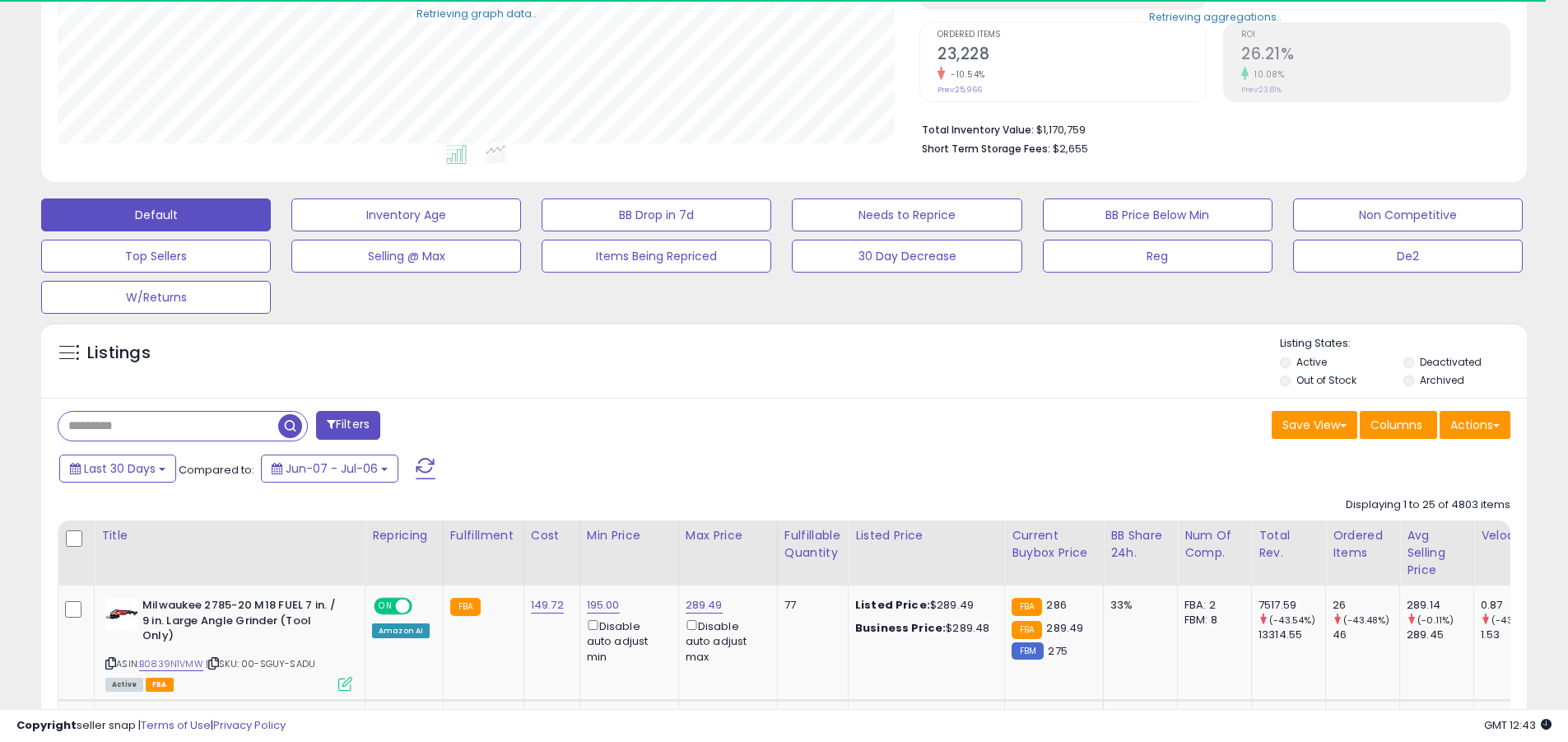 click at bounding box center [168, 426] 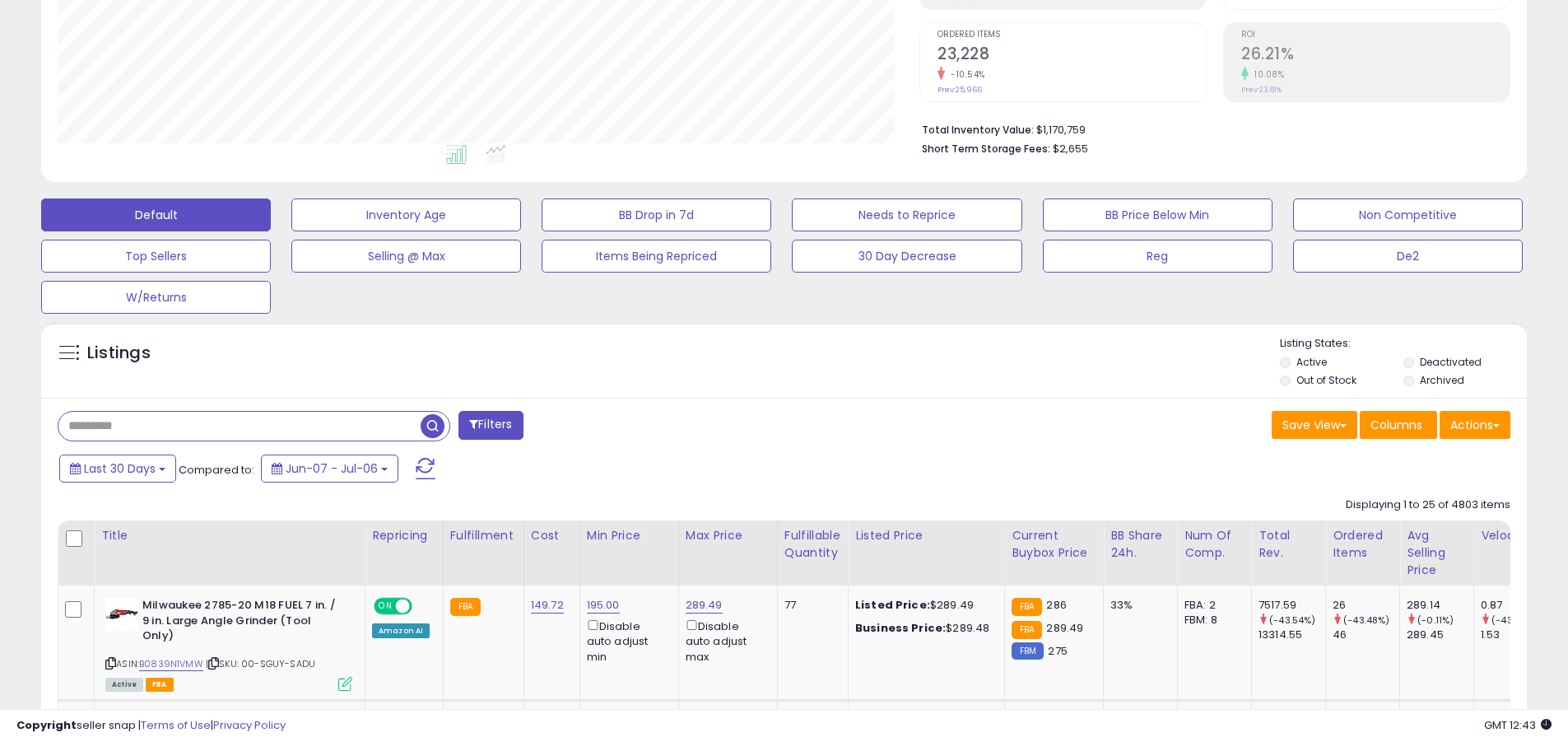 scroll, scrollTop: 823192, scrollLeft: 822235, axis: both 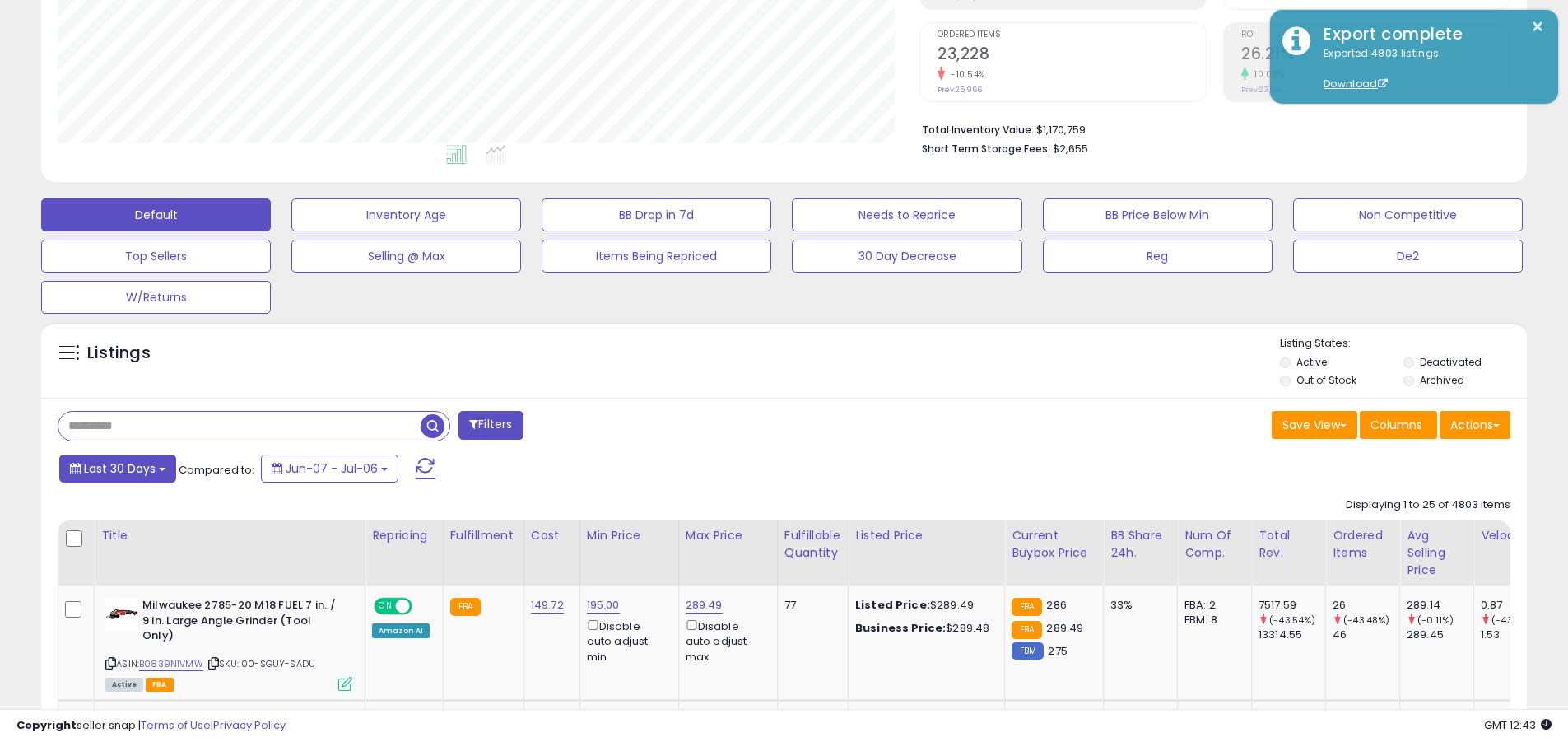 click on "Last 30 Days" at bounding box center [119, 469] 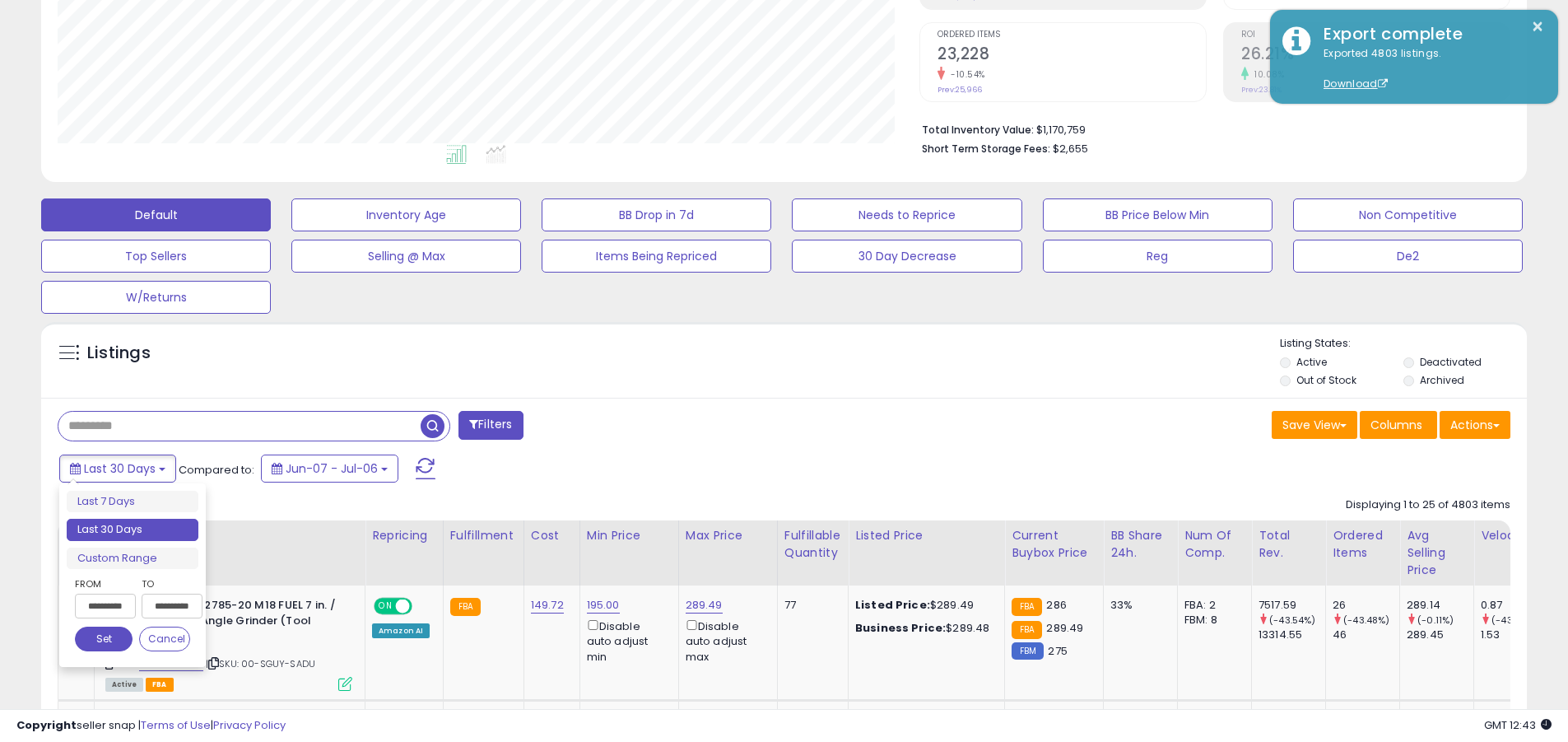 click on "Last 30 Days" at bounding box center [133, 530] 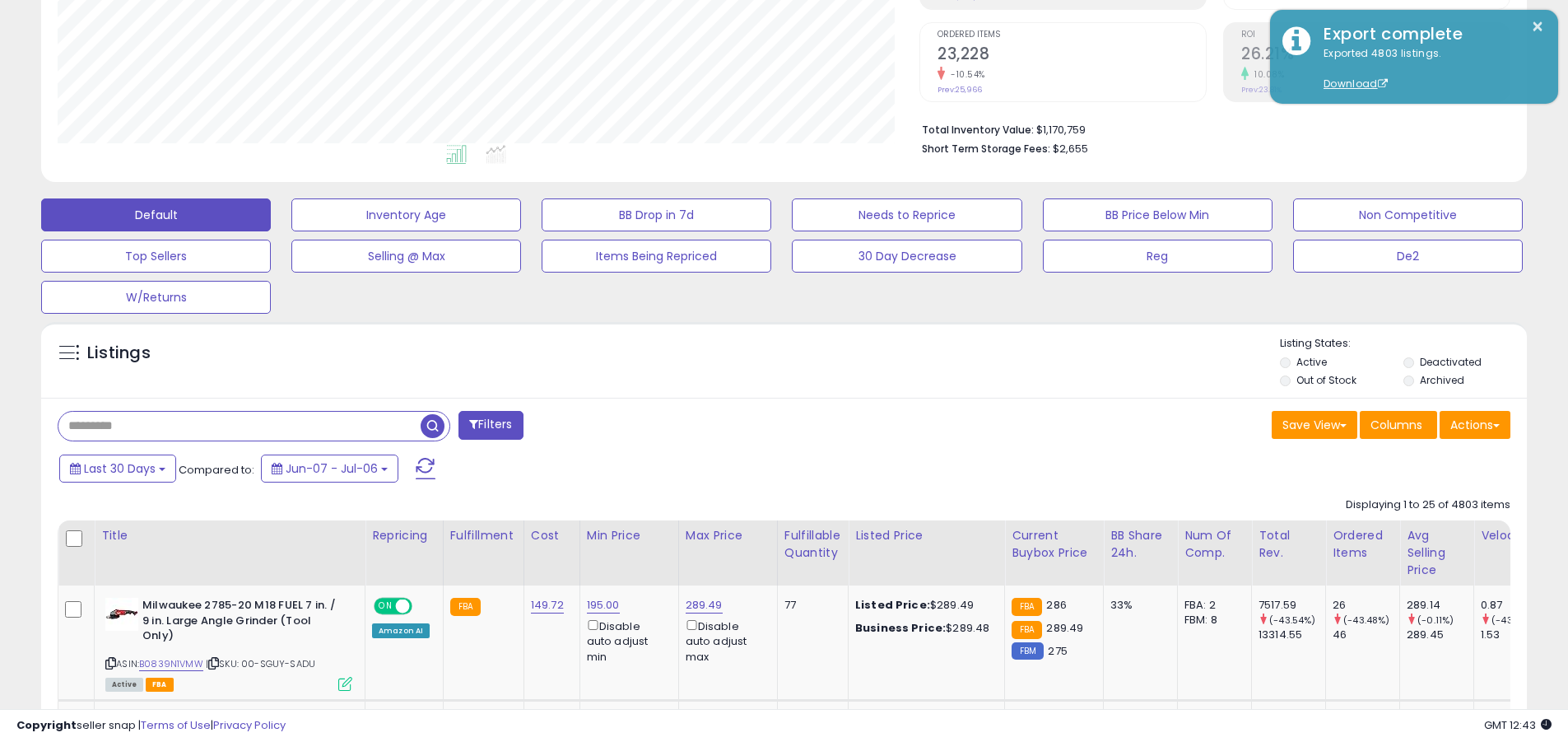 click at bounding box center [240, 426] 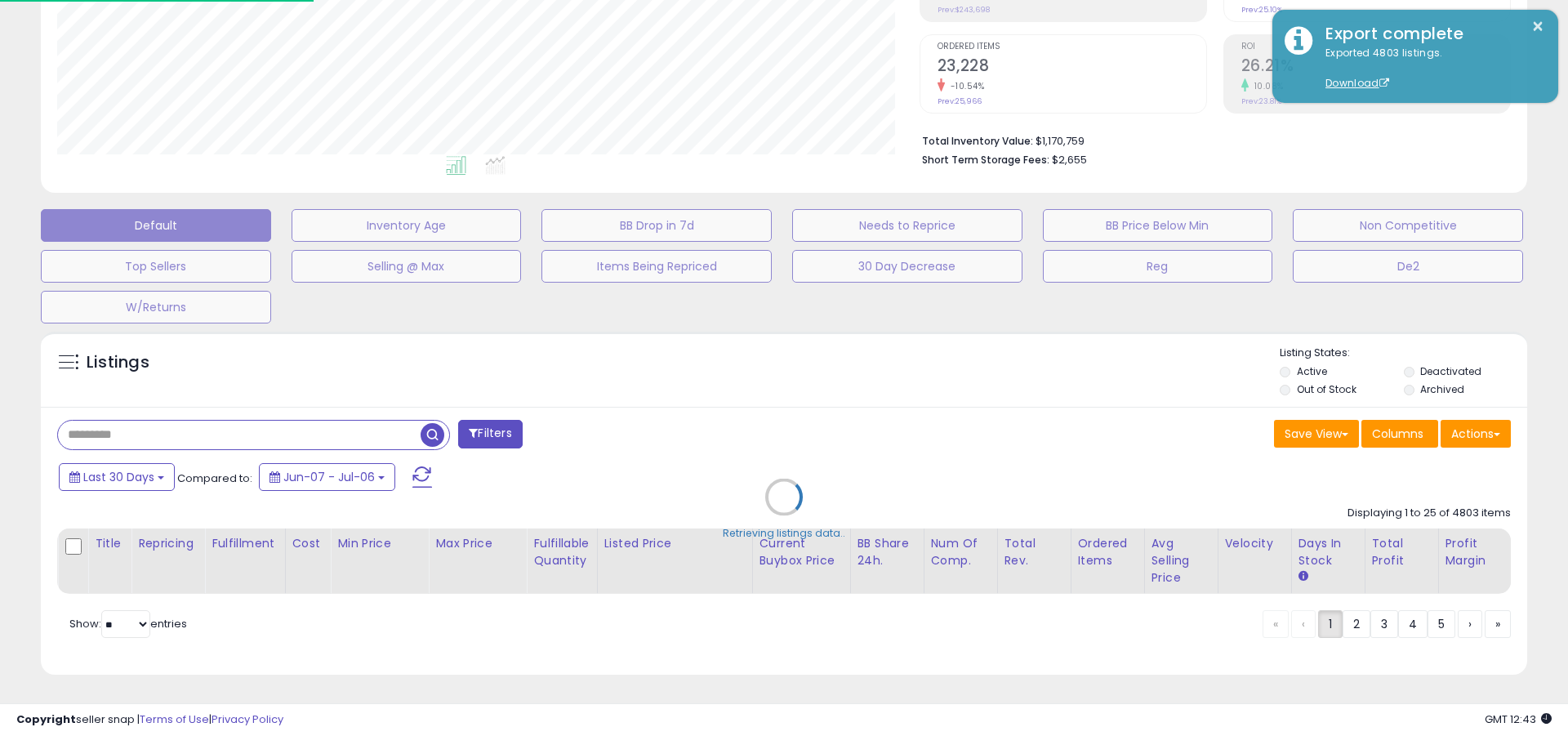 scroll, scrollTop: 816535, scrollLeft: 815804, axis: both 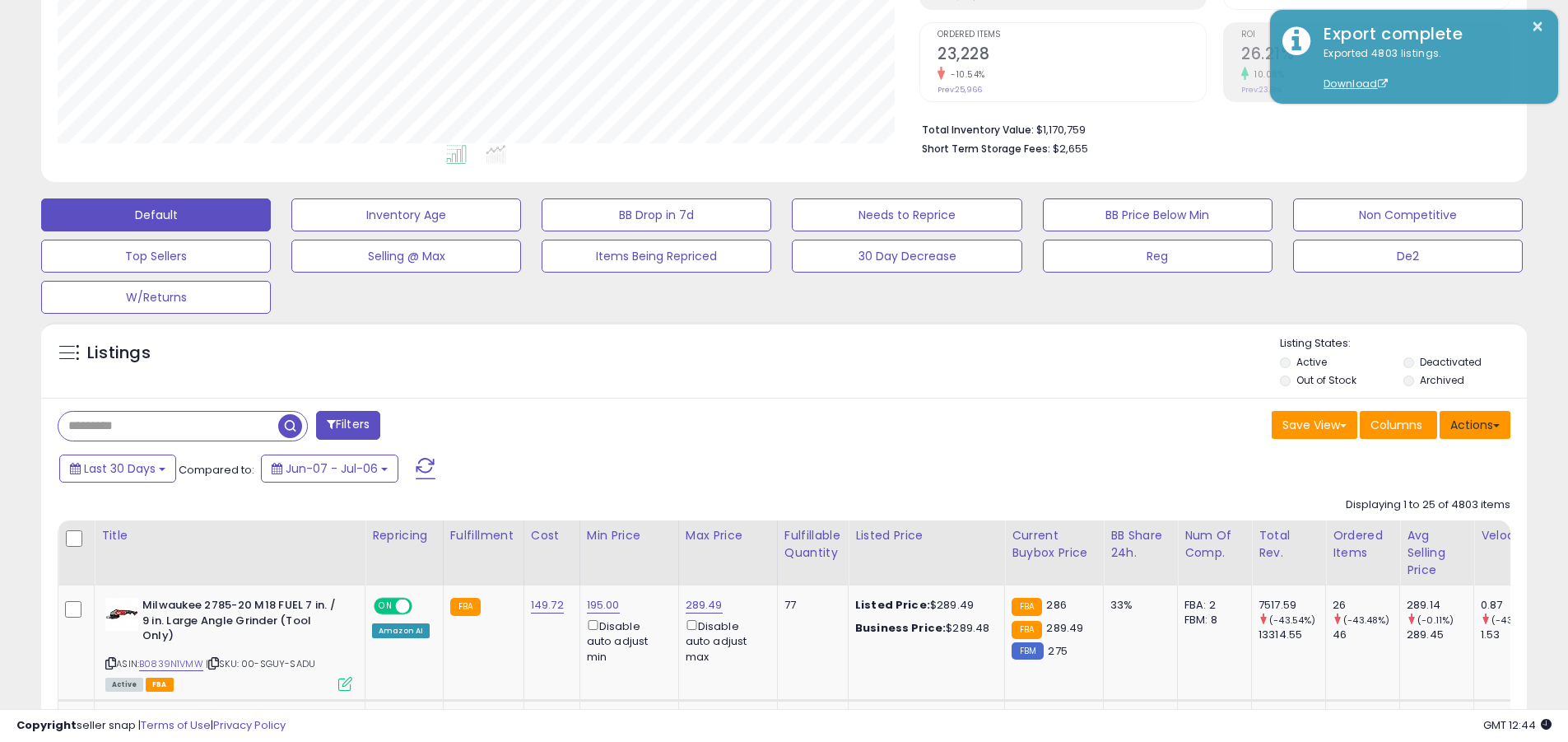 click on "Actions" at bounding box center [1475, 425] 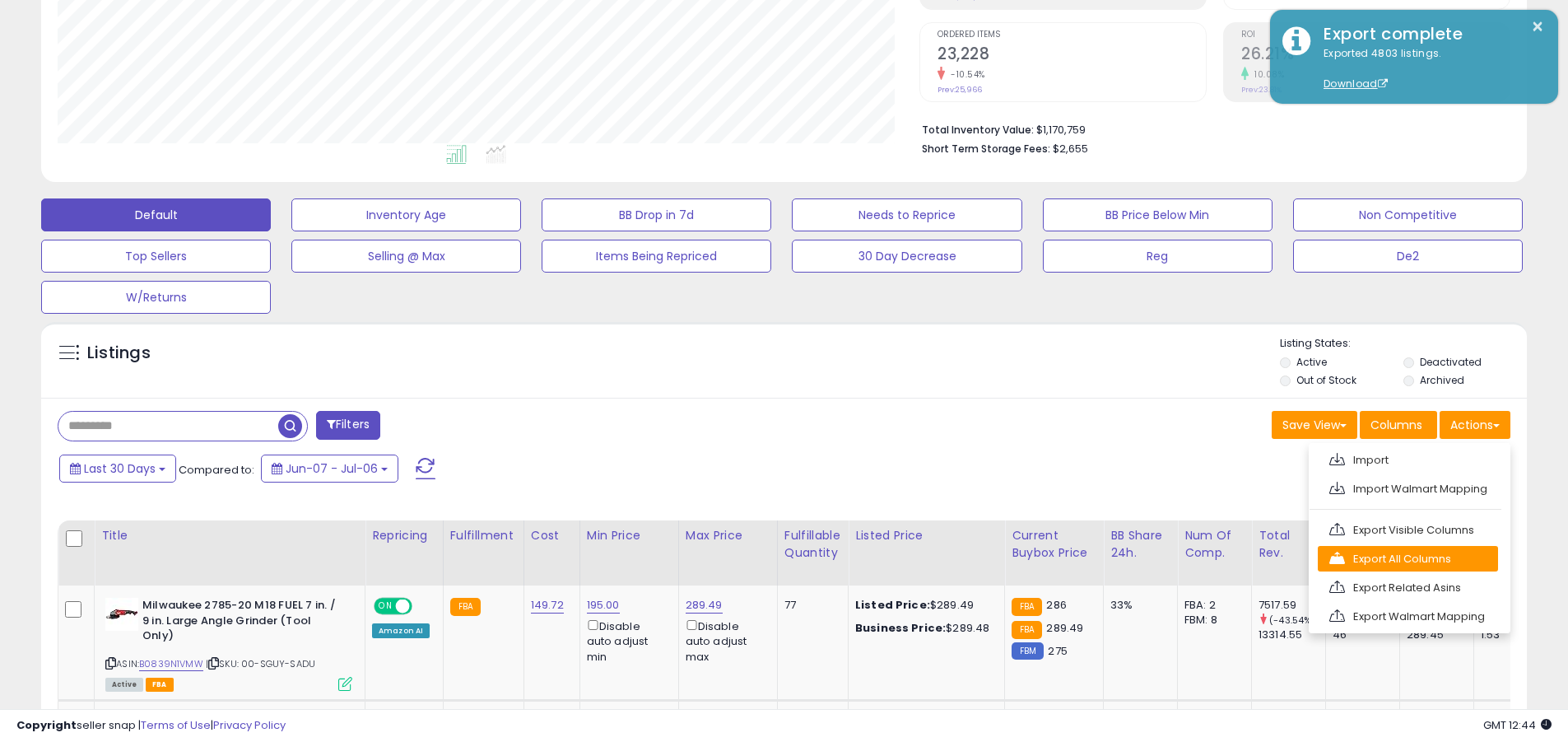 click on "Export All Columns" at bounding box center (1407, 558) 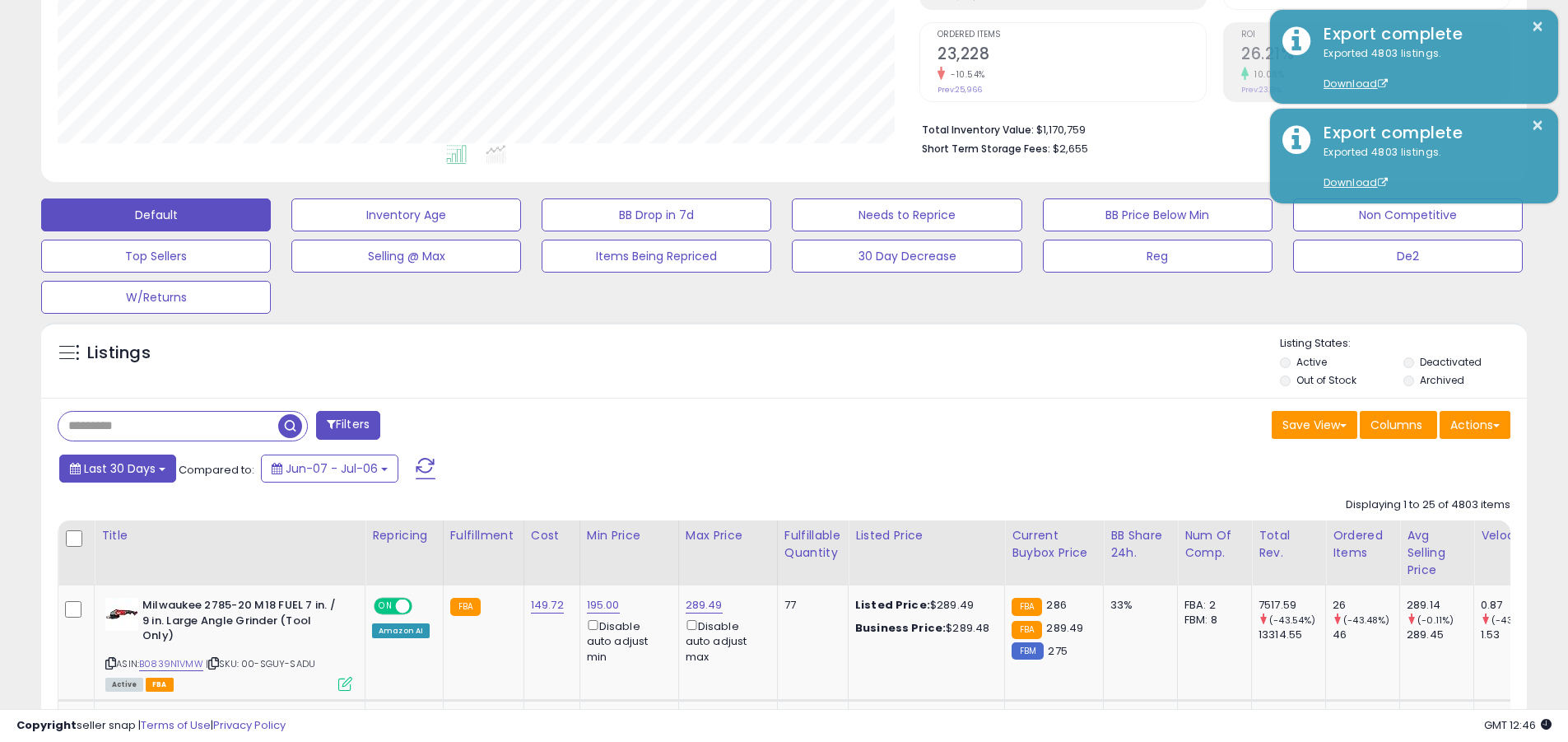 click on "Last 30 Days" at bounding box center (119, 469) 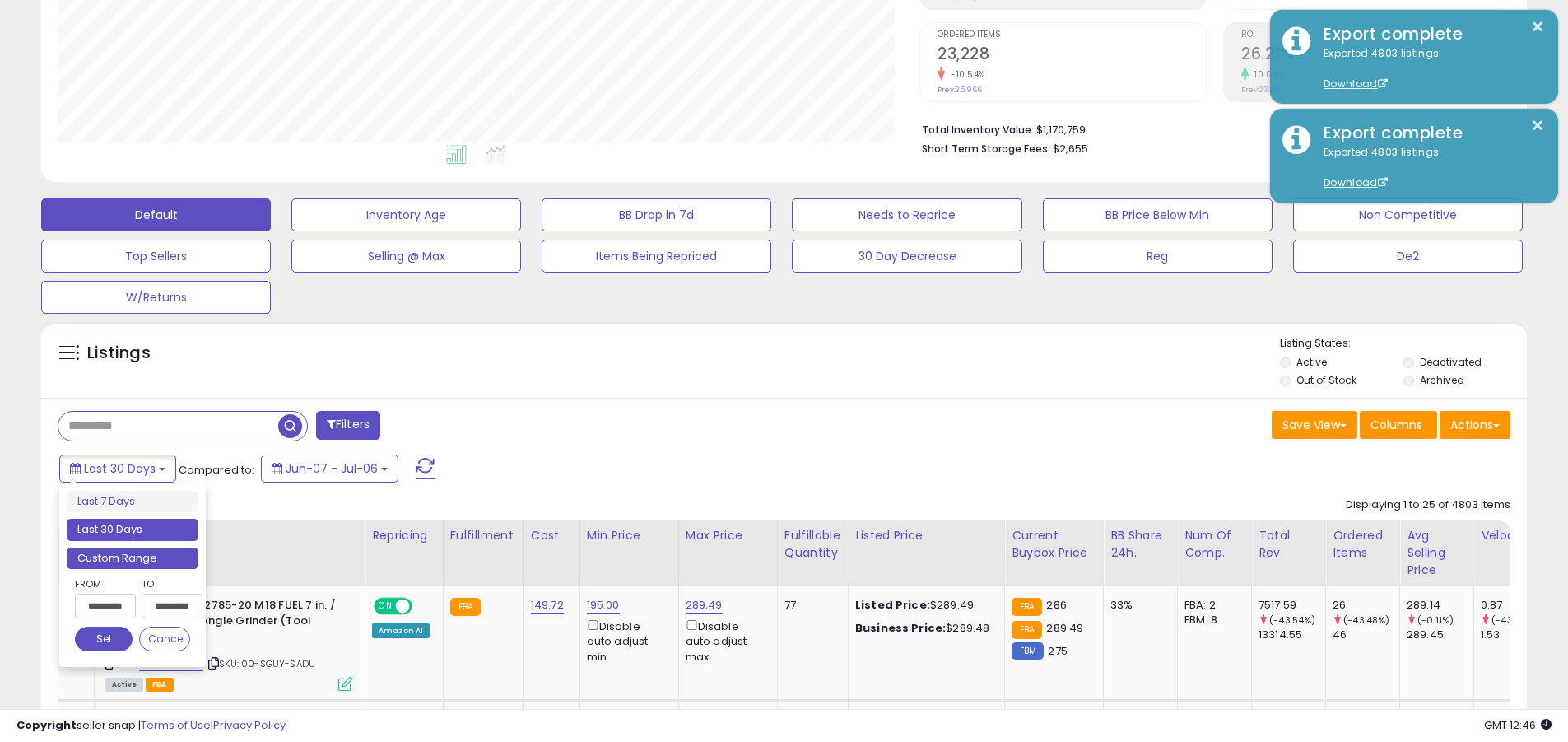 click on "Custom Range" at bounding box center [133, 558] 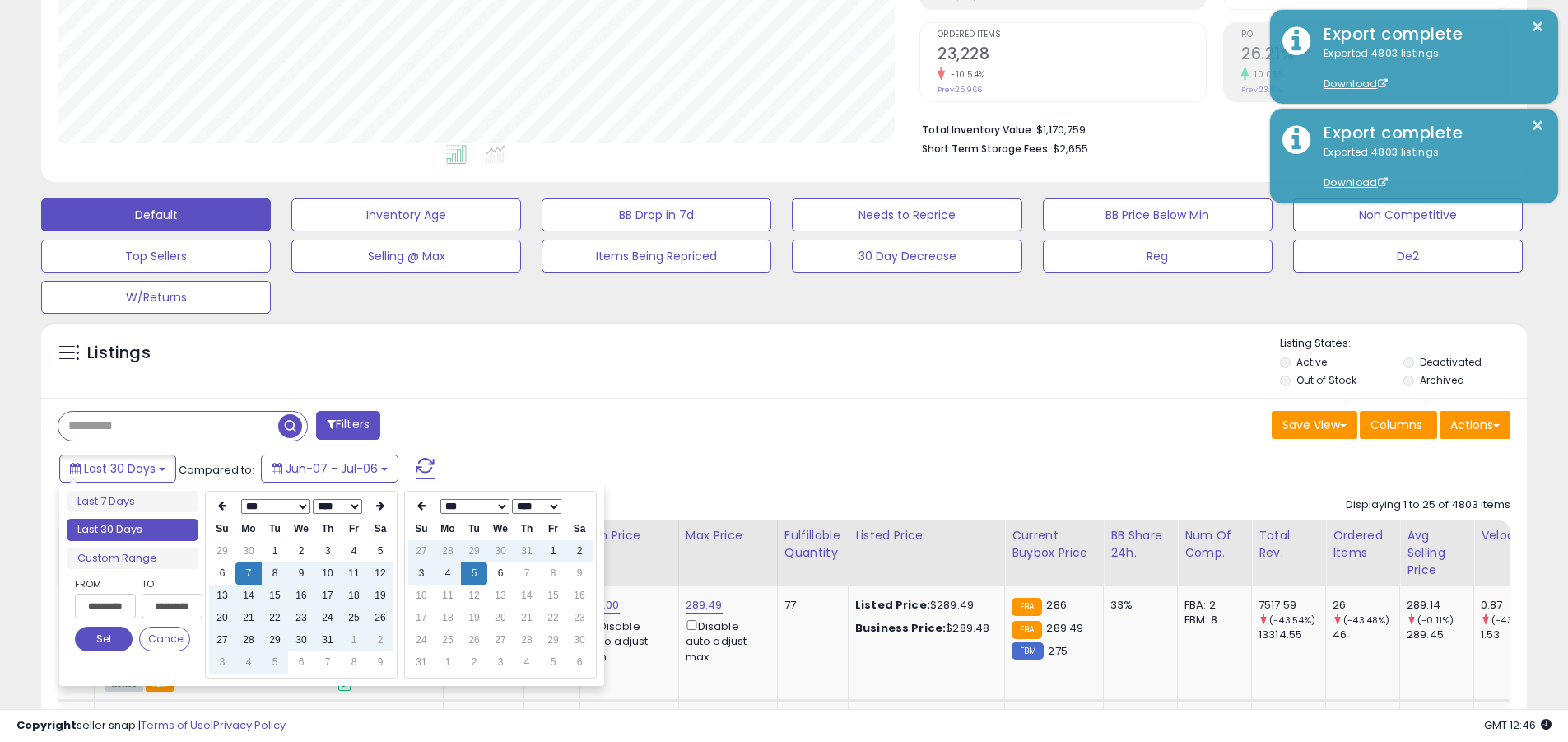 click on "**********" at bounding box center [105, 606] 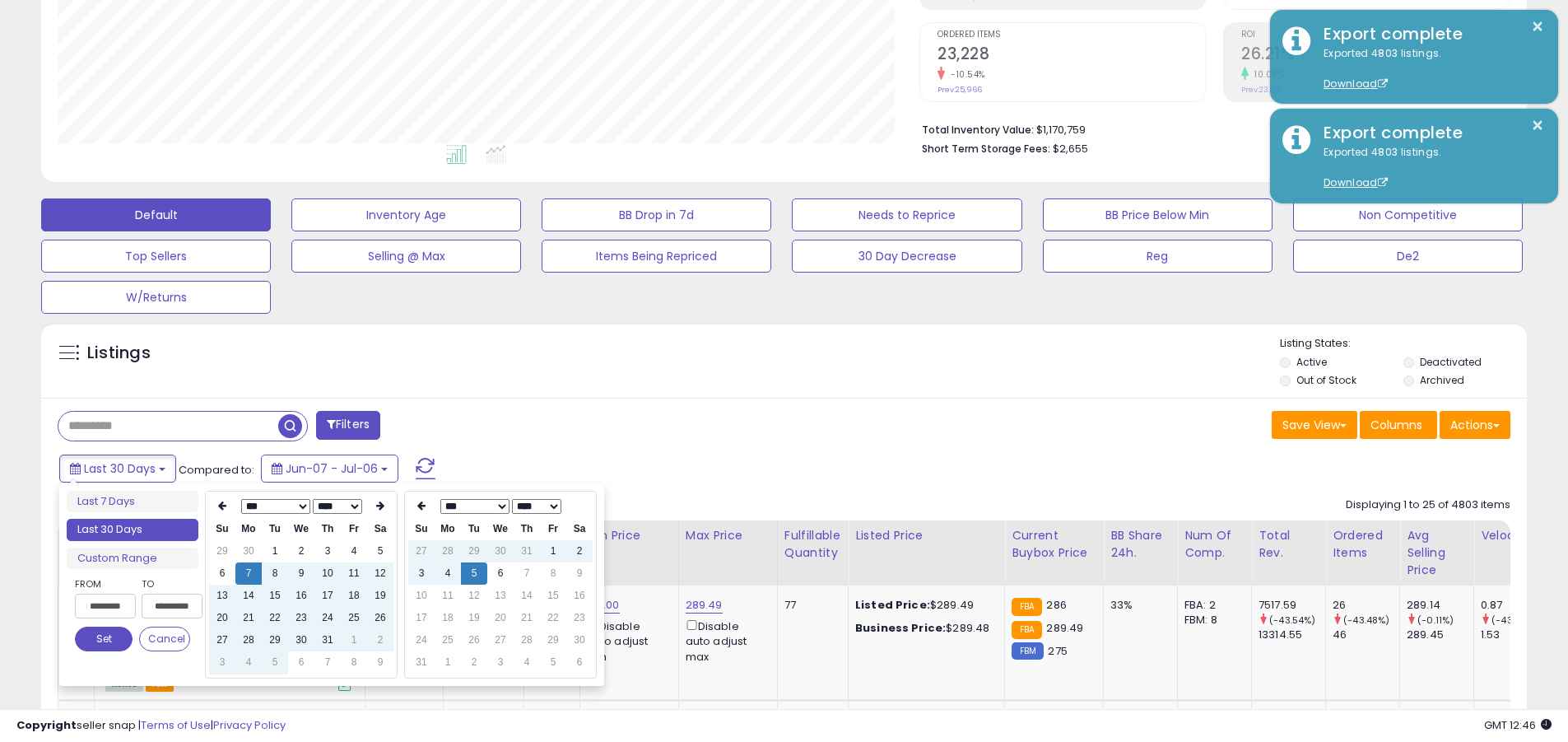 type on "**********" 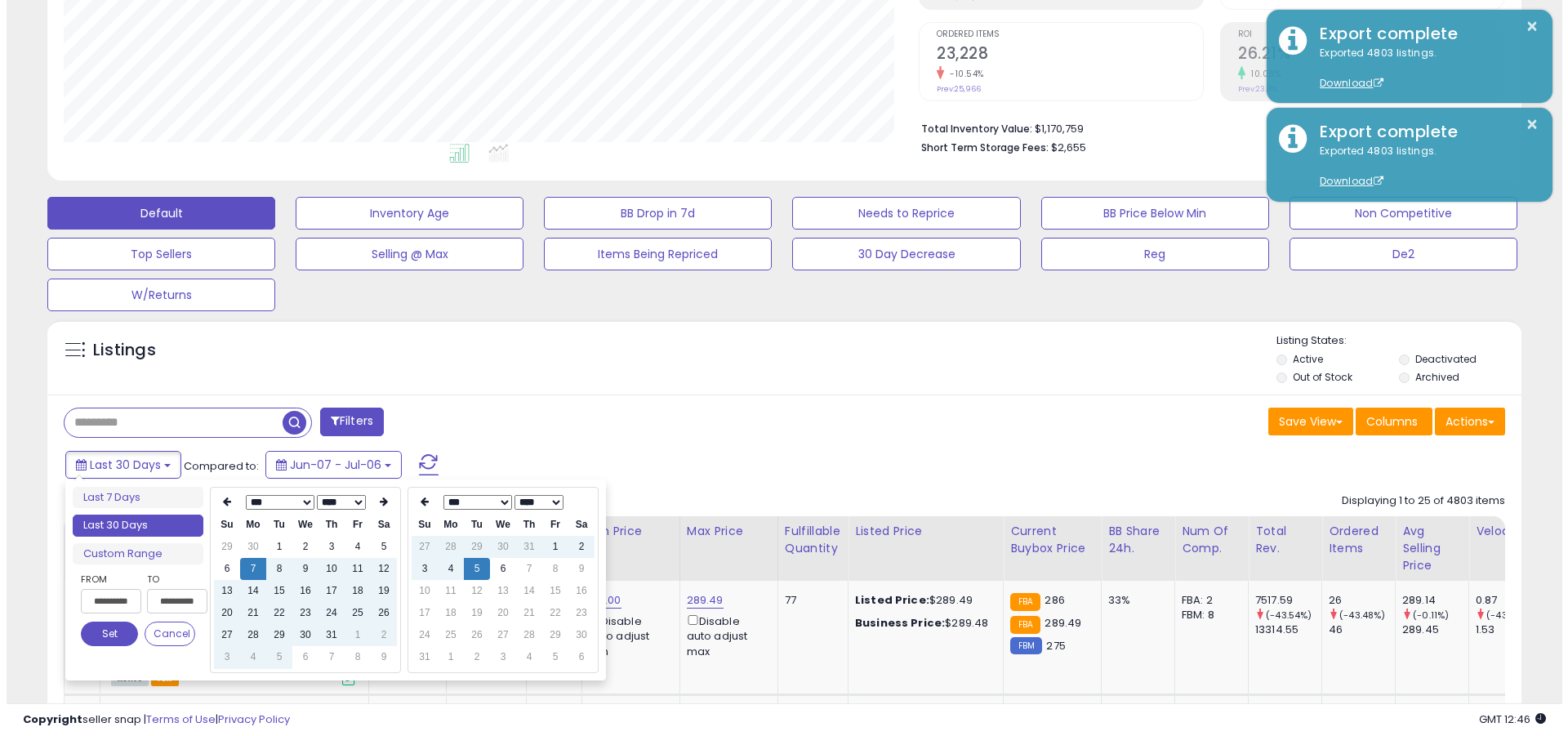 scroll, scrollTop: 0, scrollLeft: 3, axis: horizontal 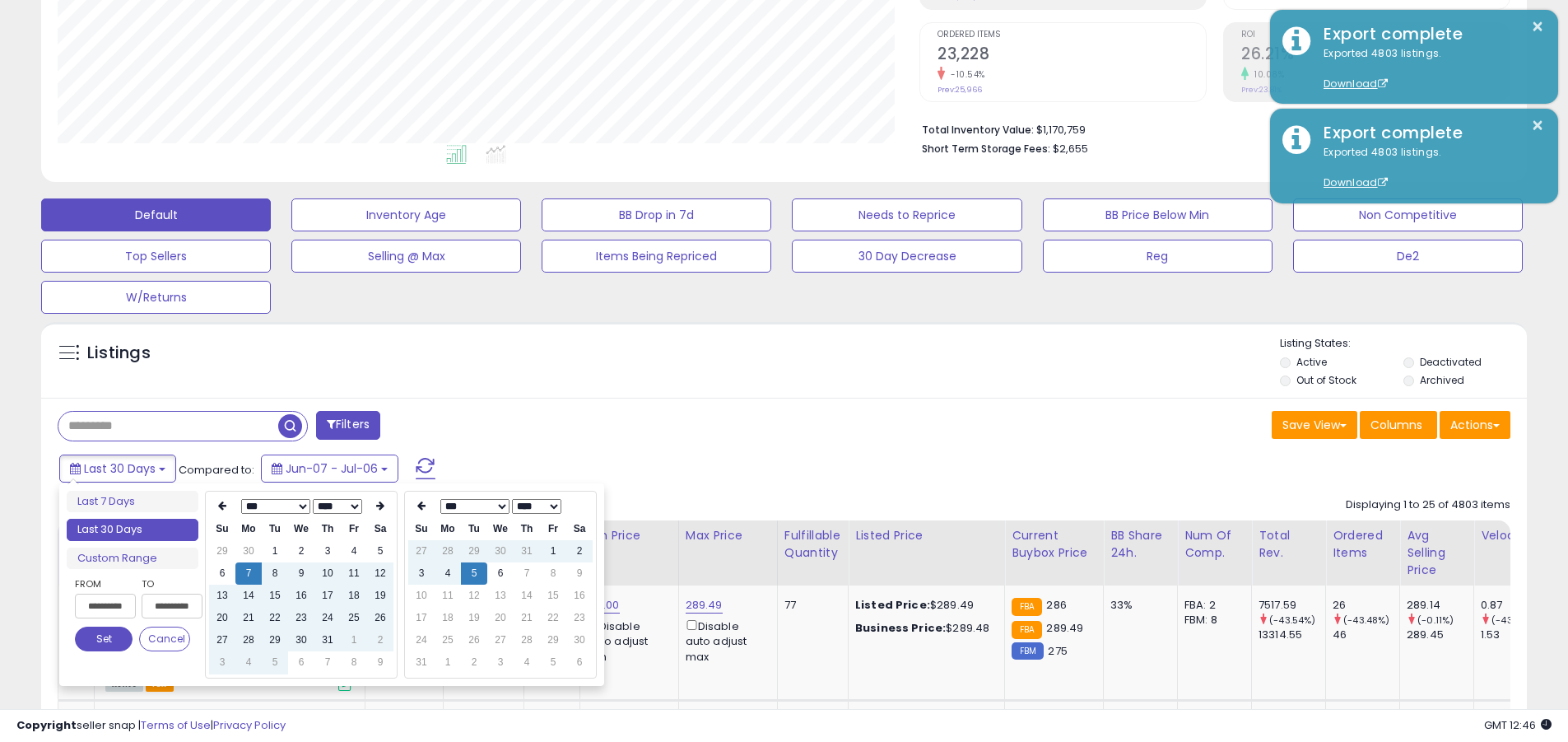 click on "Set" at bounding box center [104, 639] 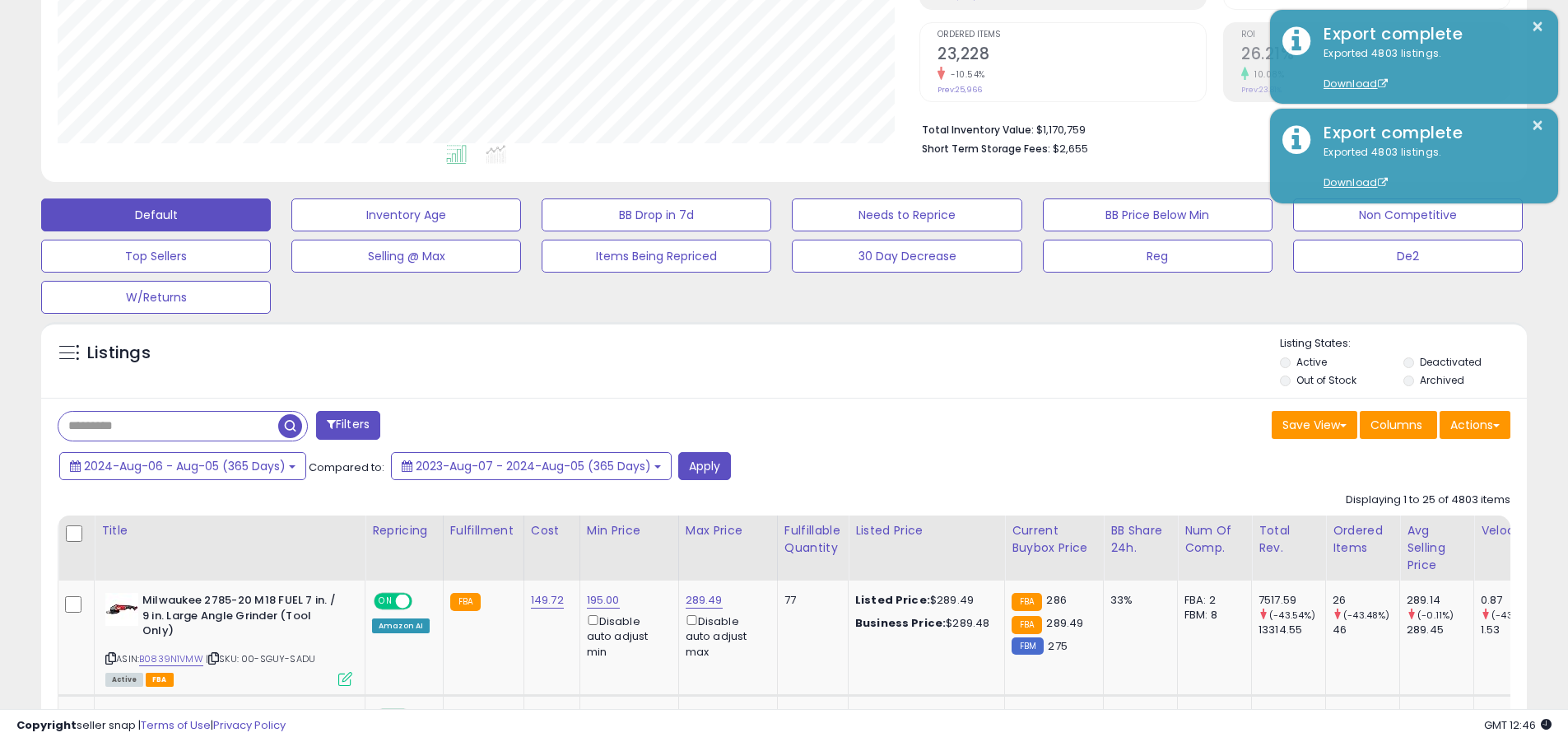 click at bounding box center [168, 426] 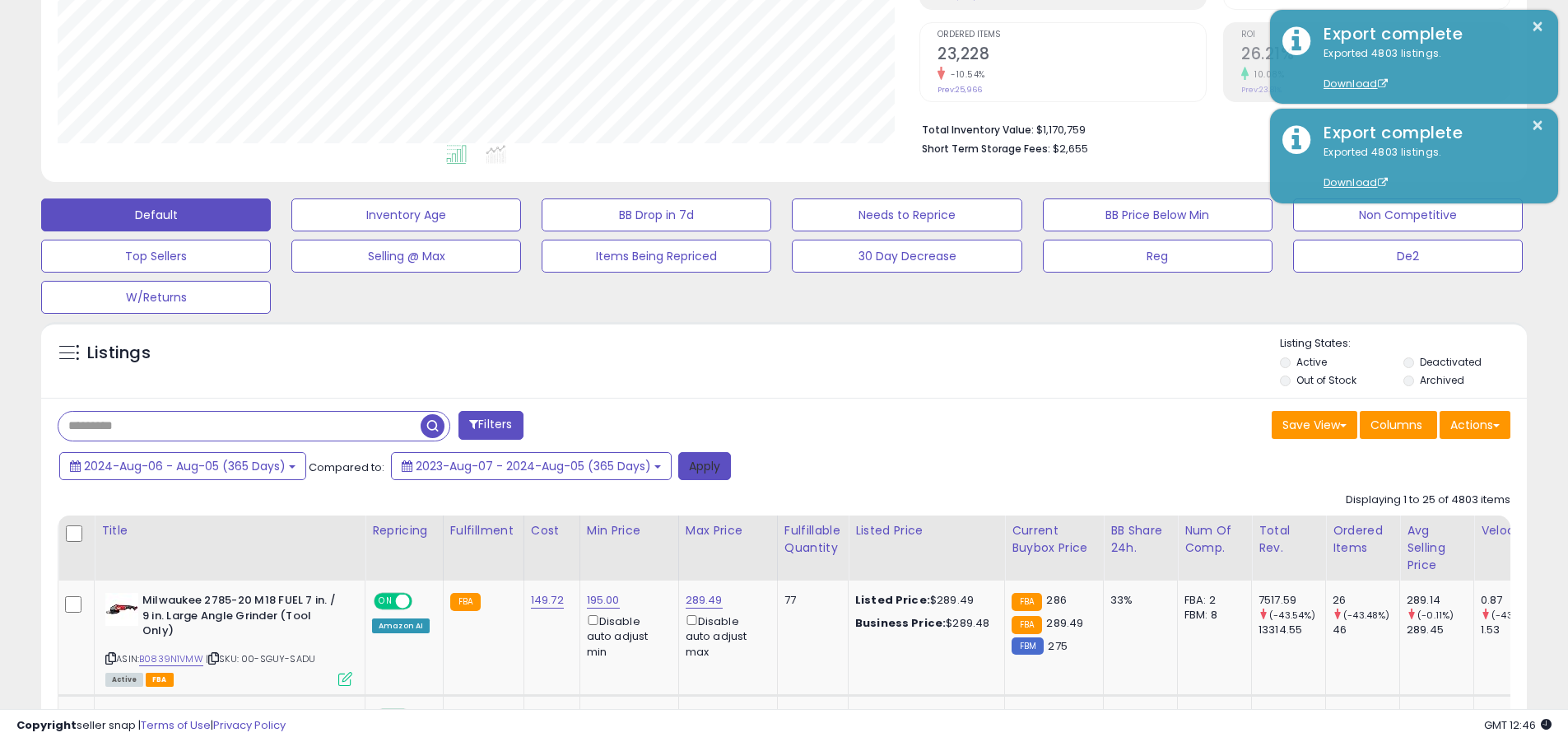 click on "Apply" at bounding box center (705, 466) 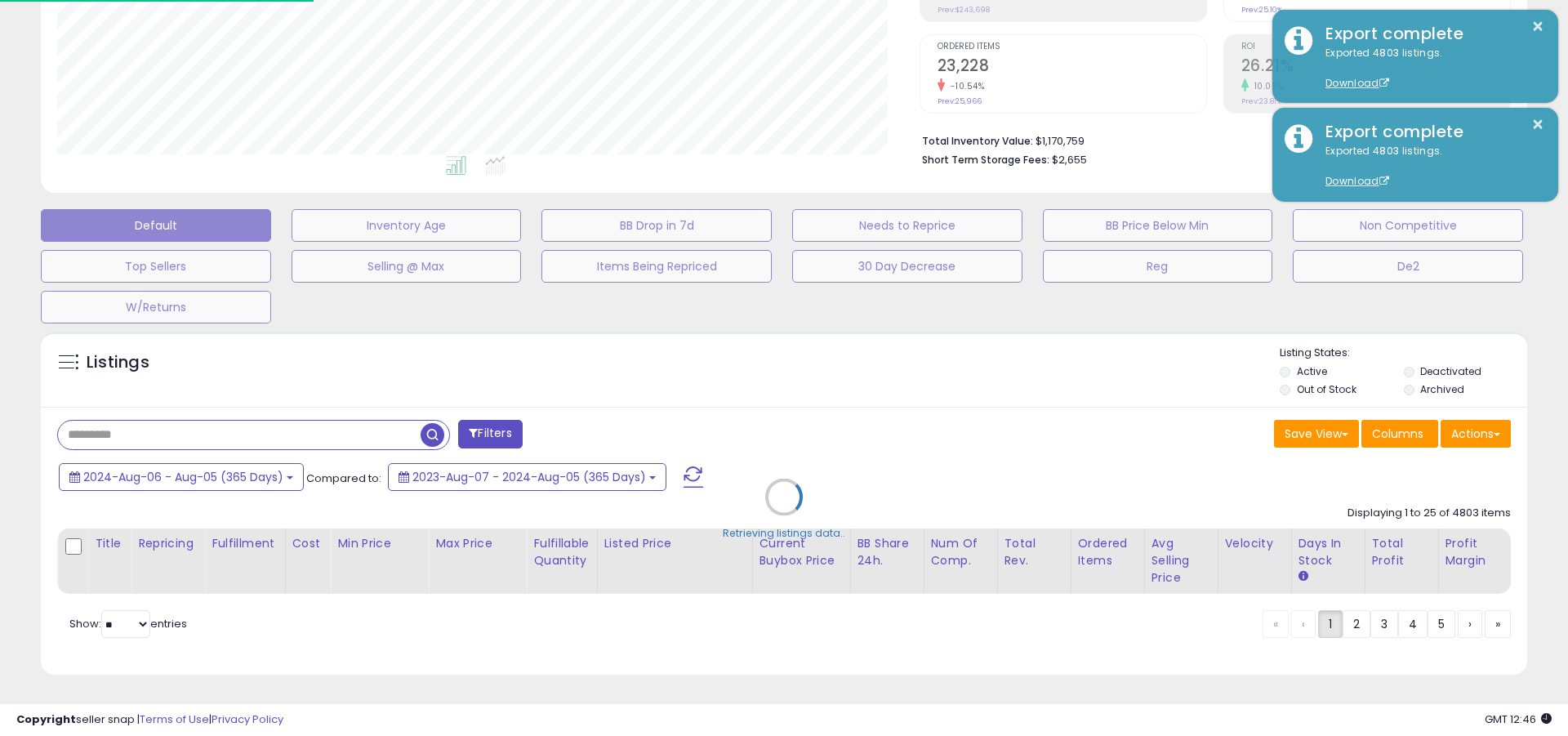 scroll, scrollTop: 816535, scrollLeft: 815804, axis: both 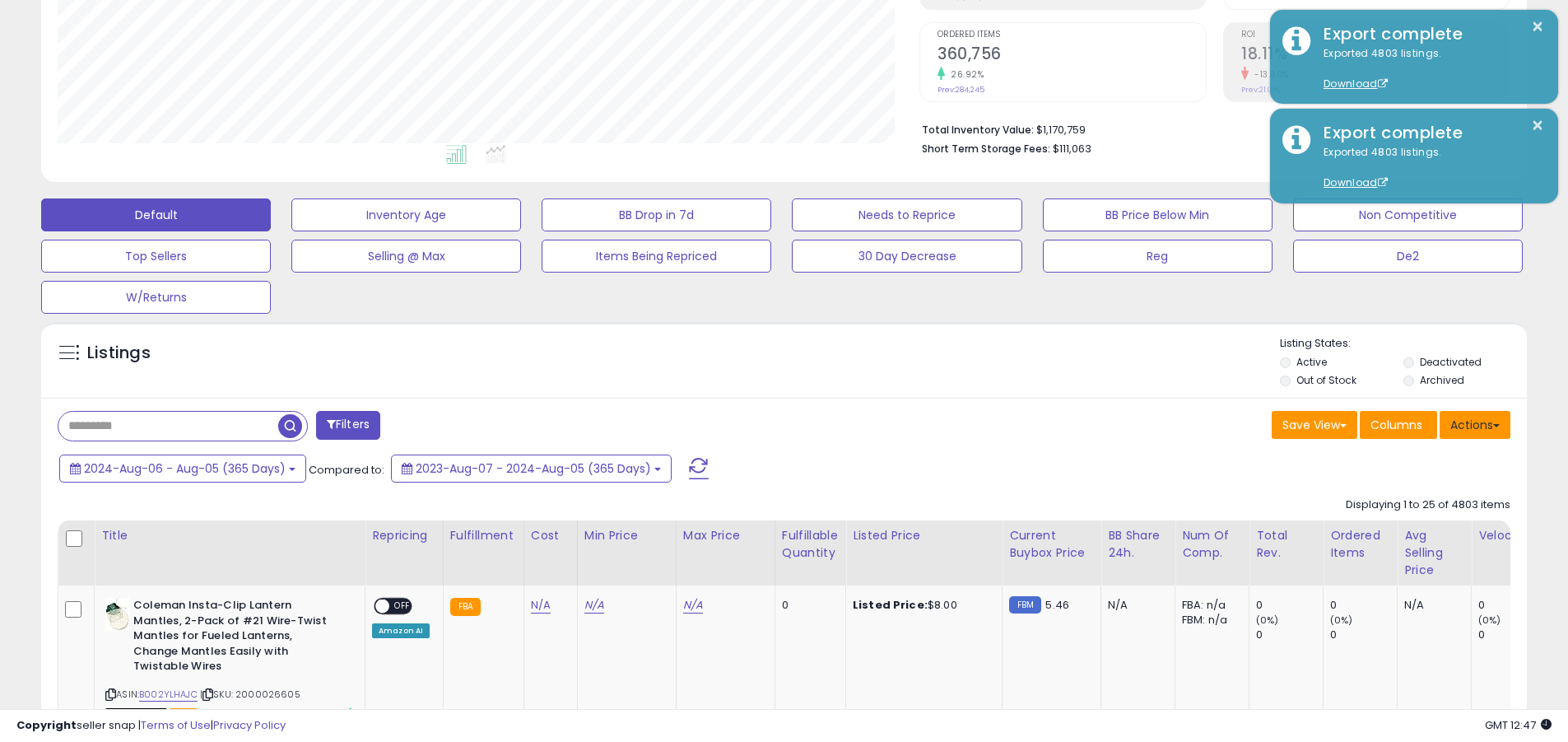 click on "Actions" at bounding box center [1475, 425] 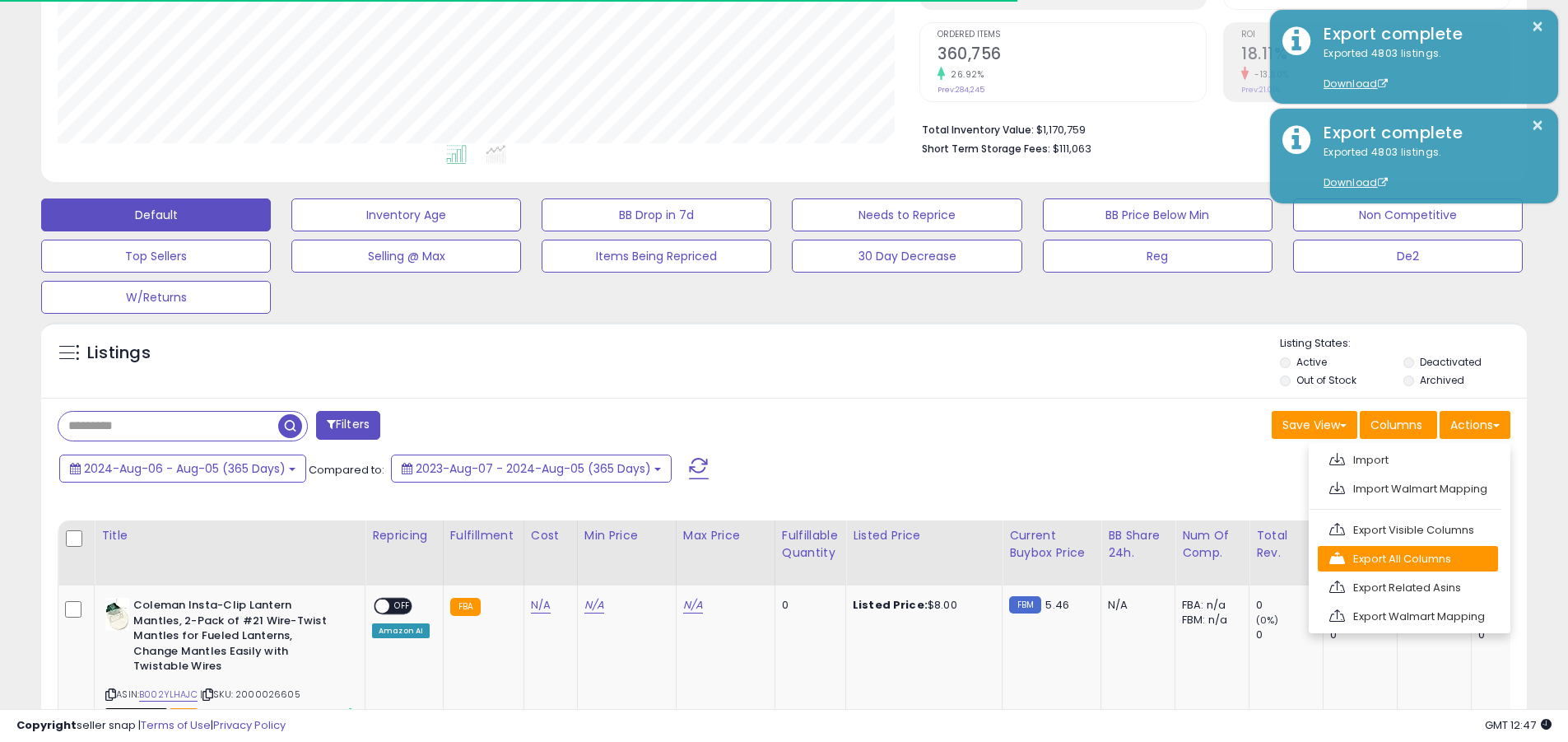 click on "Export All Columns" at bounding box center [1407, 558] 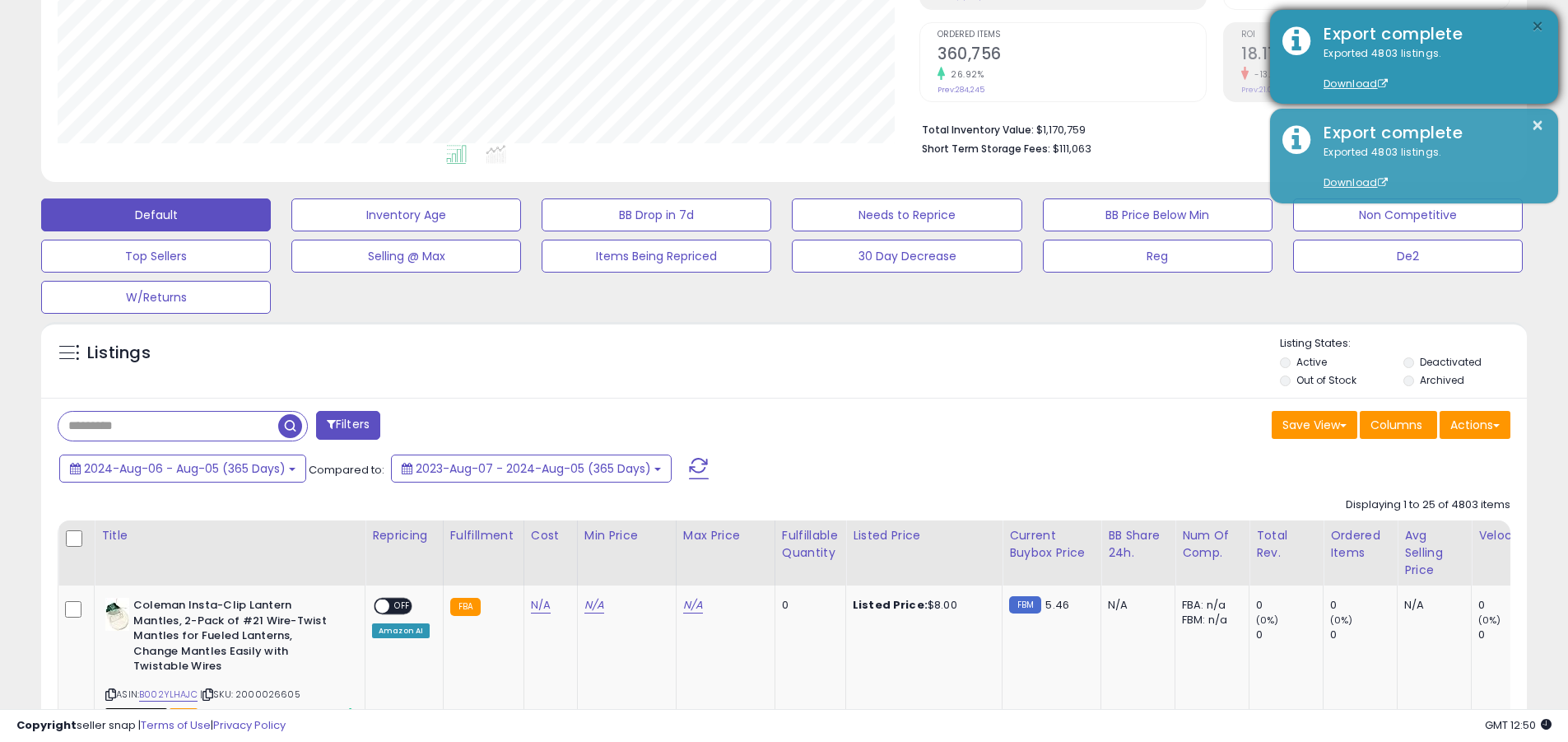 click on "×" at bounding box center [1538, 26] 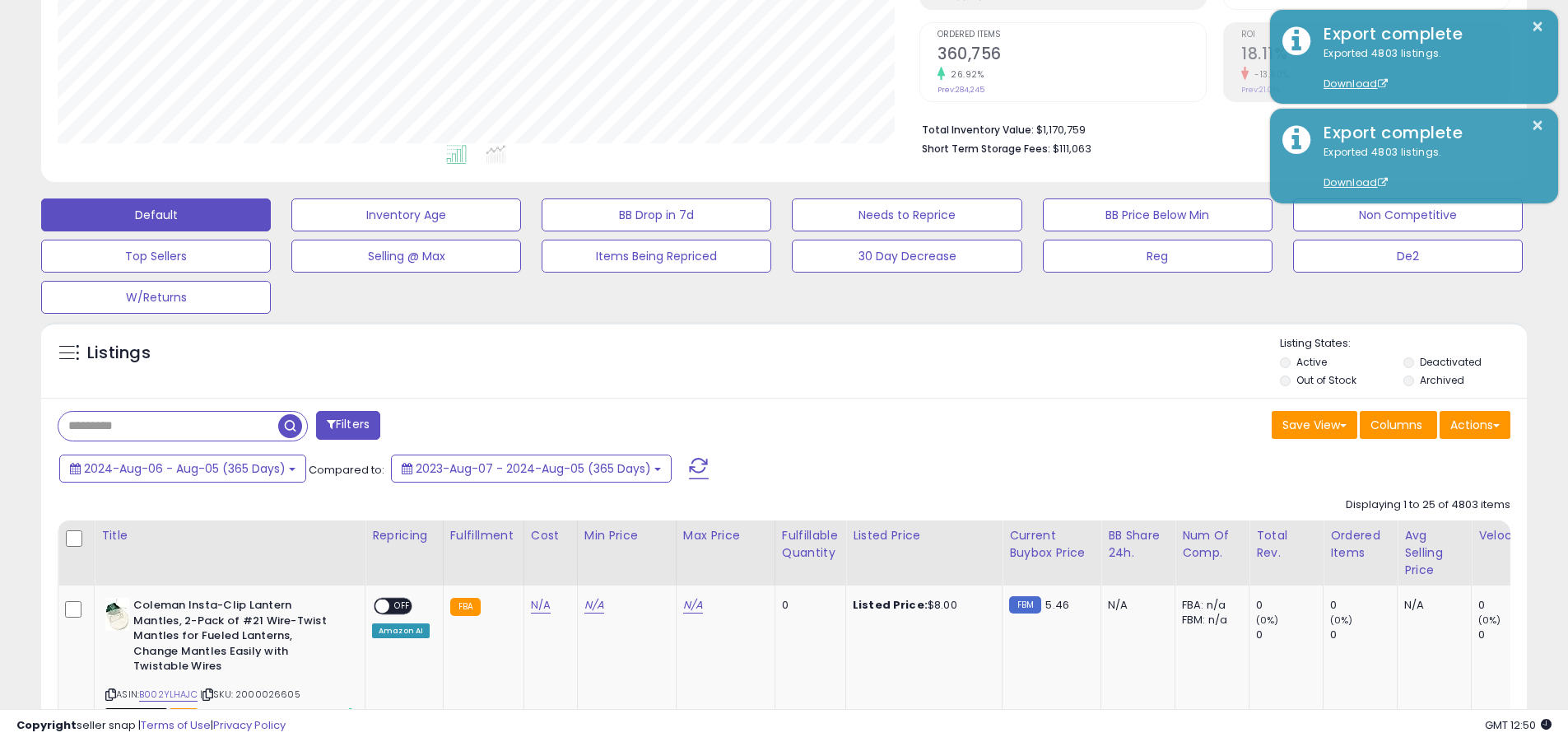 click at bounding box center [168, 426] 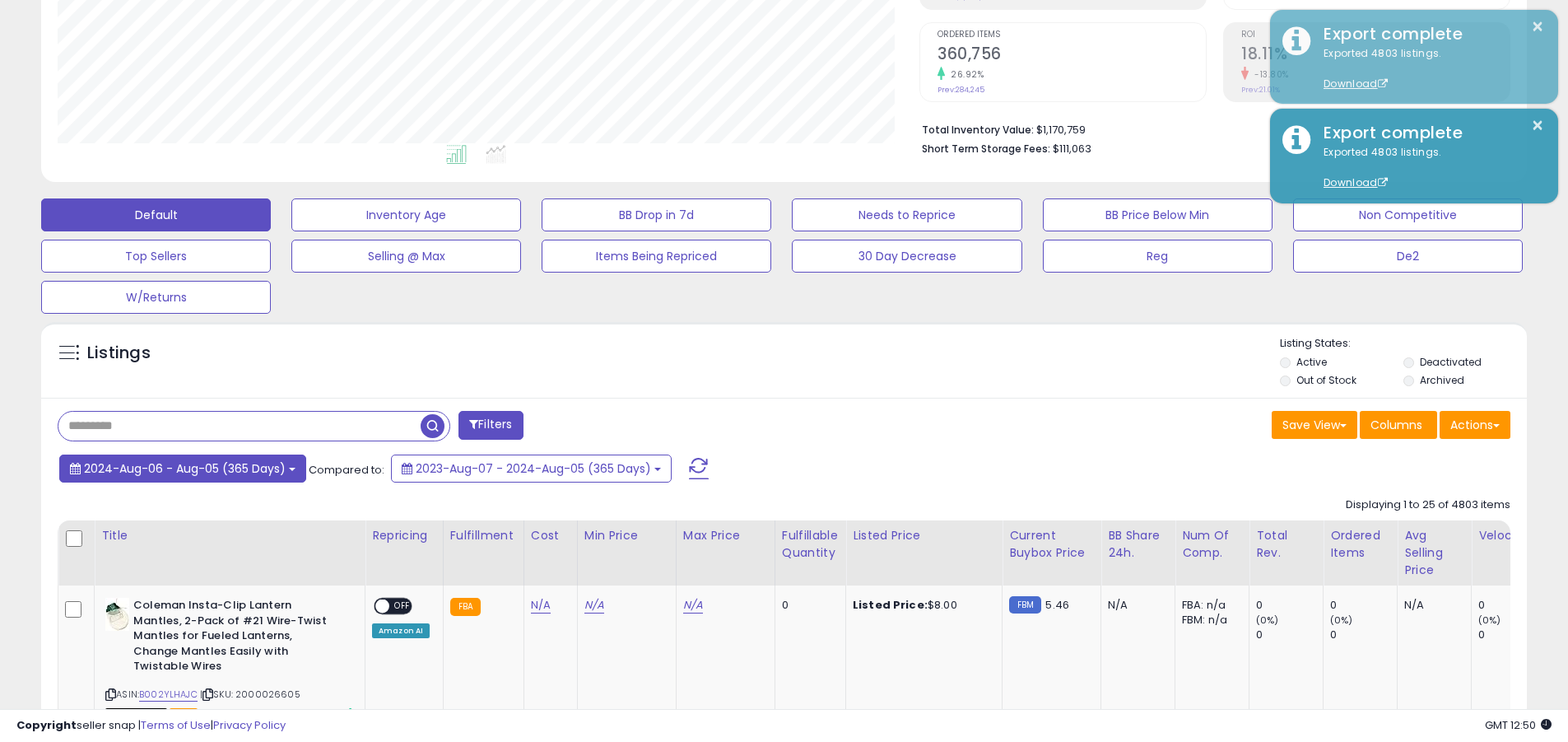 click on "2024-Aug-06 - Aug-05 (365 Days)" at bounding box center [184, 469] 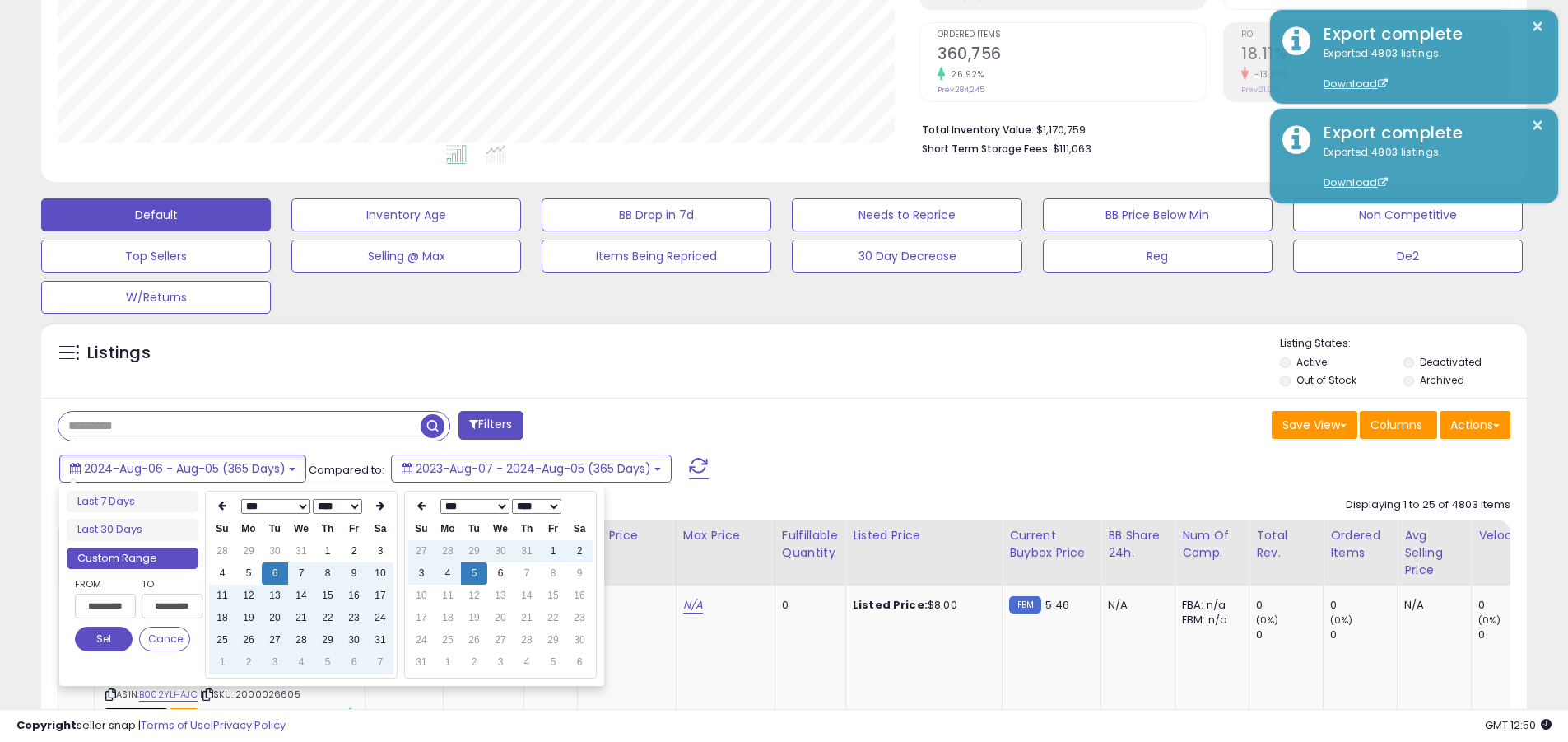 click on "**********" at bounding box center [105, 606] 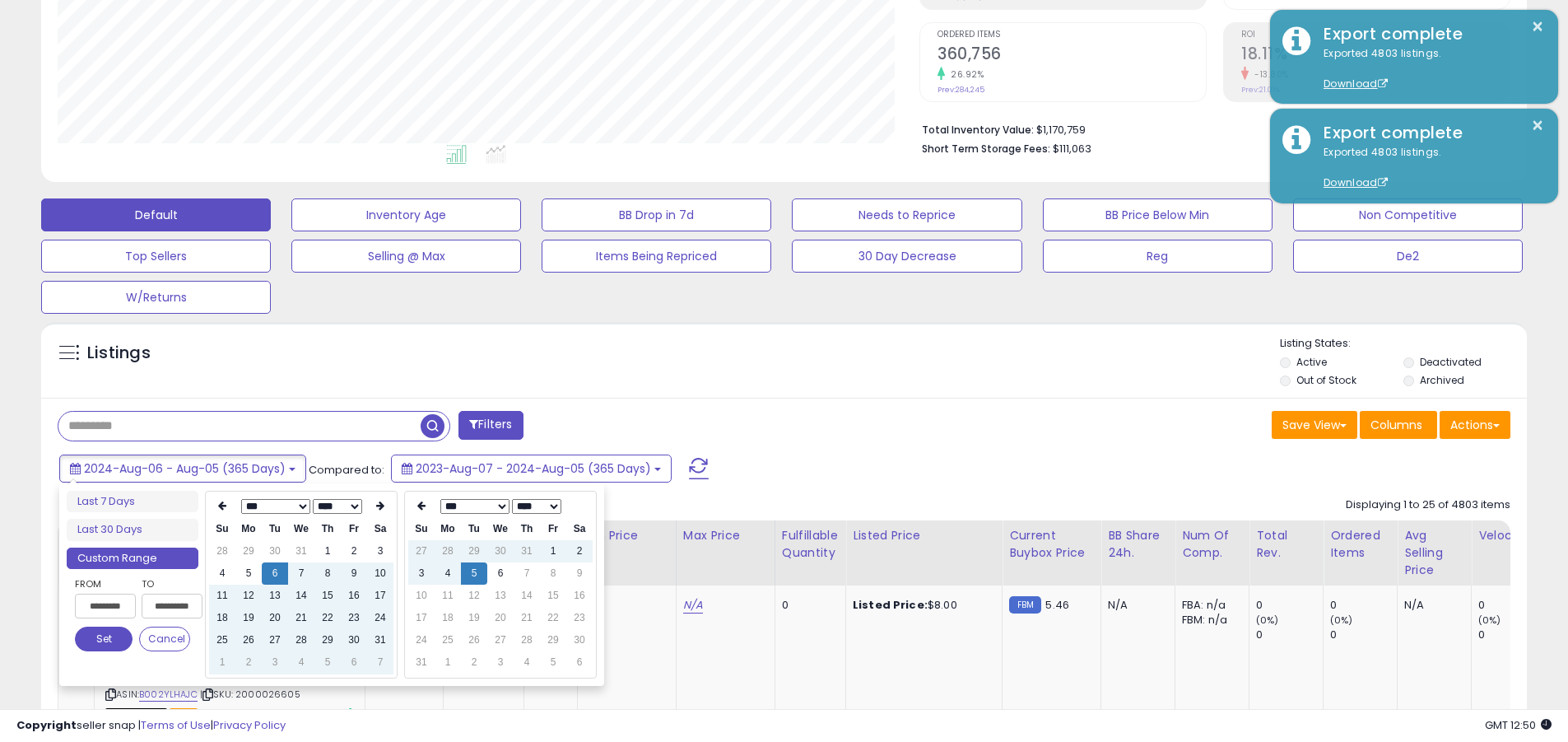 type on "**********" 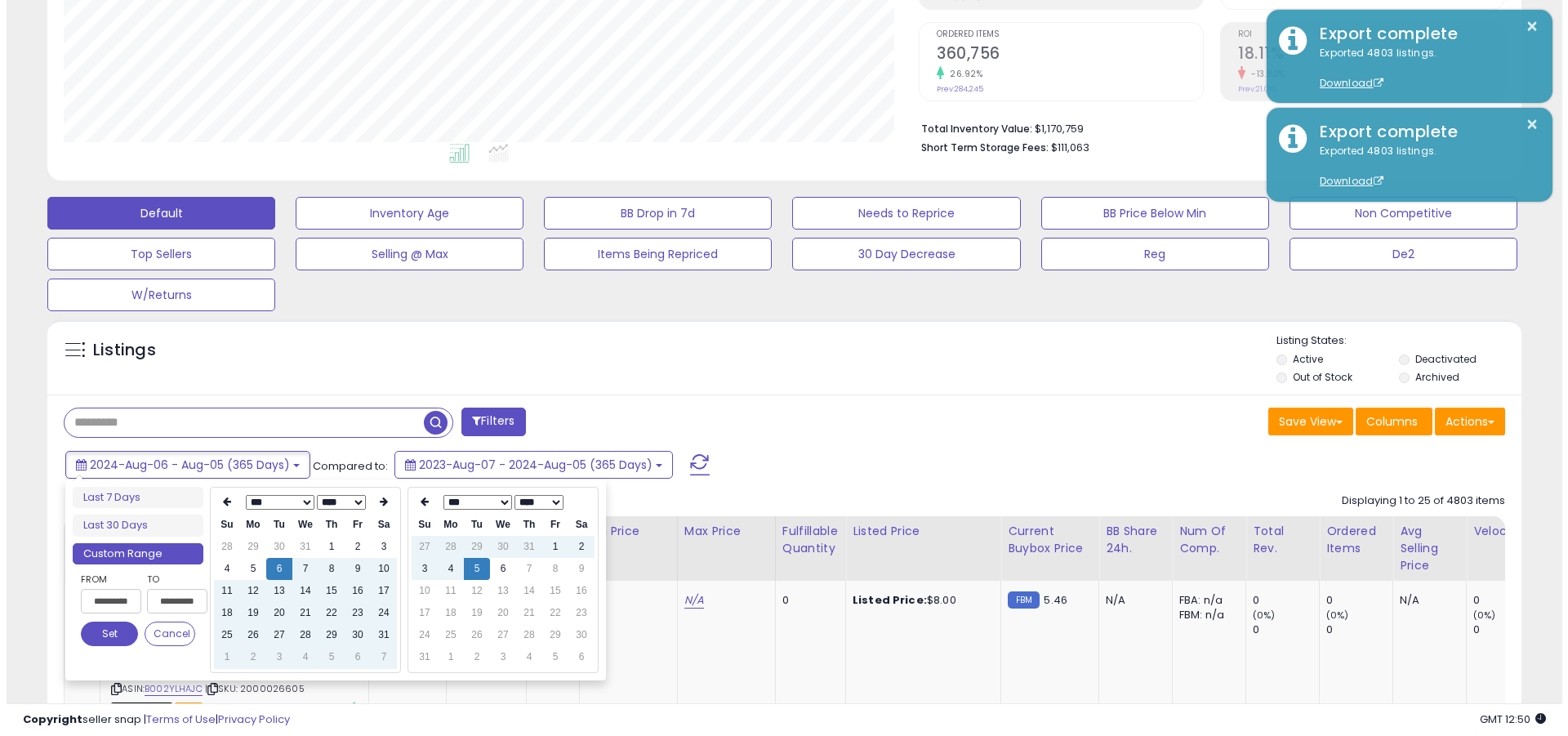 scroll, scrollTop: 0, scrollLeft: 1, axis: horizontal 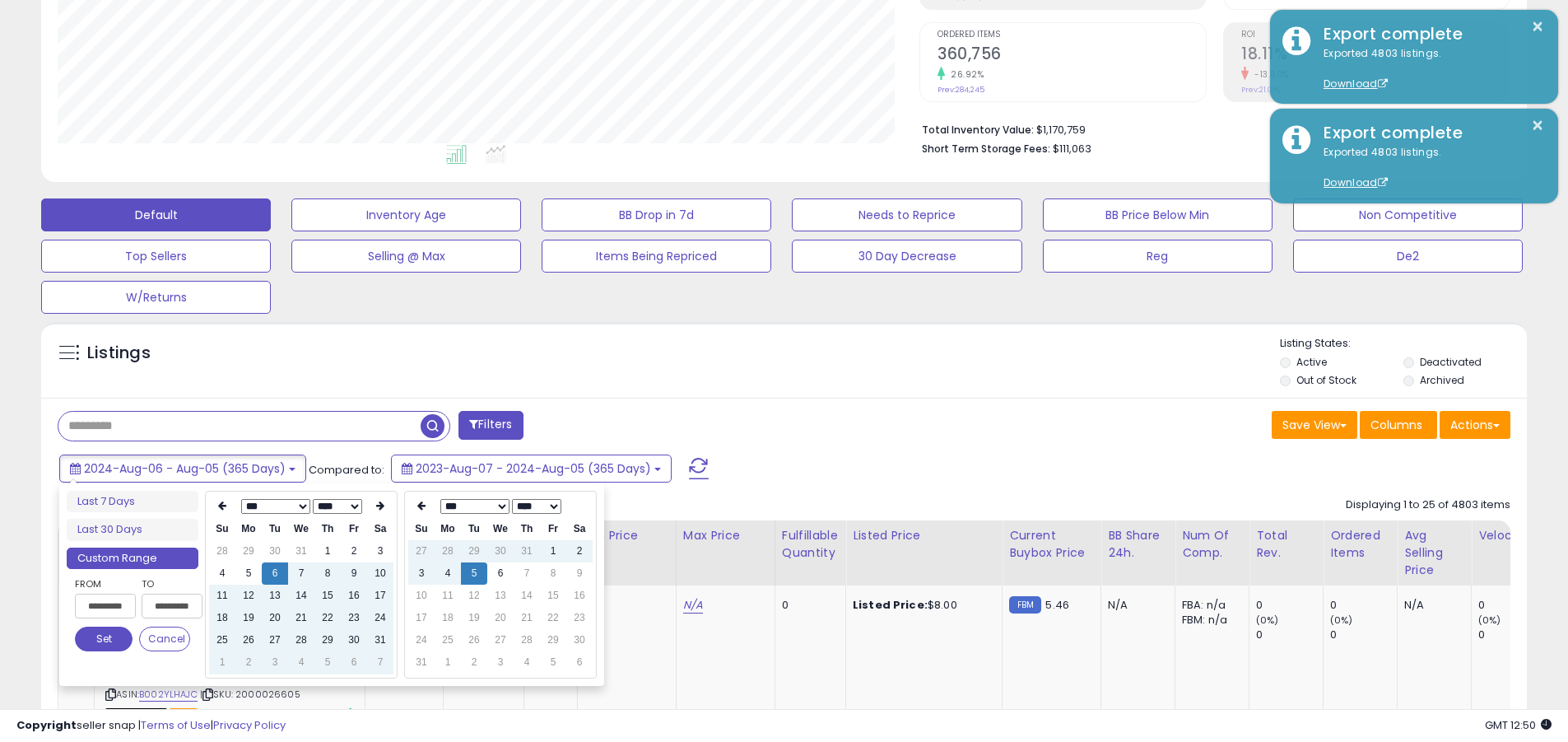 click on "Set" at bounding box center [104, 639] 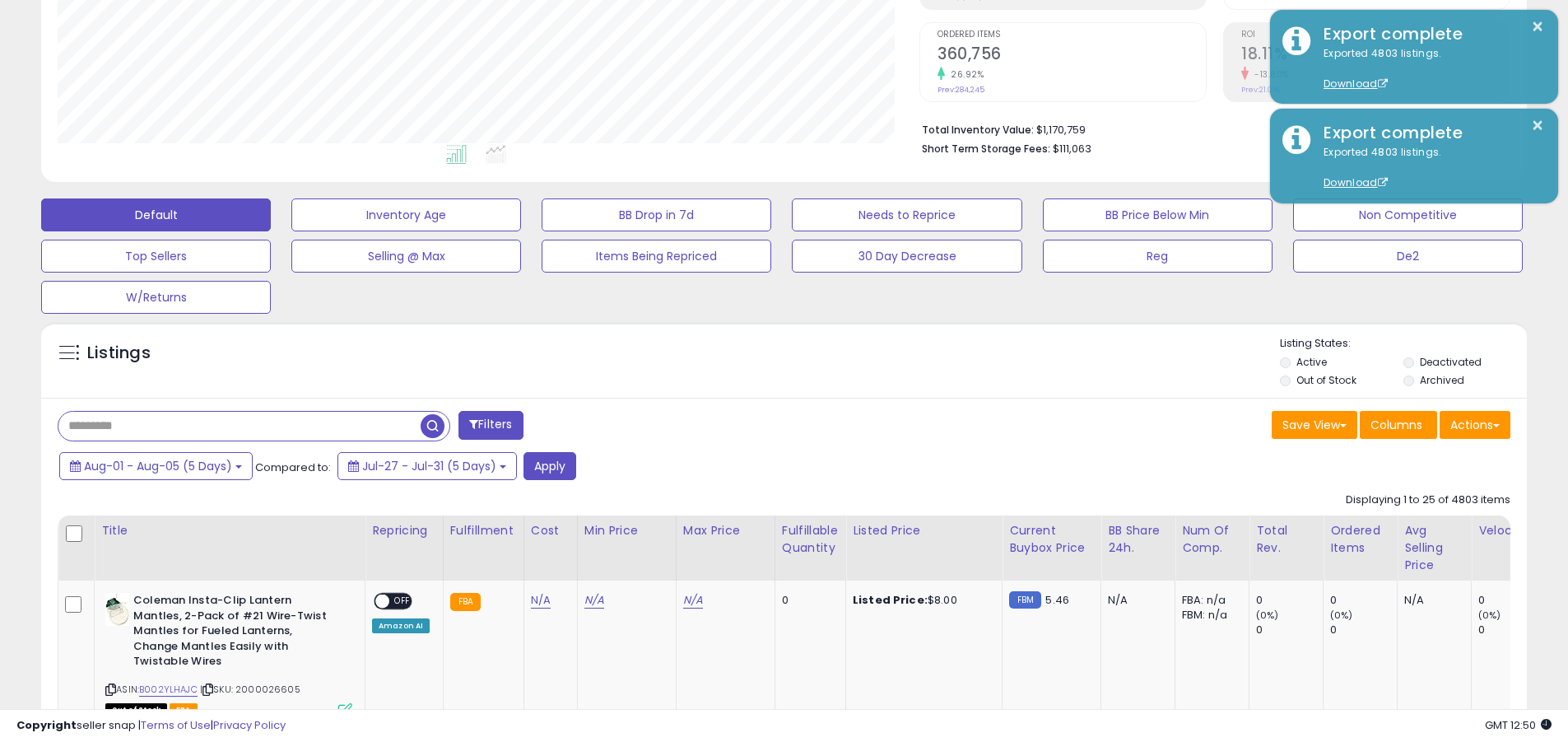click at bounding box center [240, 426] 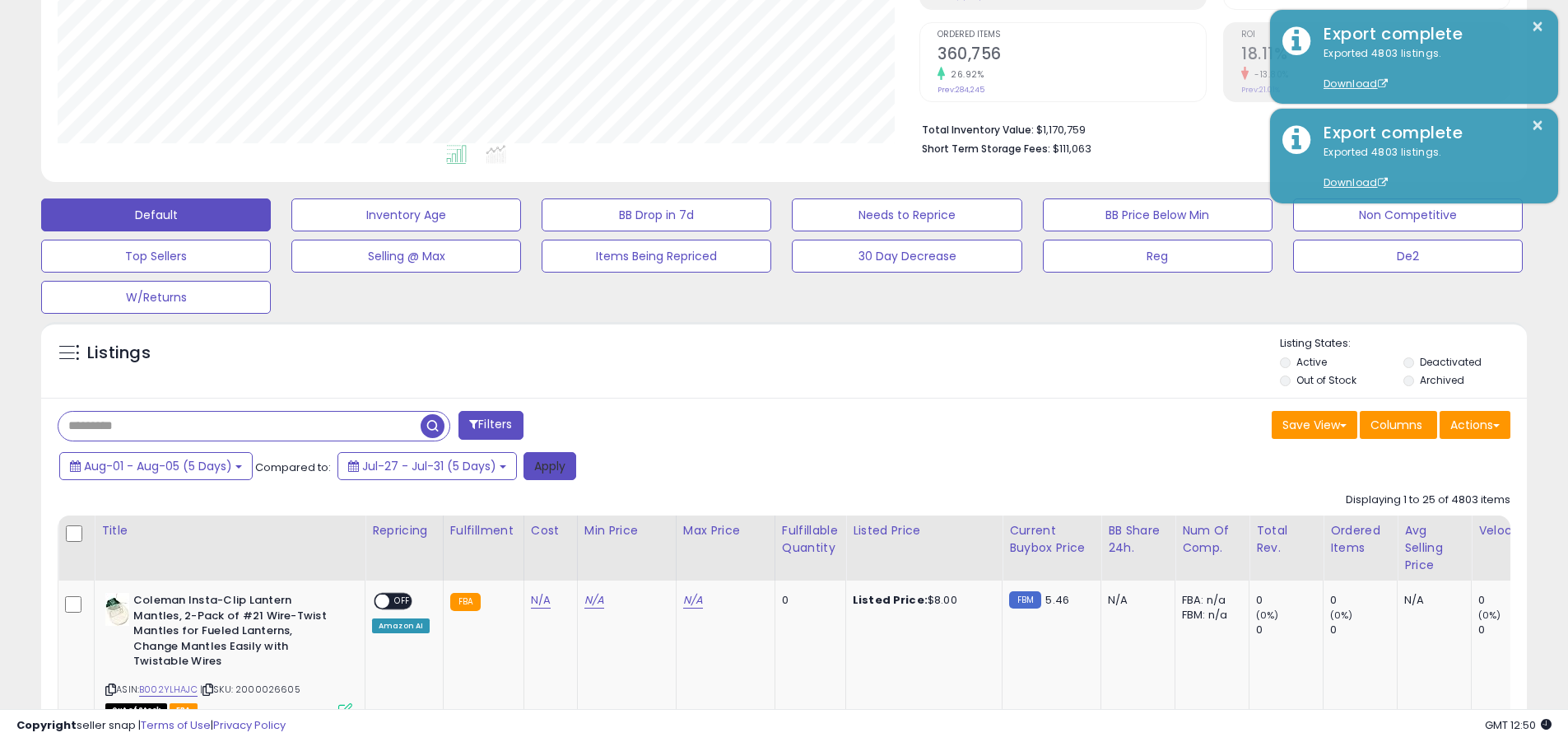 click on "Apply" at bounding box center (550, 466) 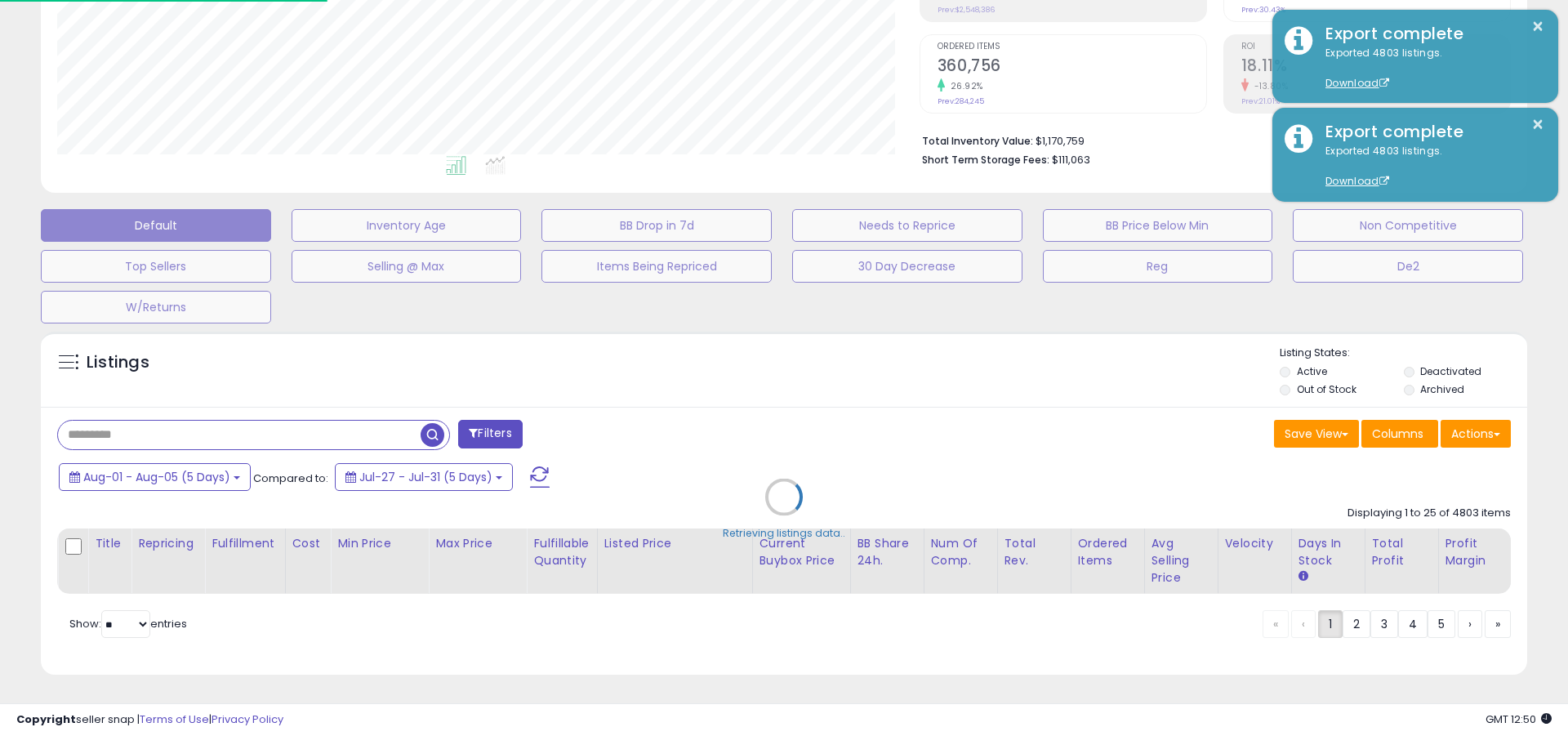 scroll, scrollTop: 816535, scrollLeft: 815804, axis: both 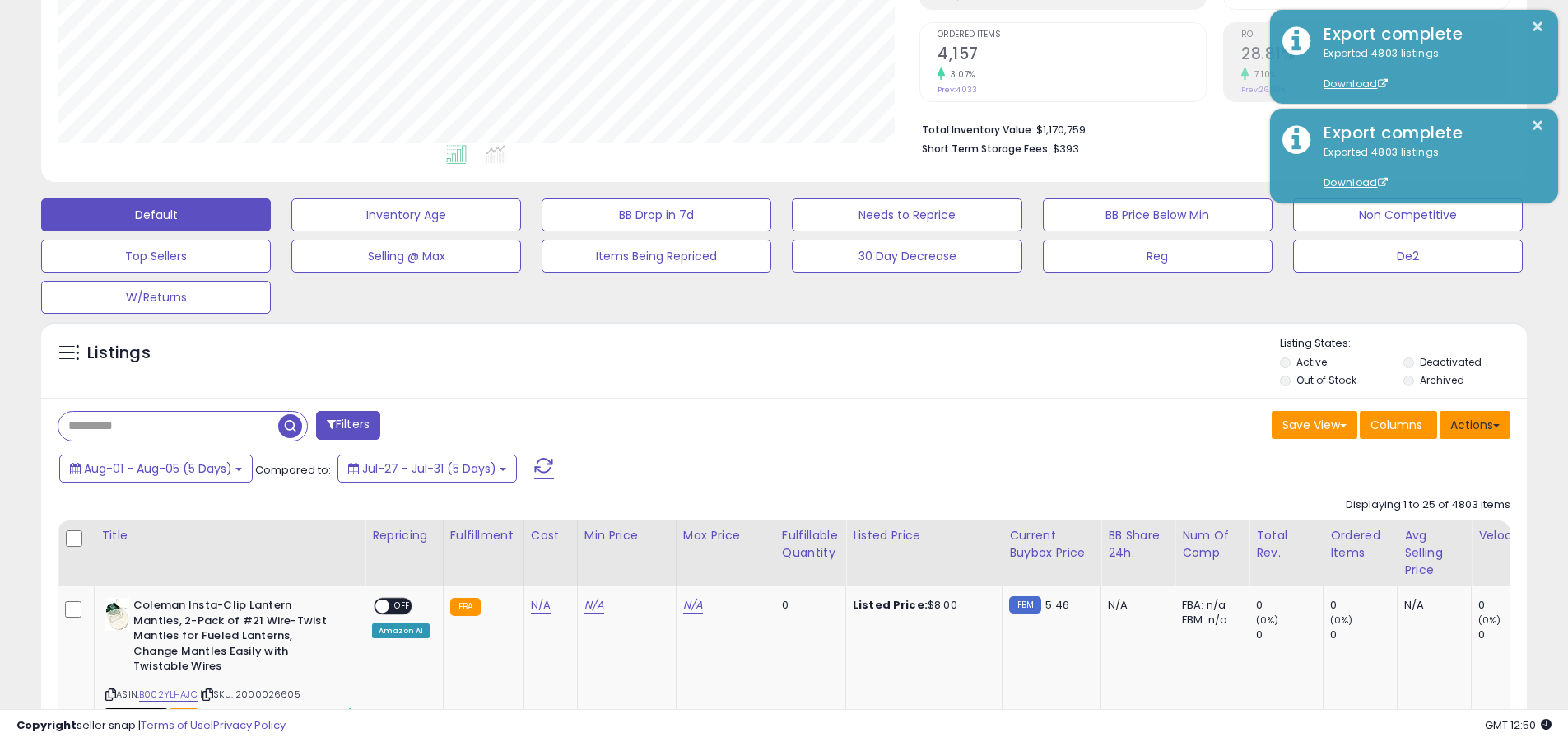 click on "Actions" at bounding box center [1475, 425] 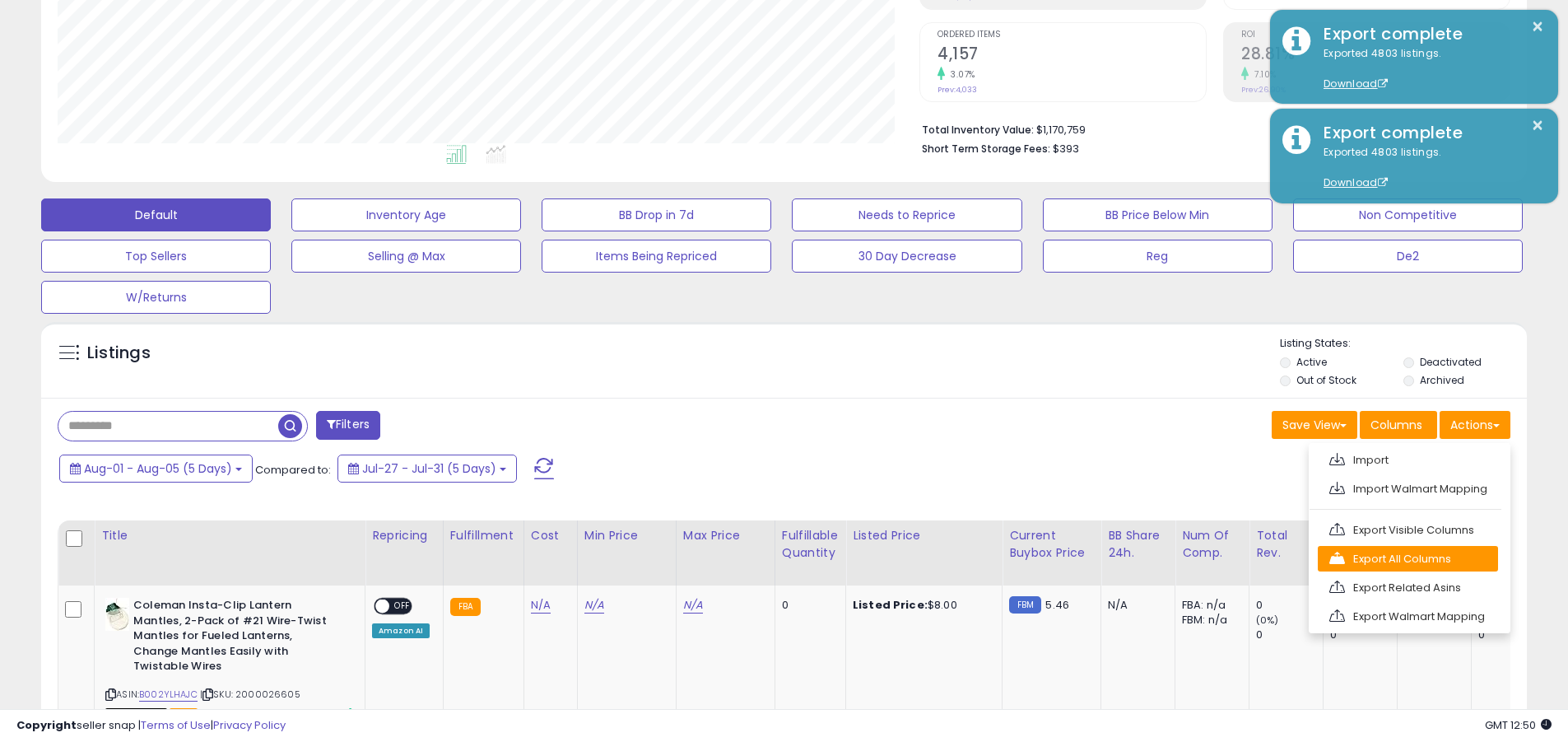 click on "Export All Columns" at bounding box center [1407, 558] 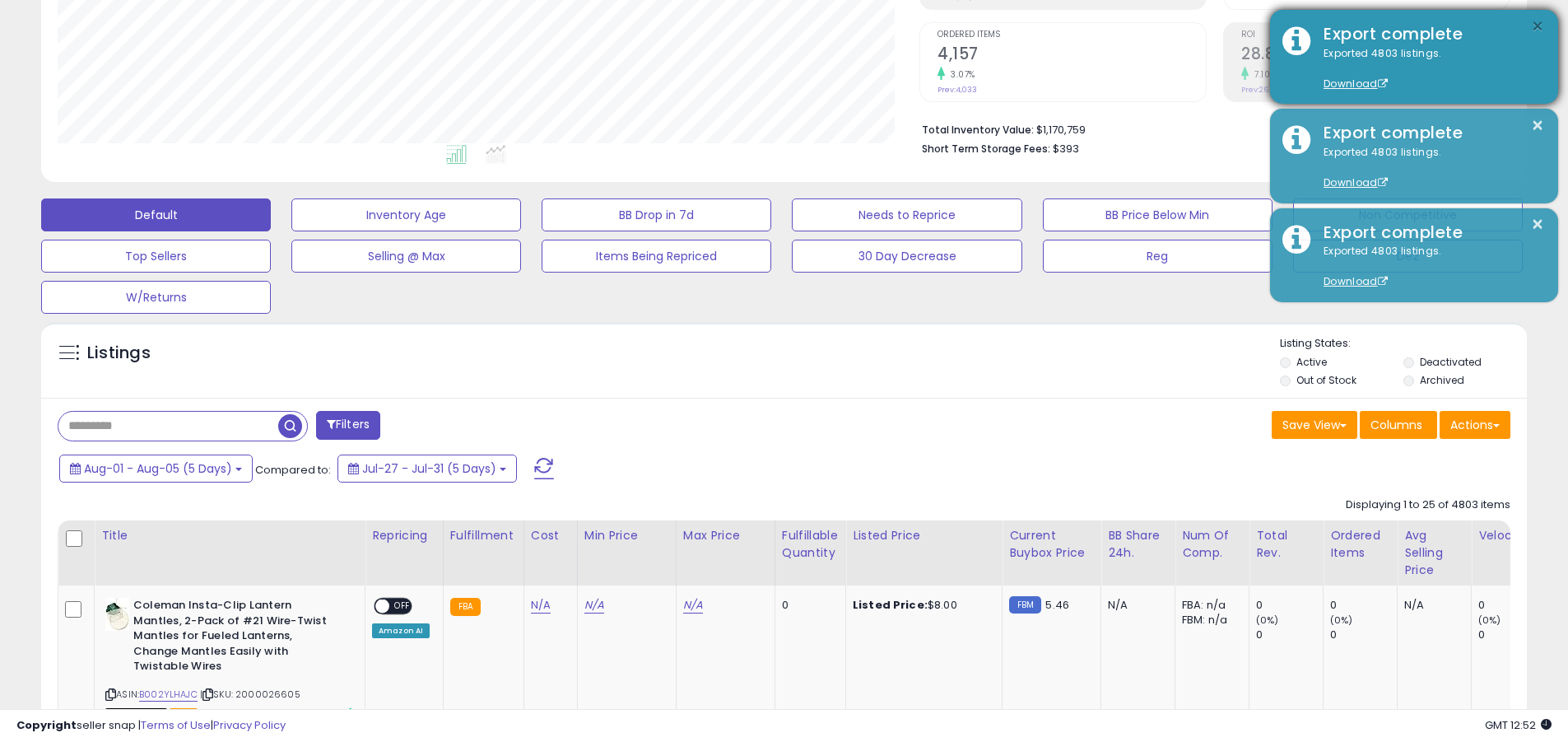 click on "×" at bounding box center (1538, 26) 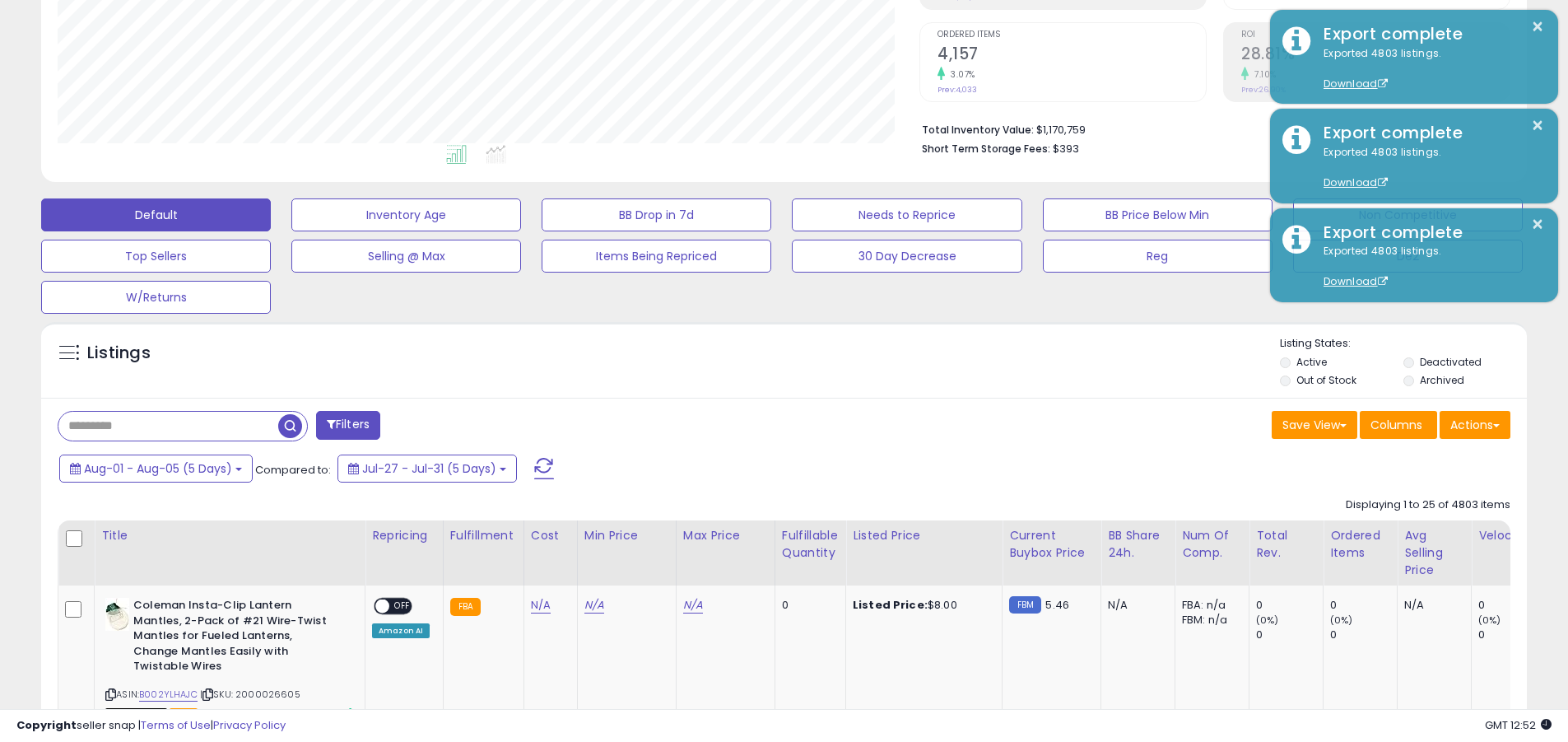 click at bounding box center (168, 426) 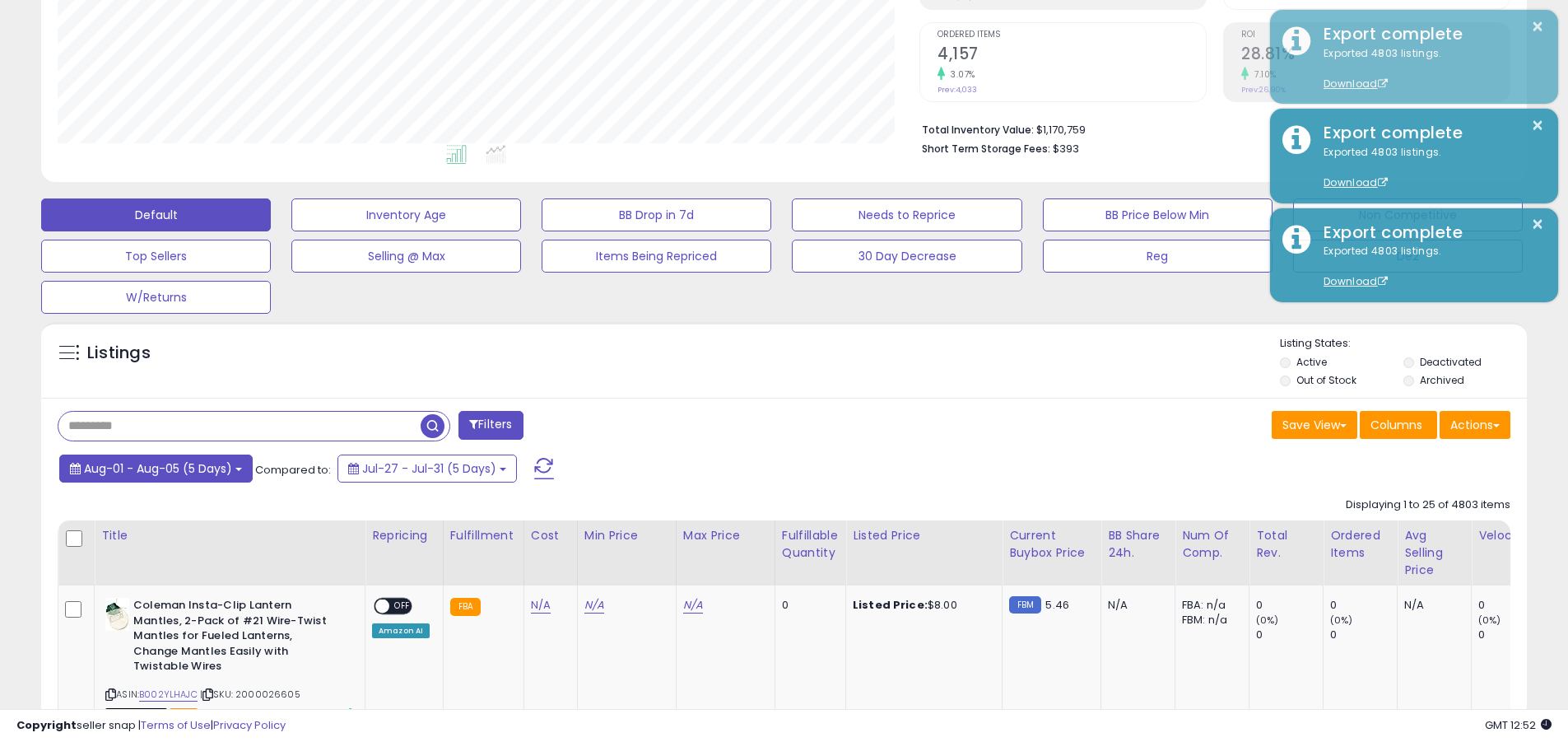 click on "Aug-01 - Aug-05 (5 Days)" at bounding box center (158, 469) 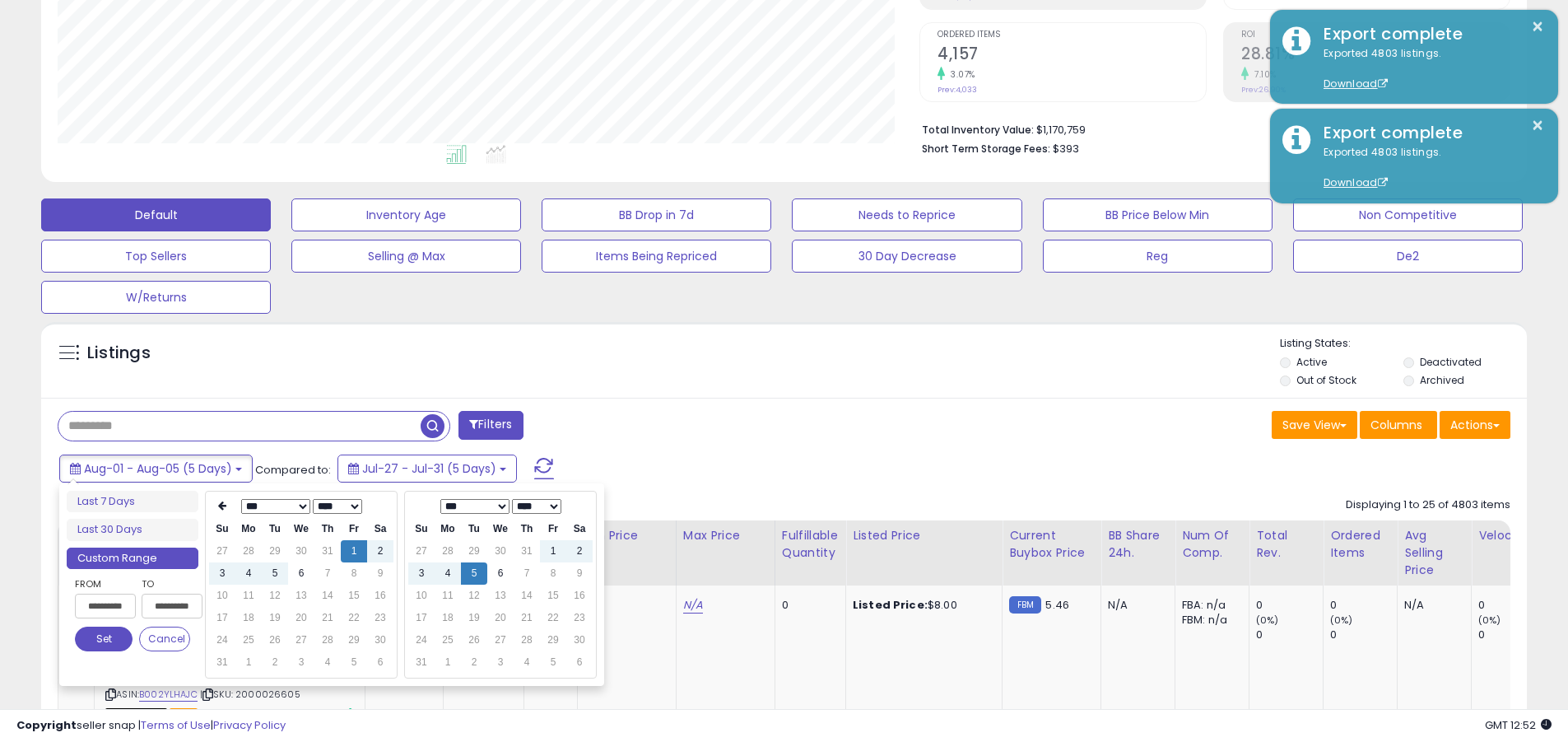 click on "**********" at bounding box center (105, 606) 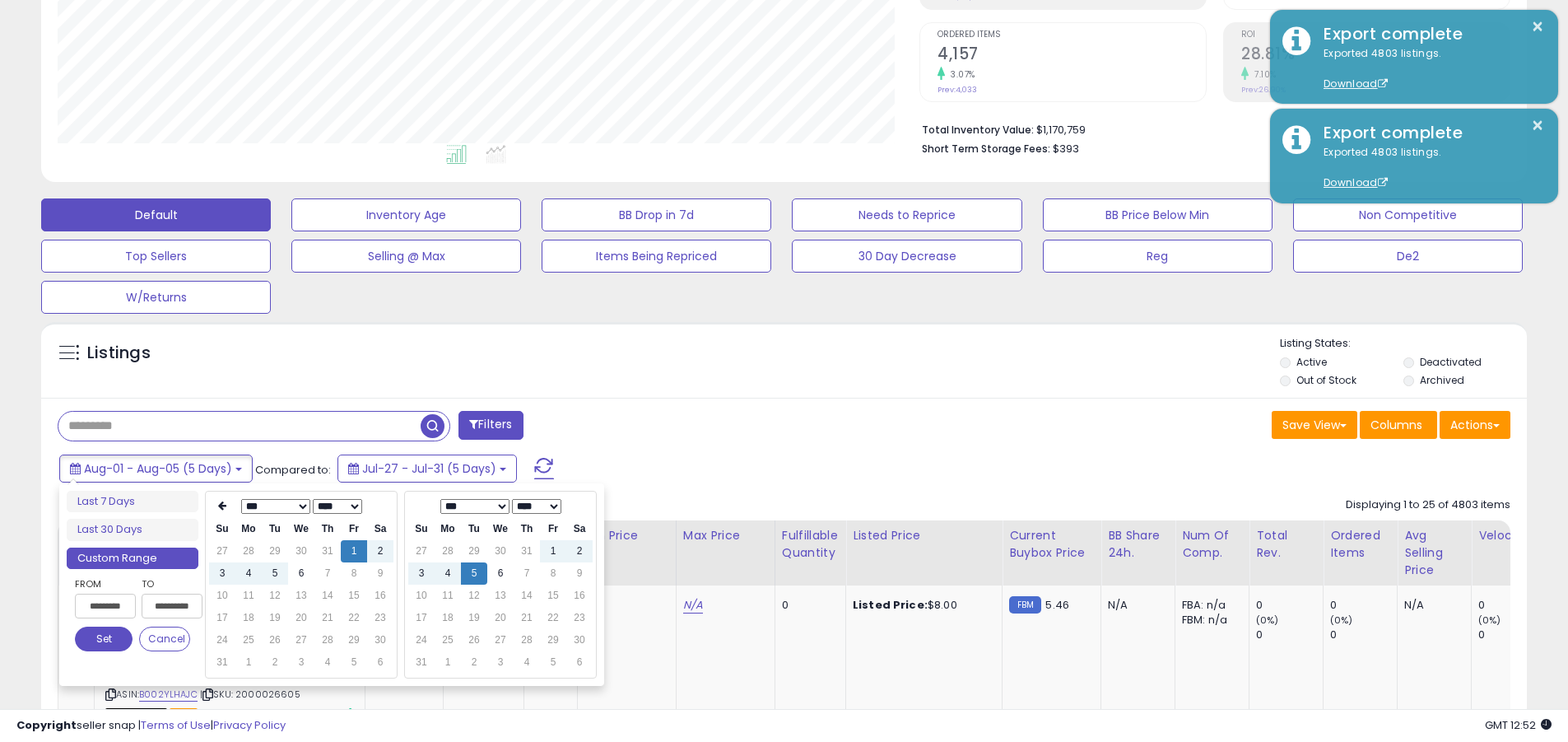 type on "**********" 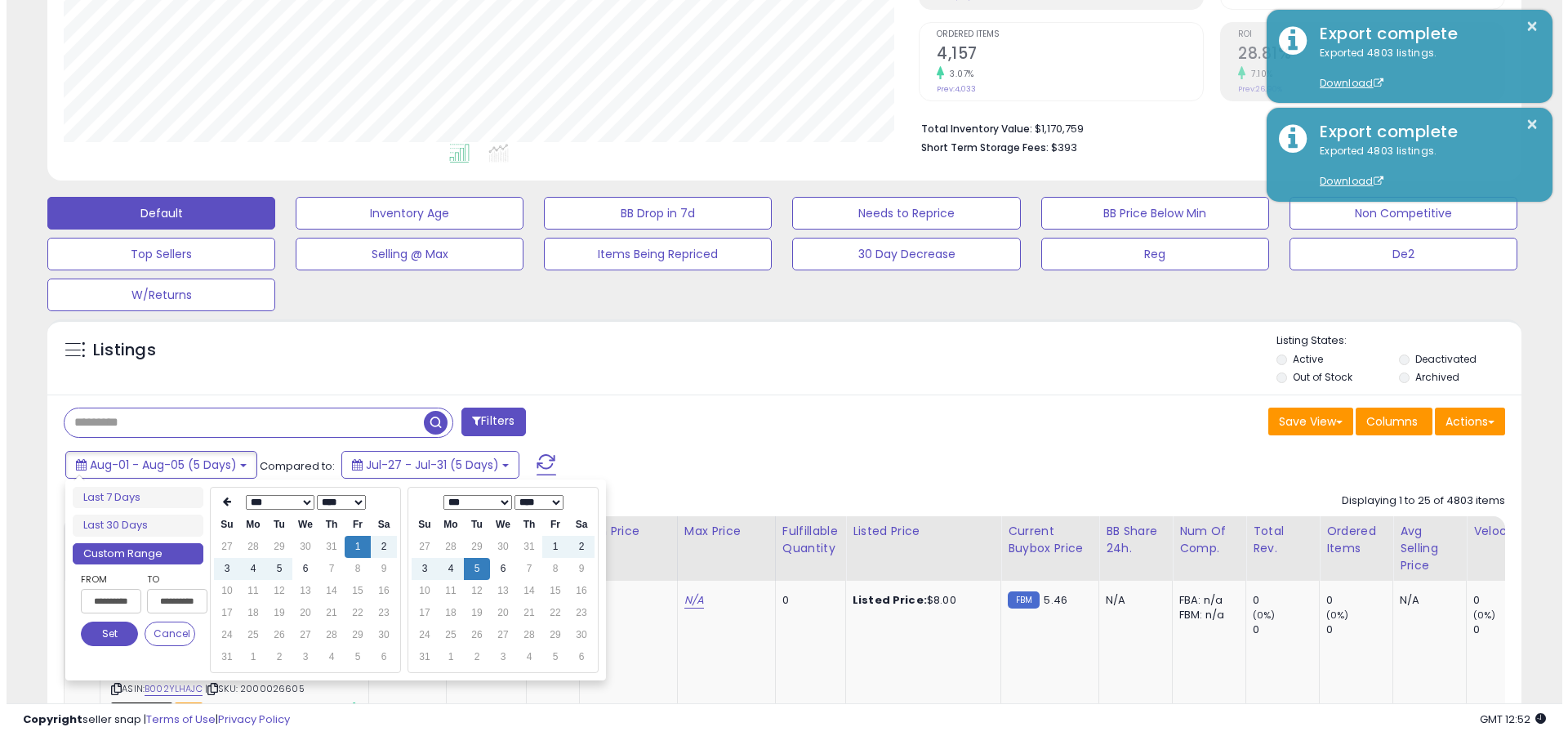 scroll, scrollTop: 0, scrollLeft: 3, axis: horizontal 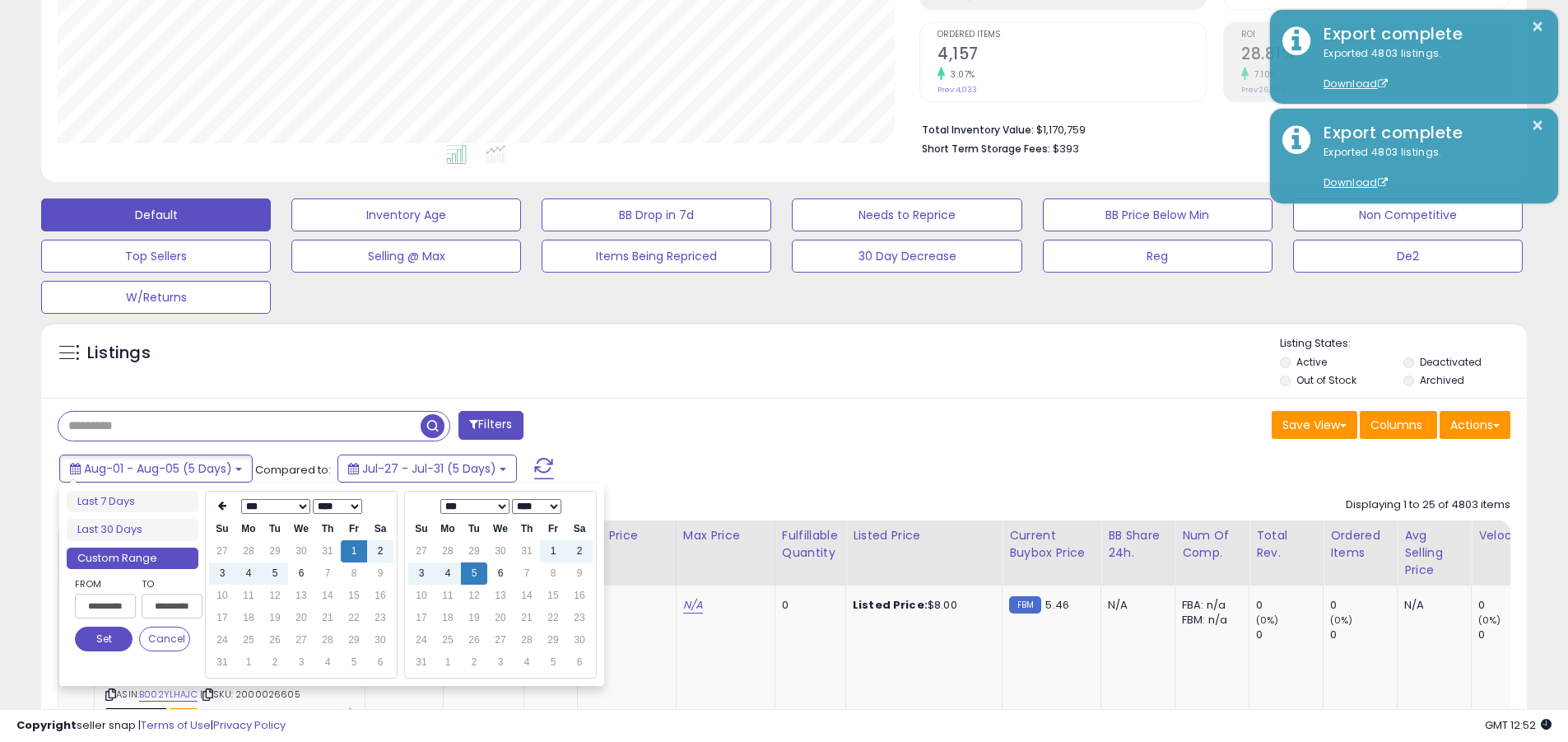 click on "Set" at bounding box center (104, 639) 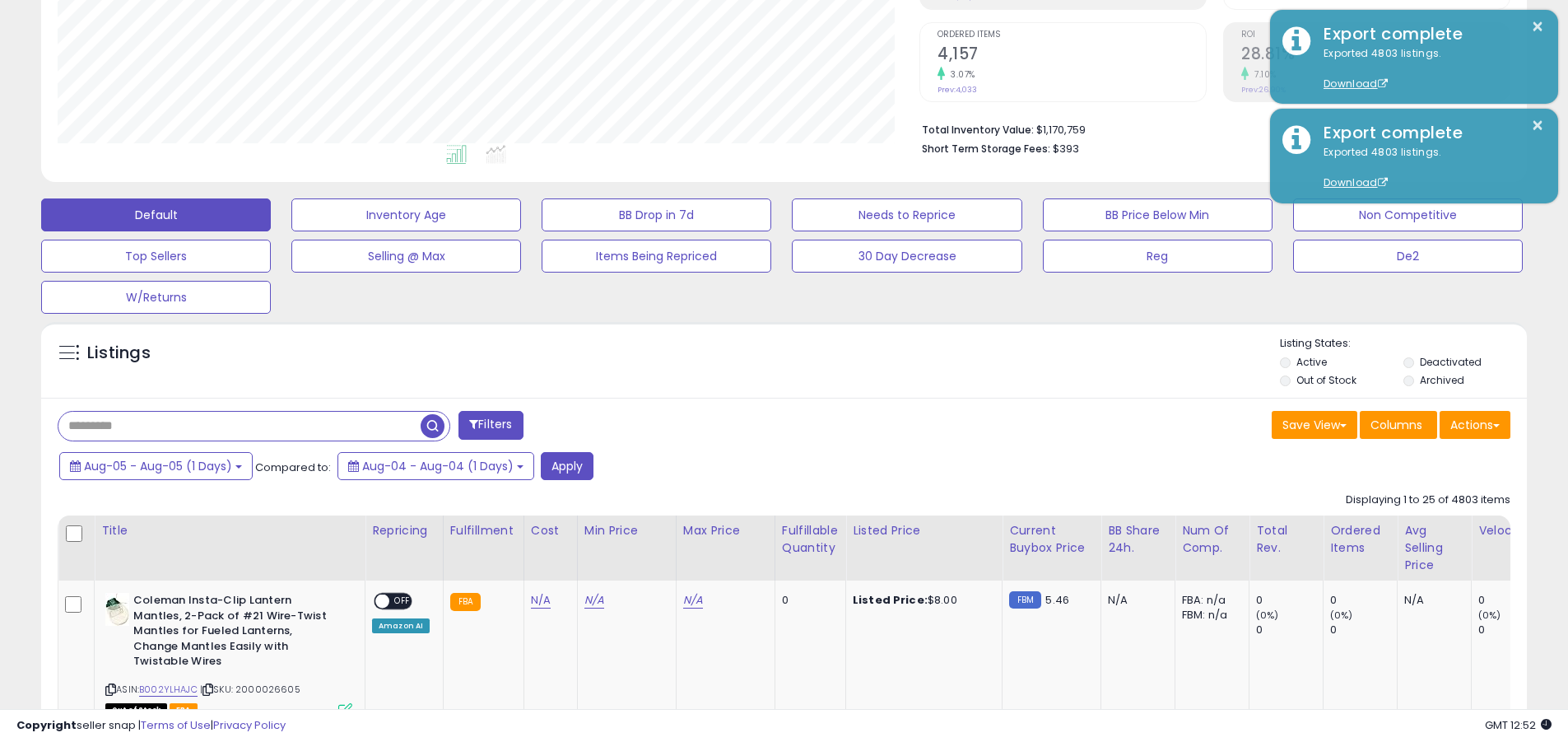 click at bounding box center [240, 426] 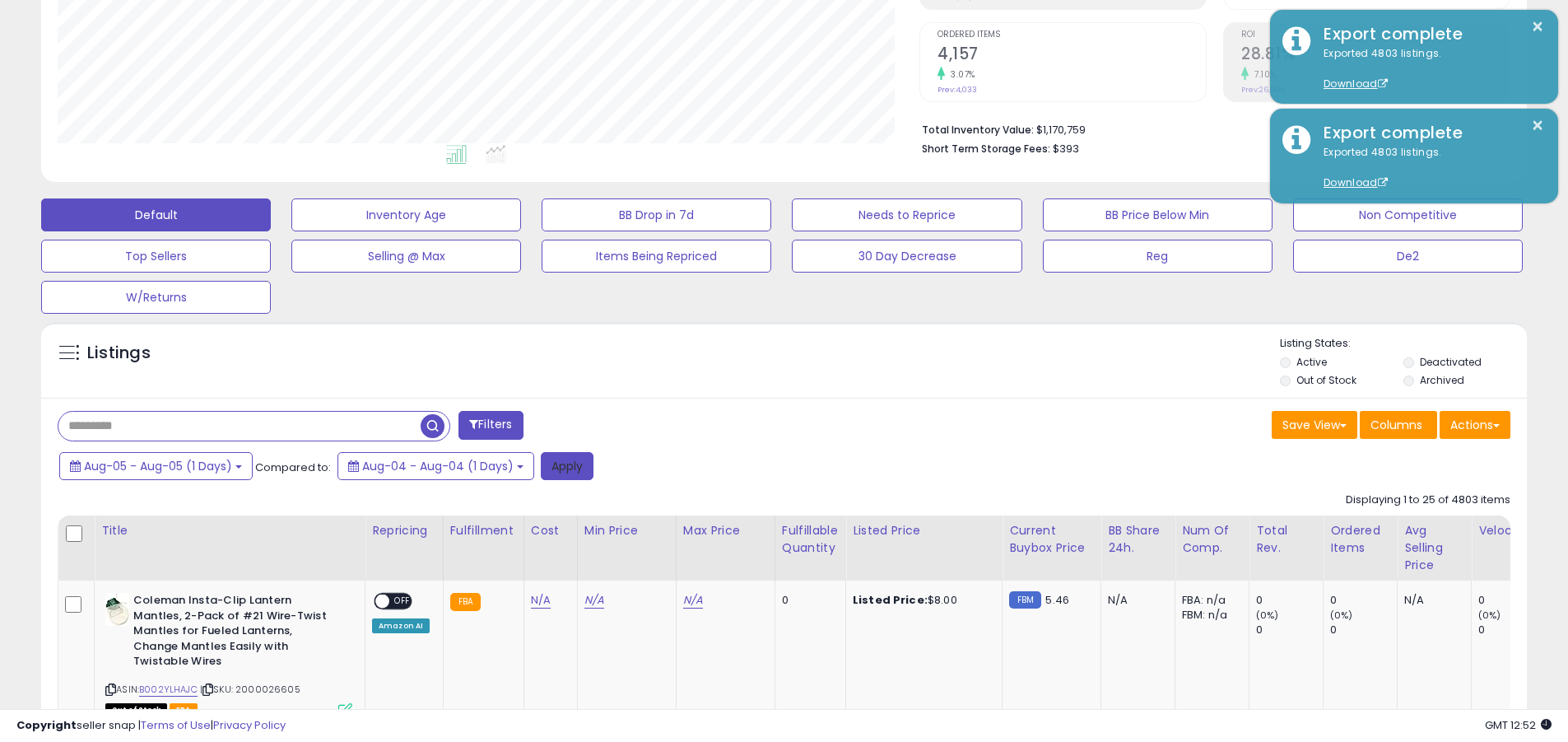click on "Apply" at bounding box center [567, 466] 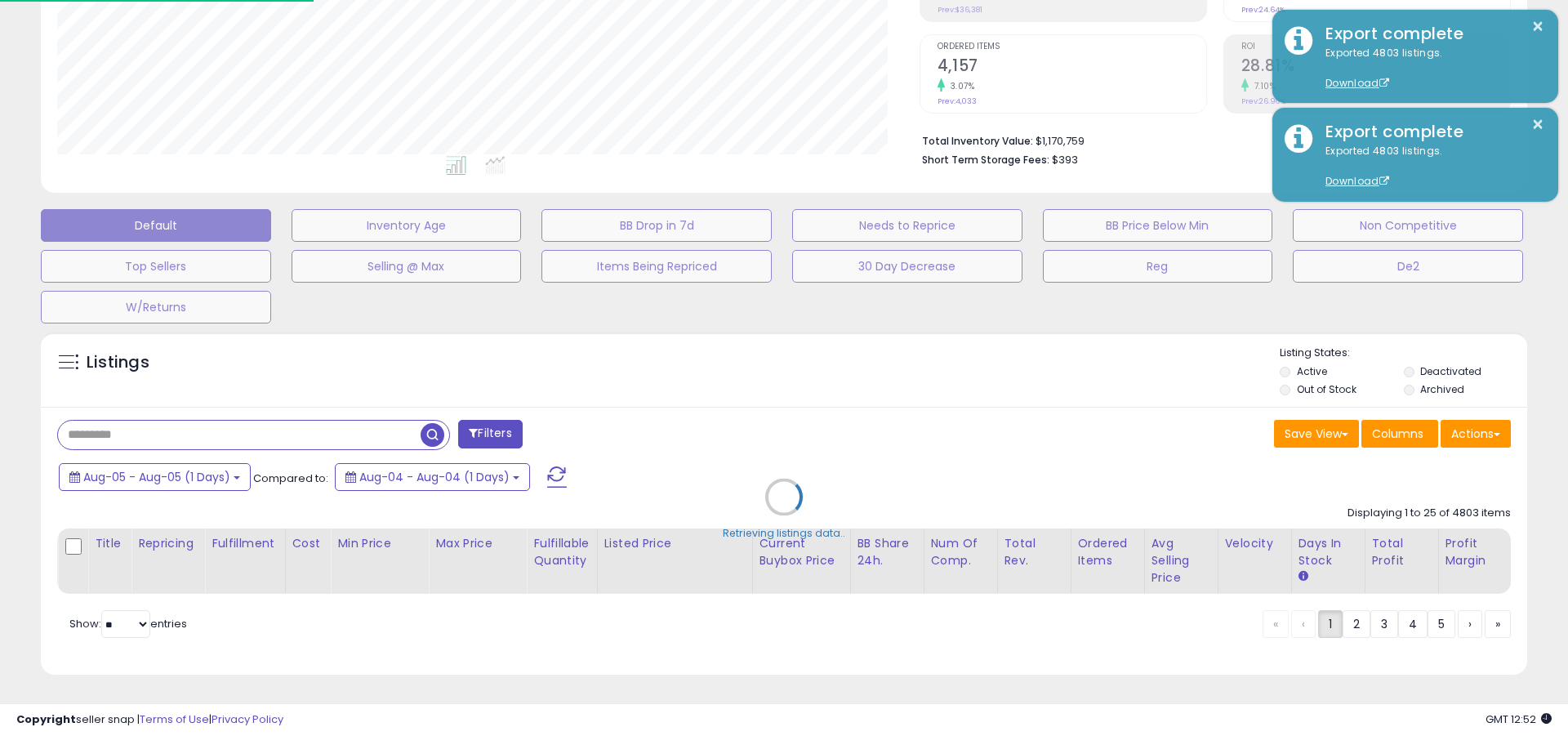 scroll, scrollTop: 816535, scrollLeft: 815804, axis: both 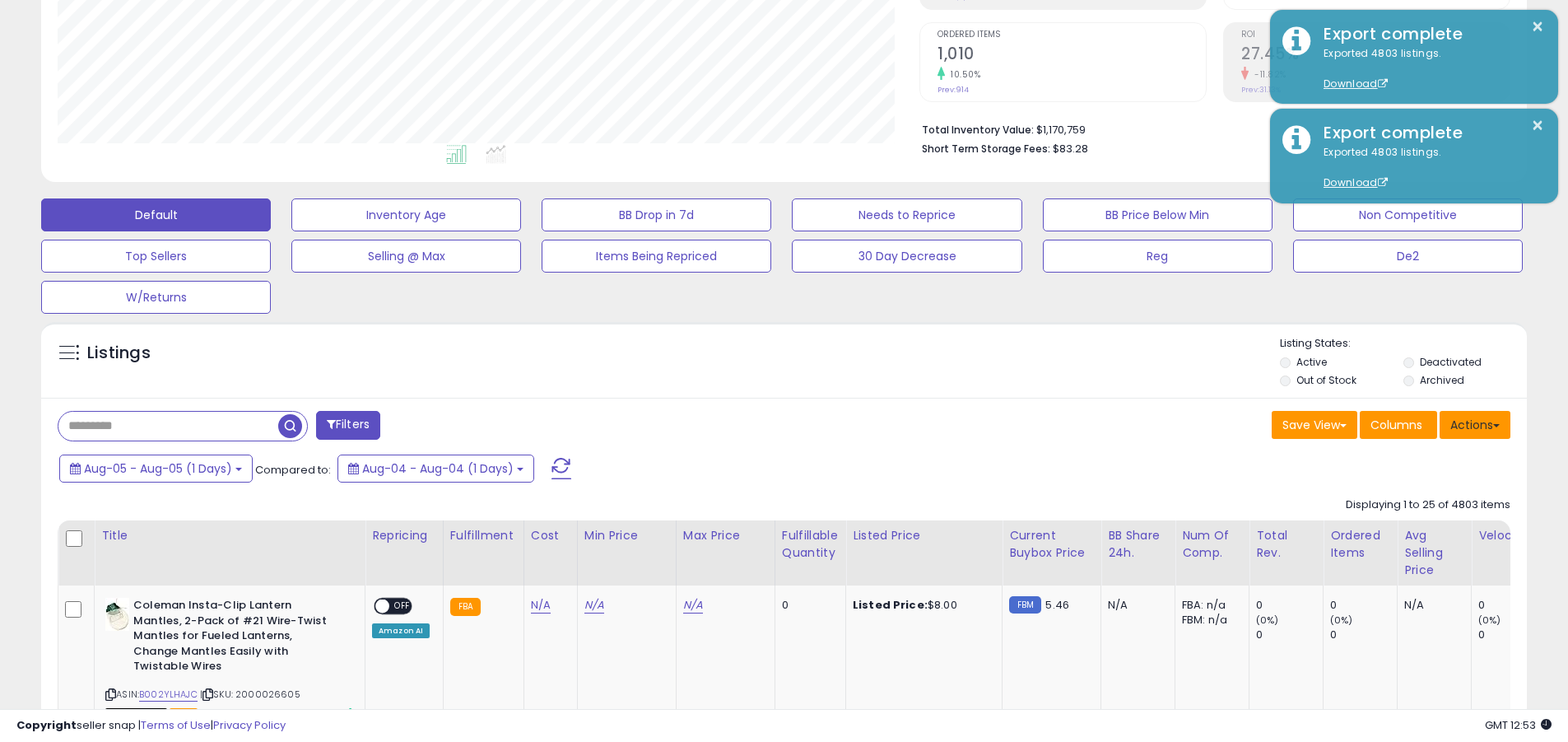 click on "Actions" at bounding box center [1475, 425] 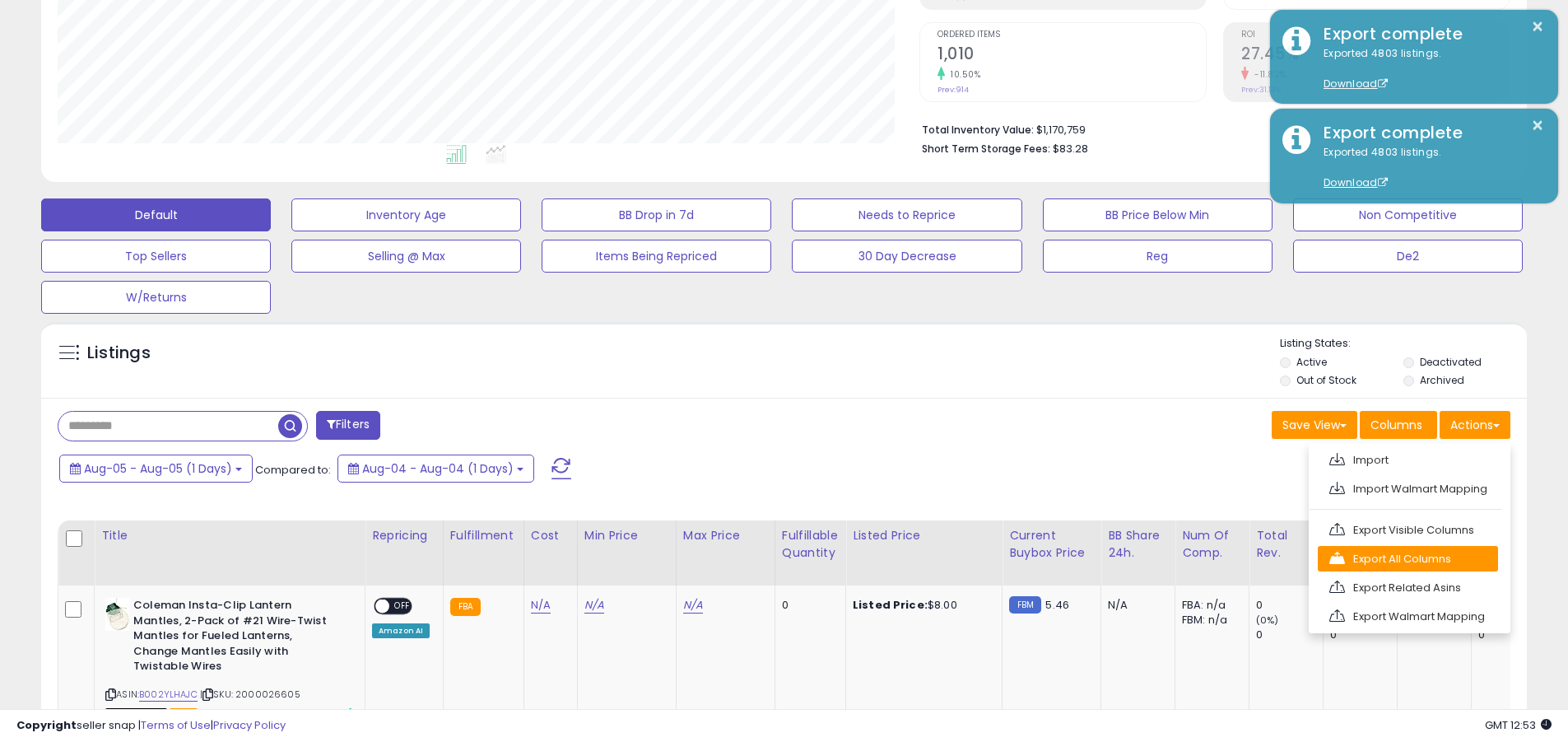 click on "Export All Columns" at bounding box center [1407, 558] 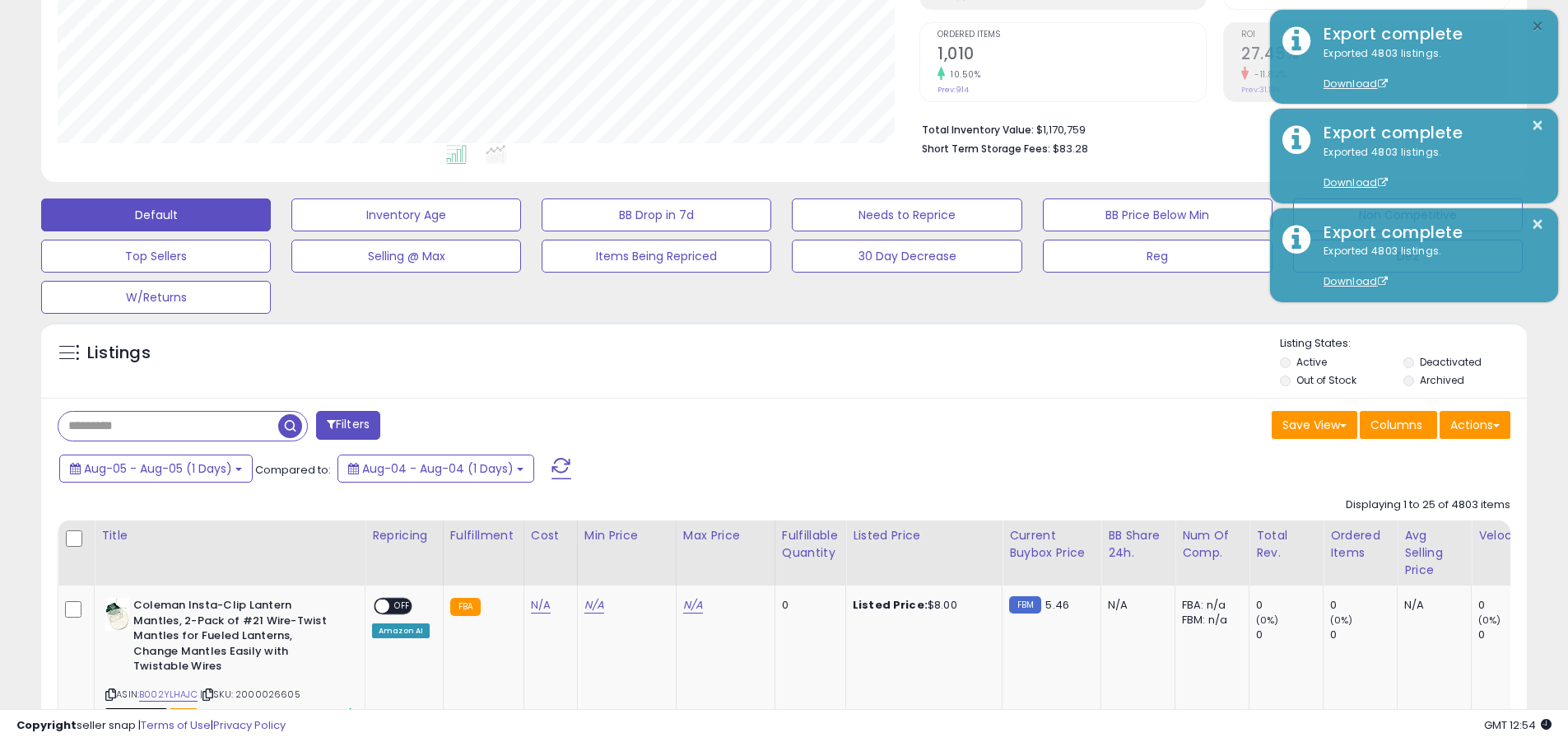 click on "×" at bounding box center (1538, 26) 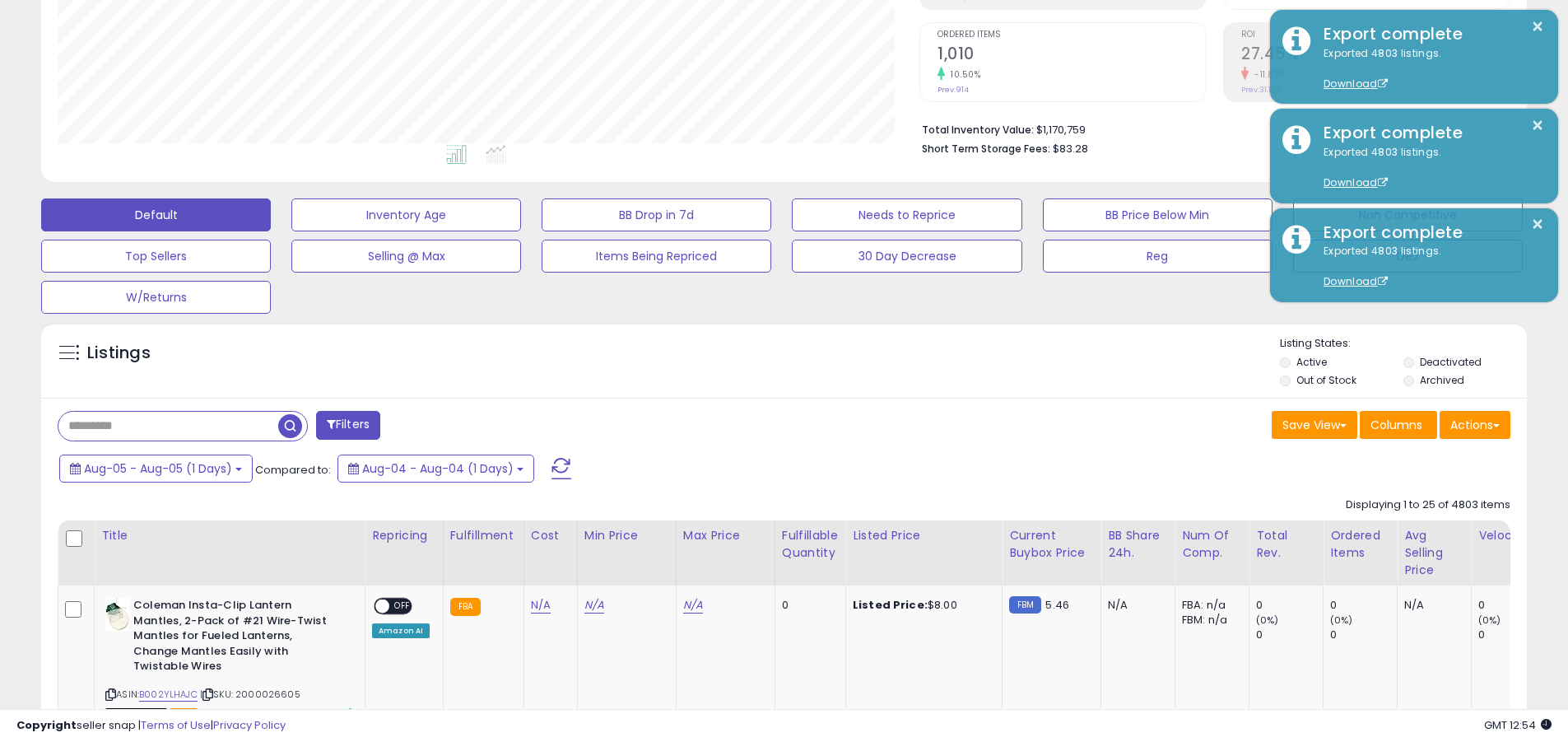 click at bounding box center (168, 426) 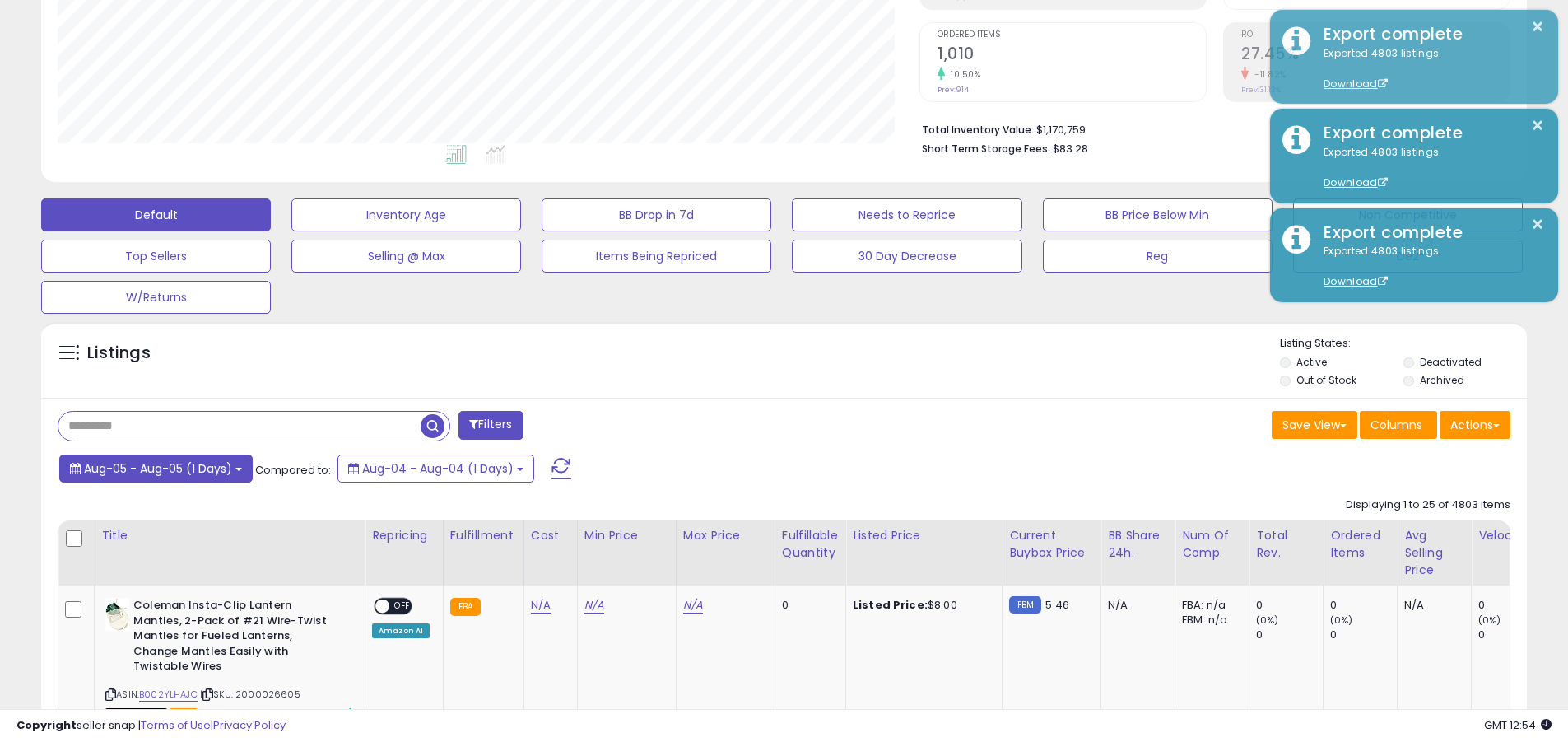 click on "Aug-05 - Aug-05 (1 Days)" at bounding box center [158, 469] 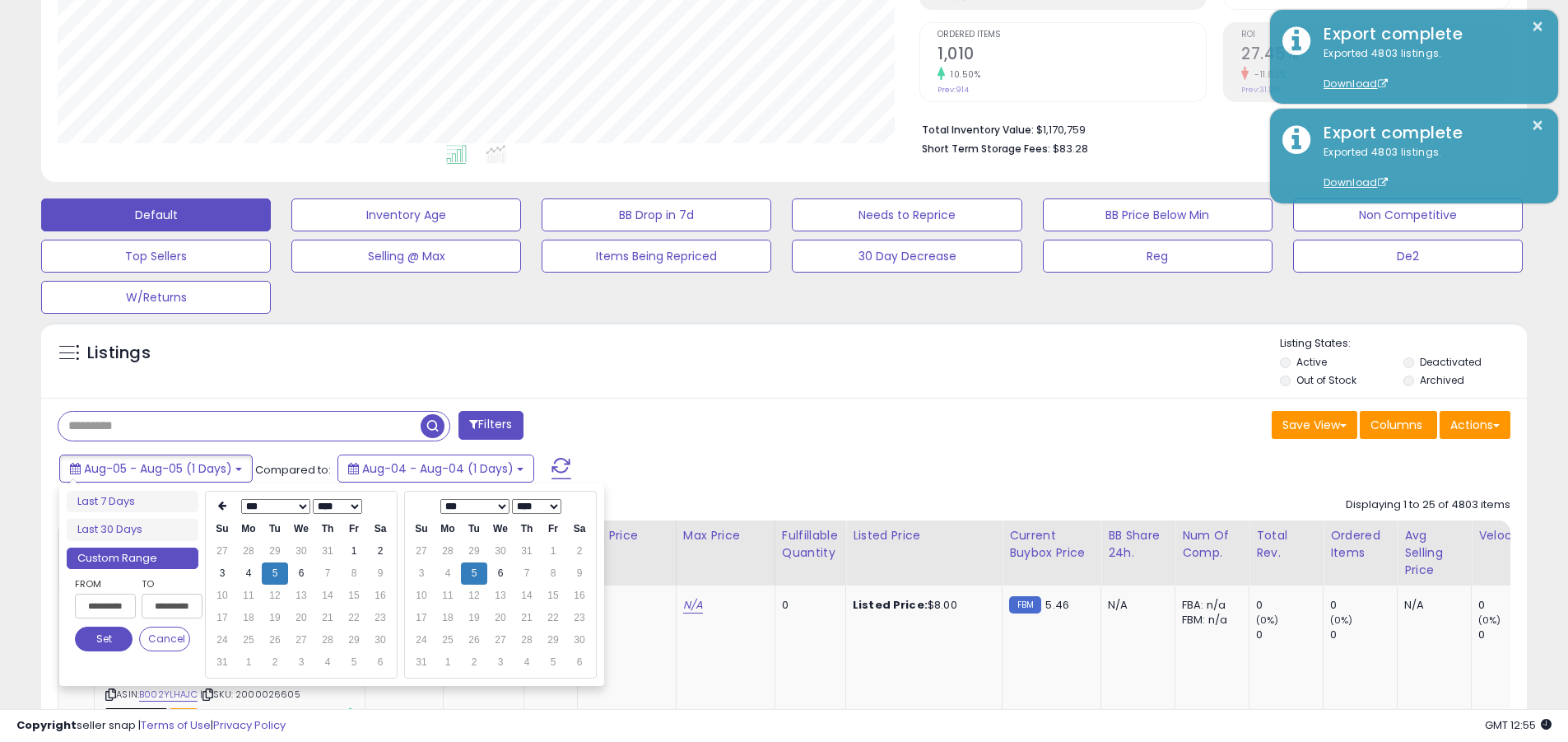 click on "**********" at bounding box center [105, 606] 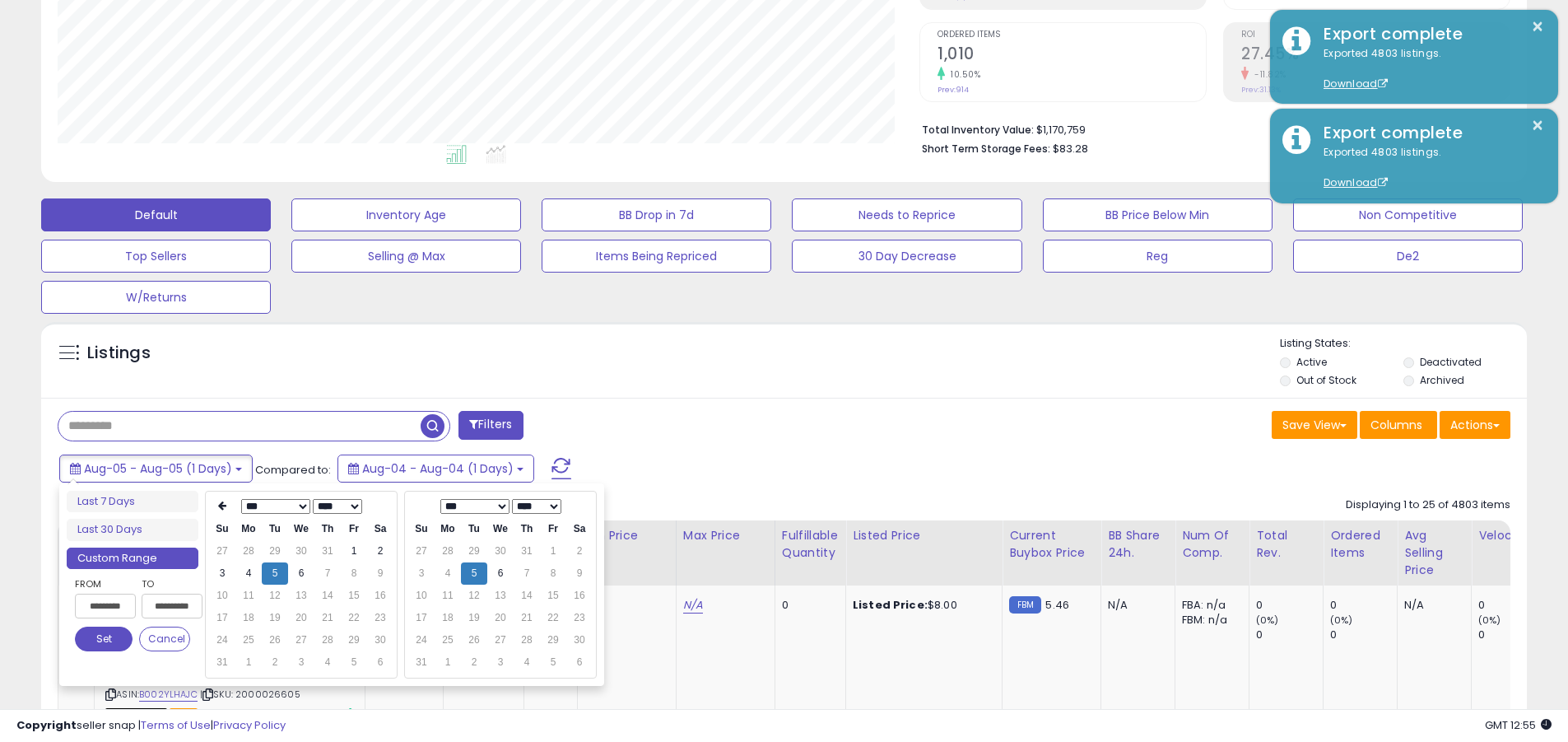 type on "**********" 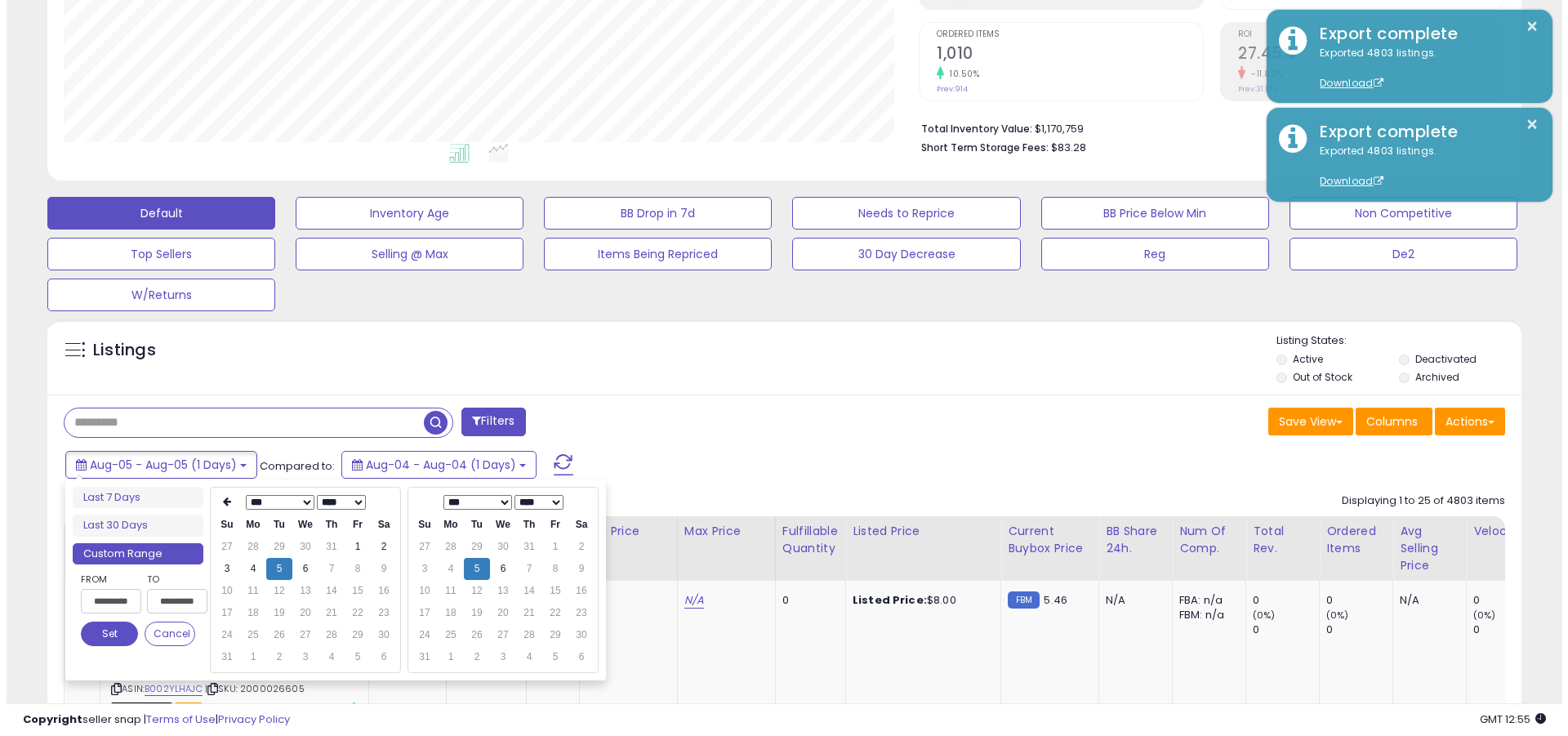 scroll, scrollTop: 0, scrollLeft: 2, axis: horizontal 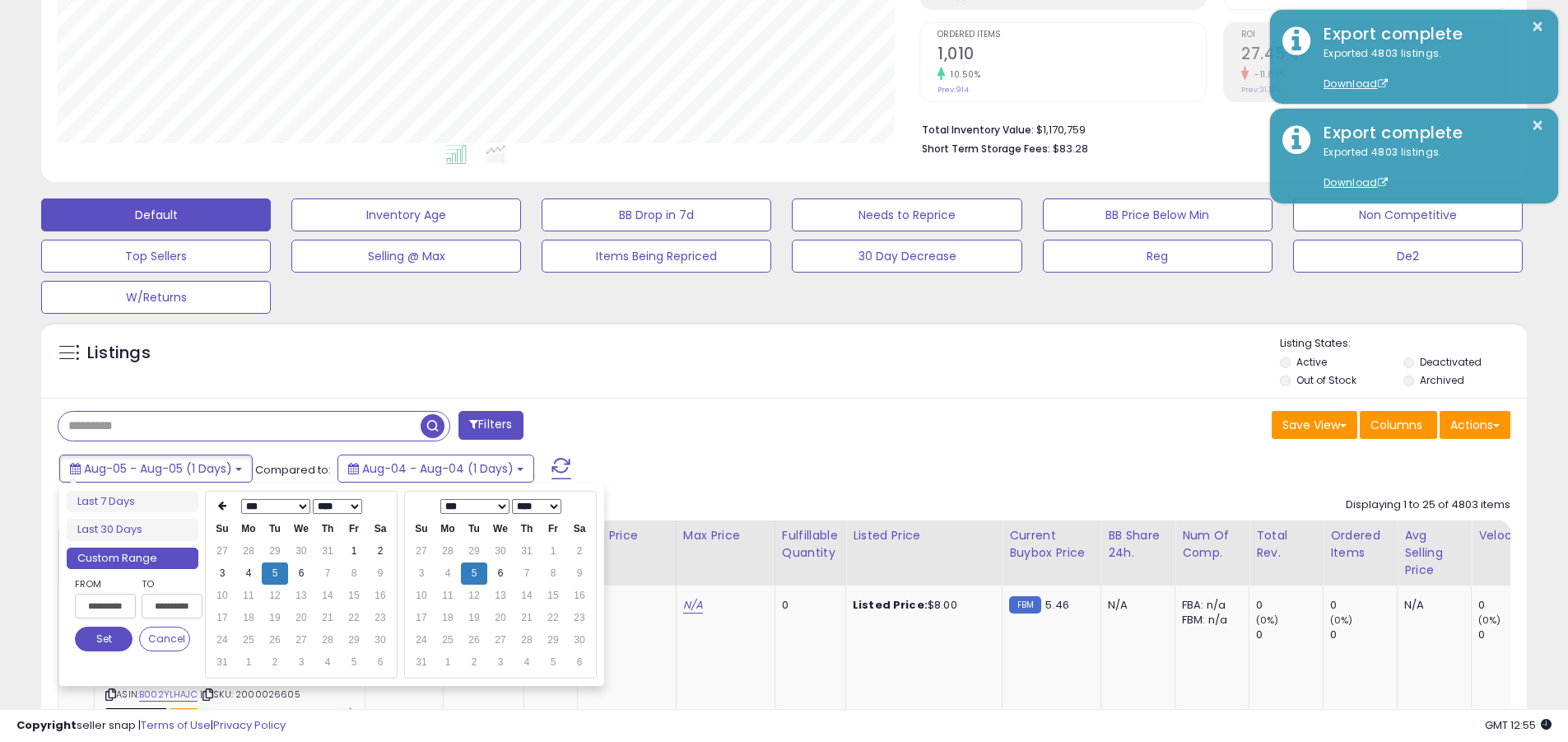 click on "Set" at bounding box center (104, 639) 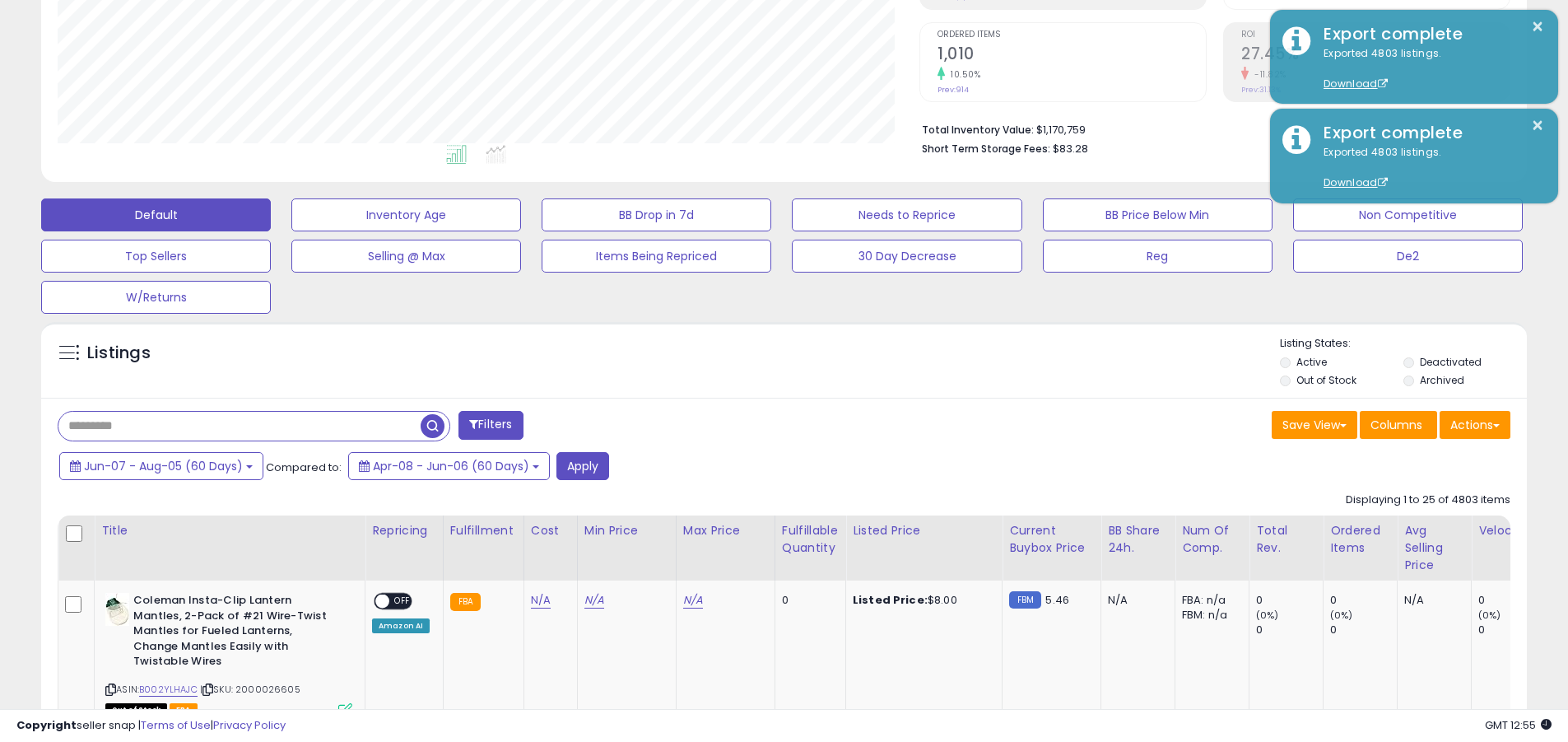 click at bounding box center (240, 426) 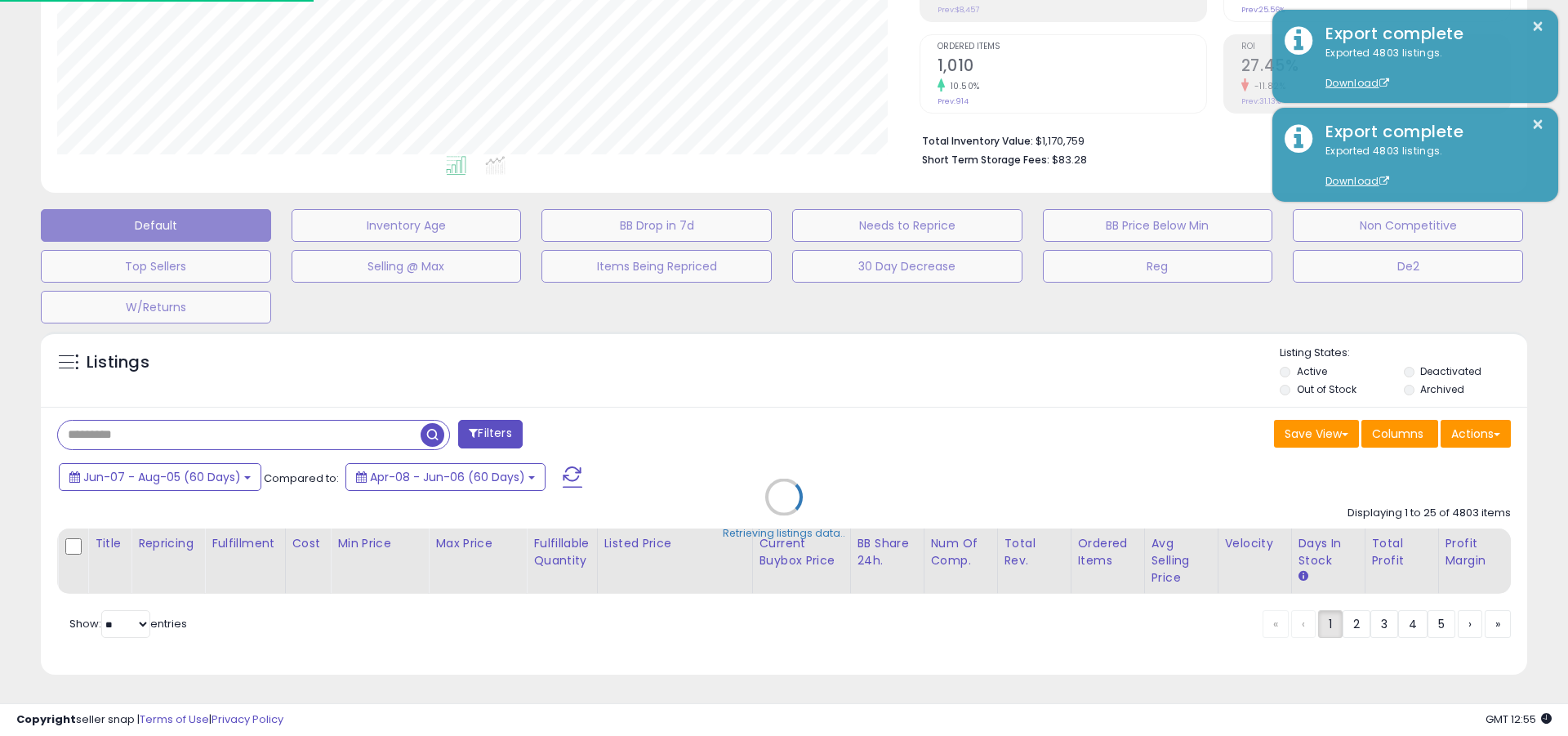 scroll, scrollTop: 816535, scrollLeft: 815804, axis: both 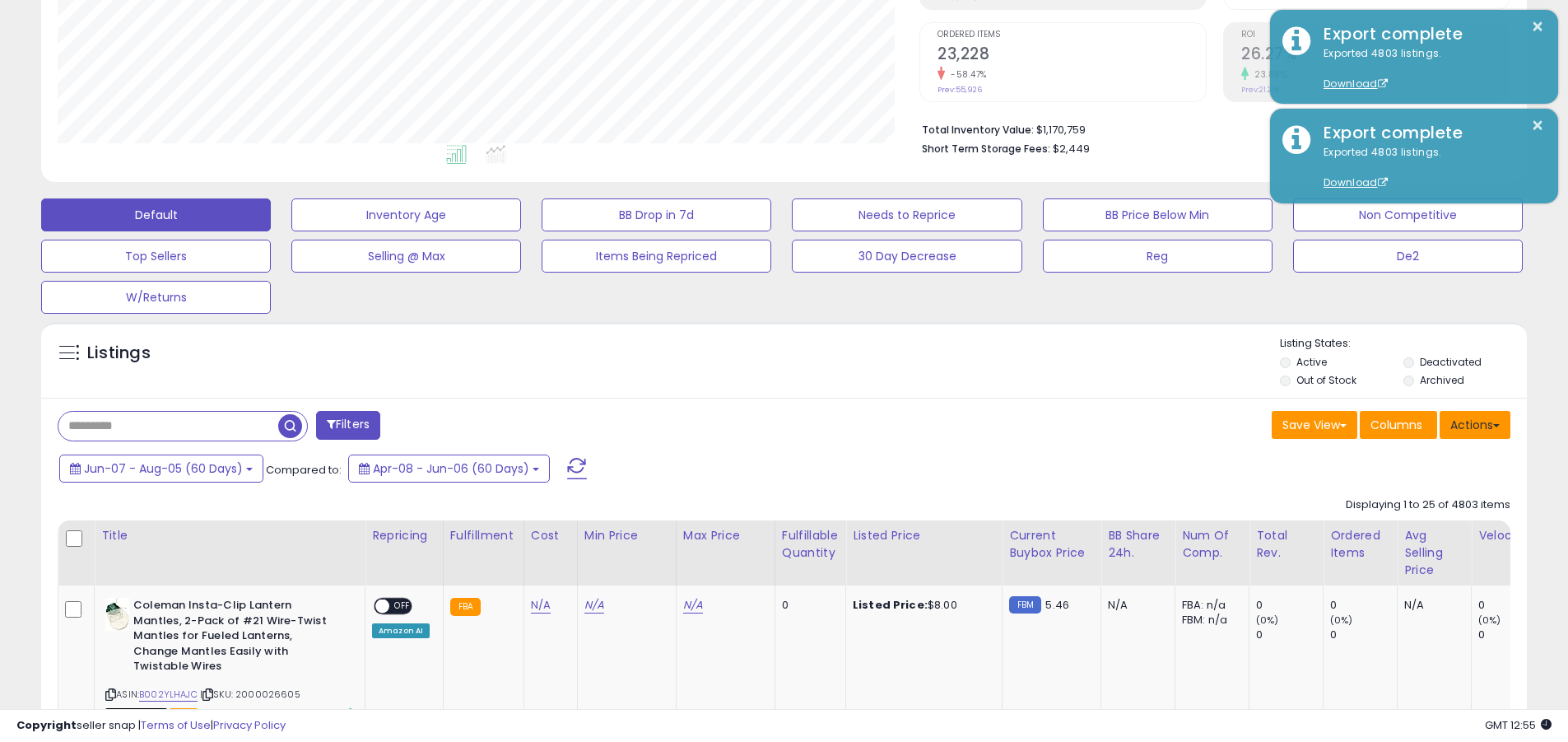click on "Actions" at bounding box center (1475, 425) 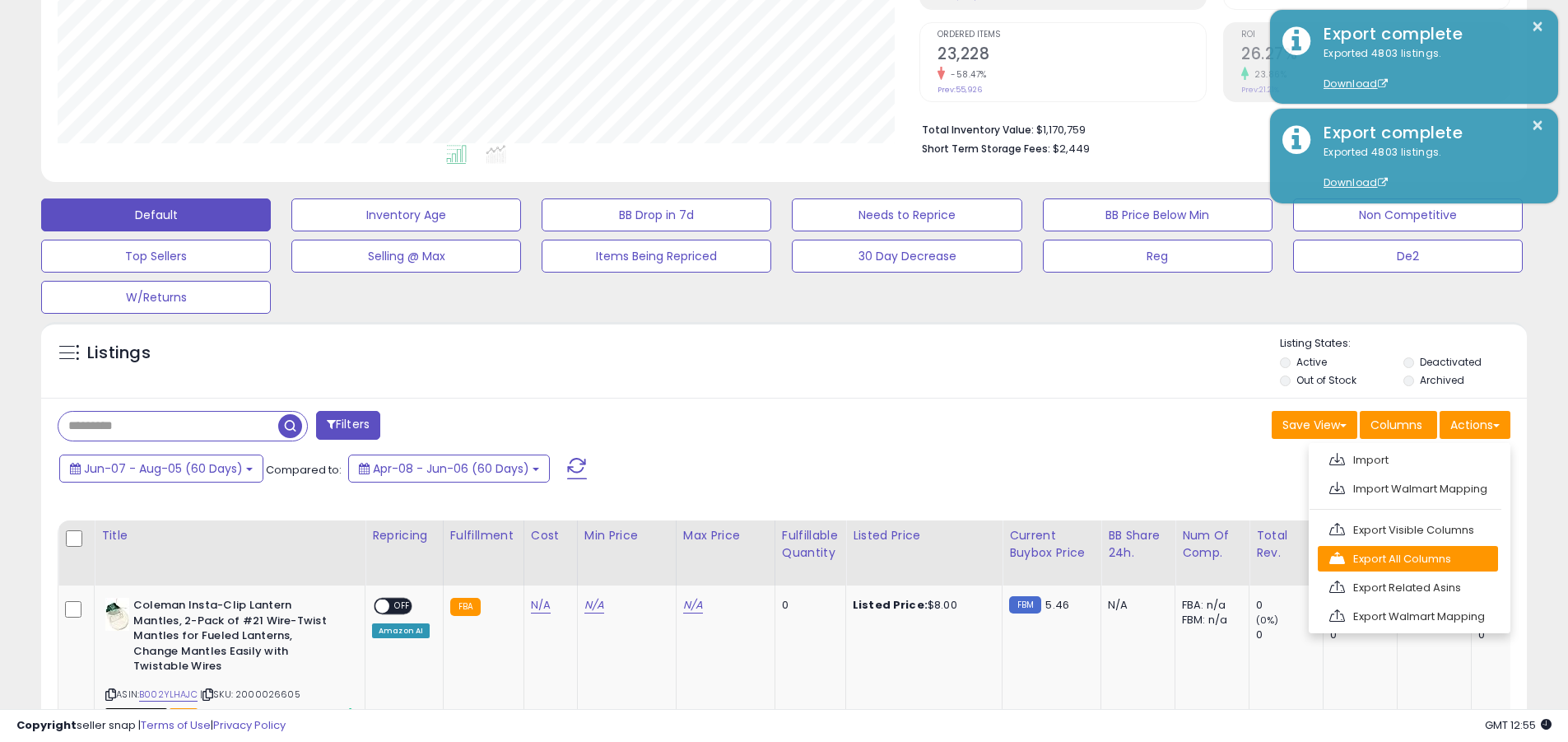 click on "Export All Columns" at bounding box center (1407, 558) 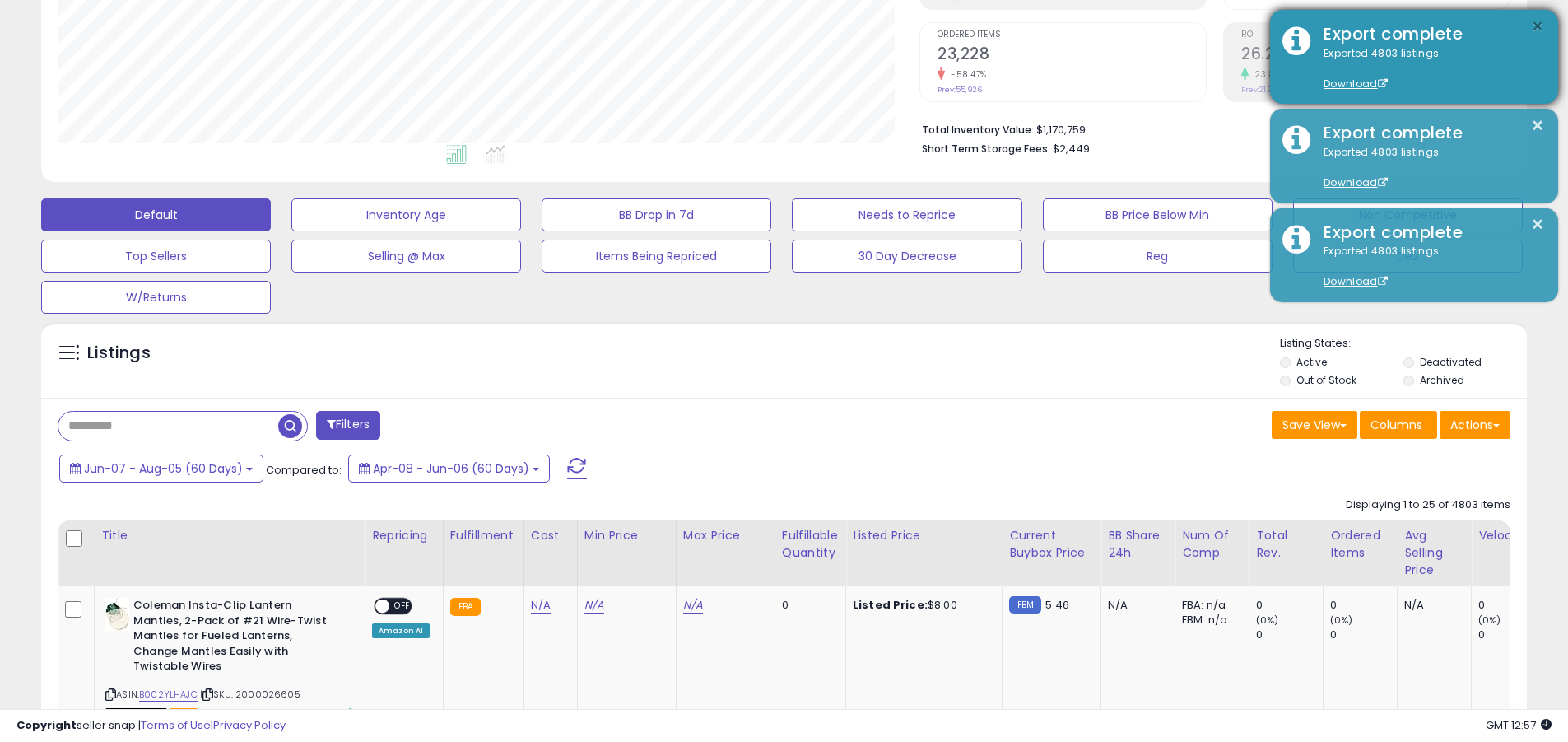 click on "×" at bounding box center [1538, 26] 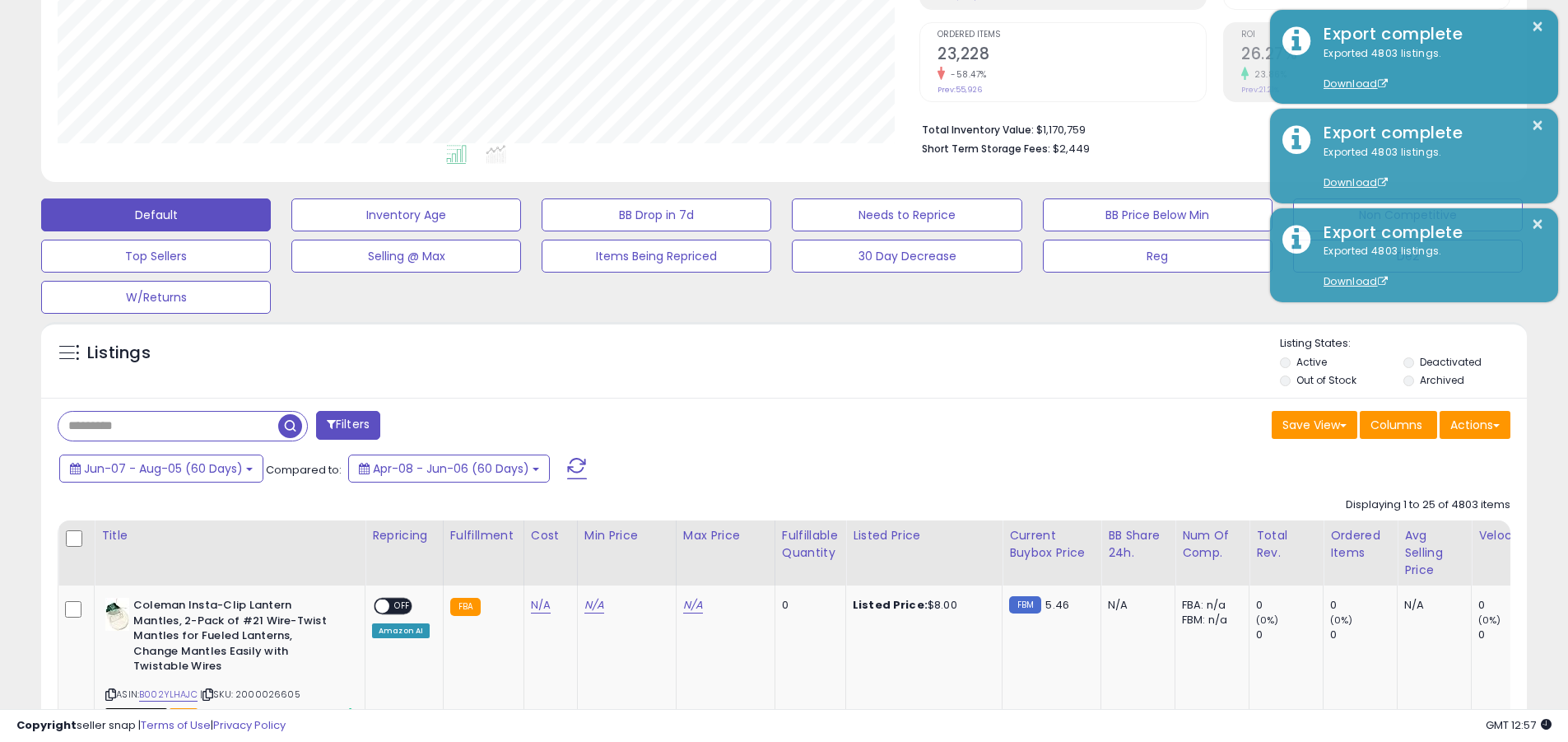 click at bounding box center (168, 426) 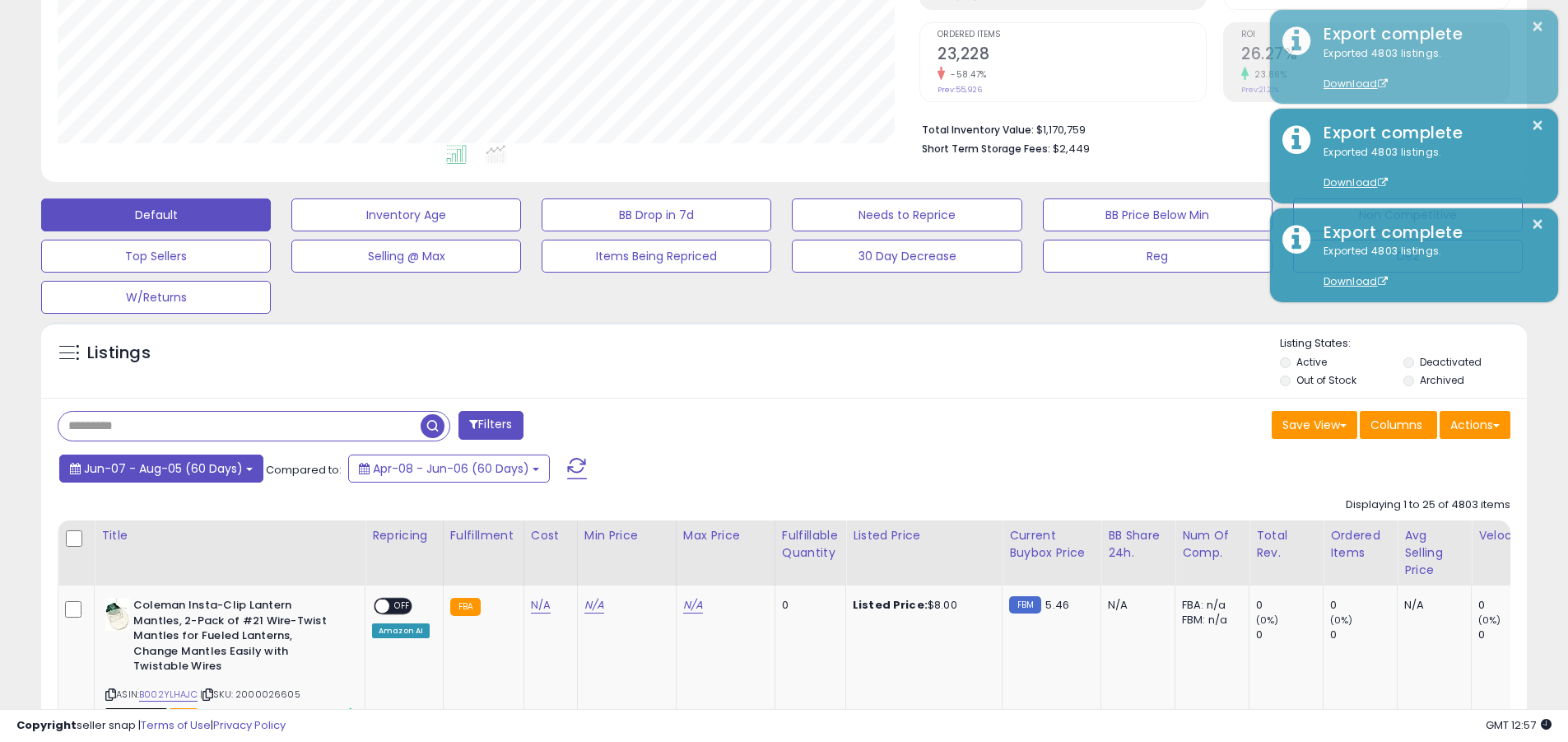 click on "Jun-07 - Aug-05 (60 Days)" at bounding box center (163, 469) 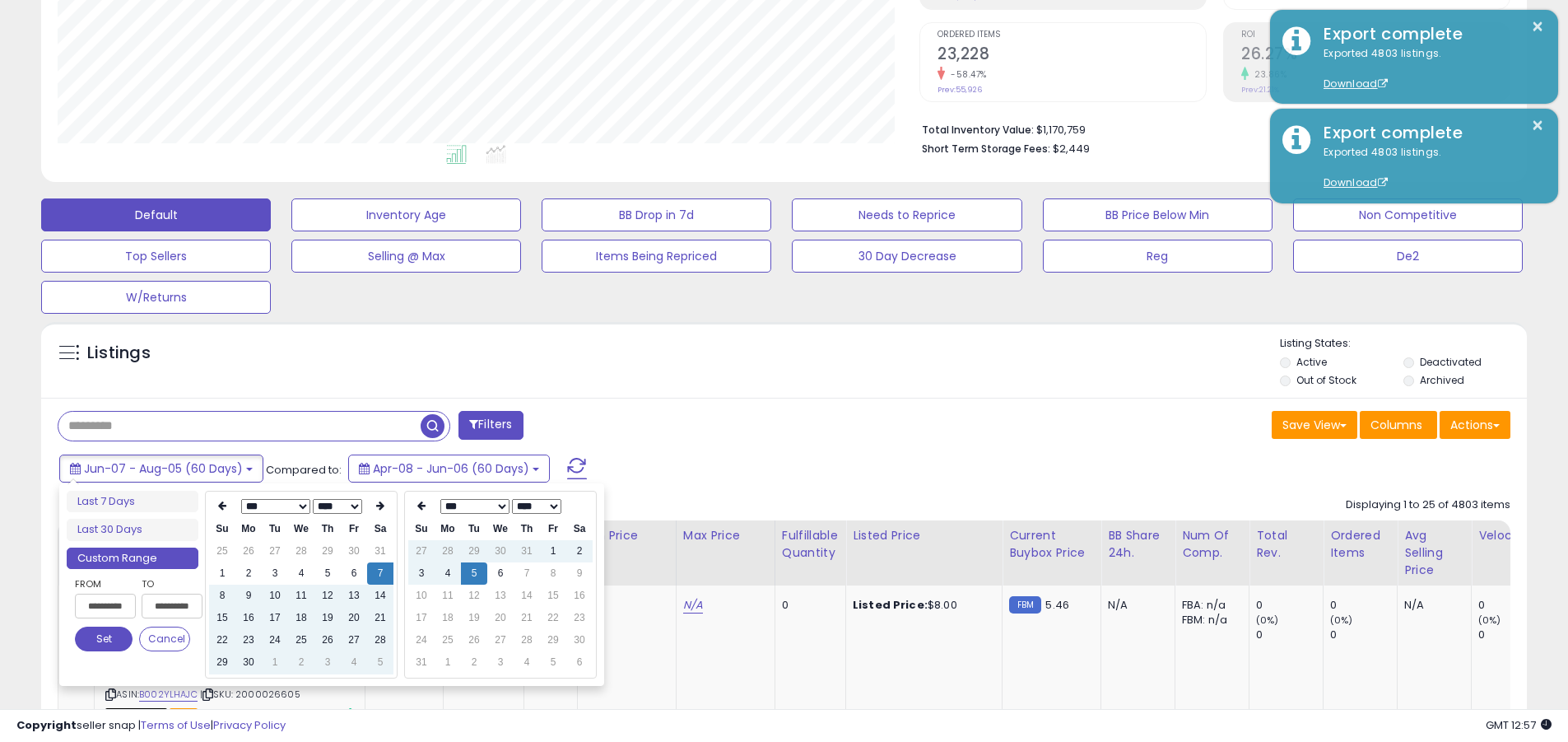click on "**********" at bounding box center [105, 606] 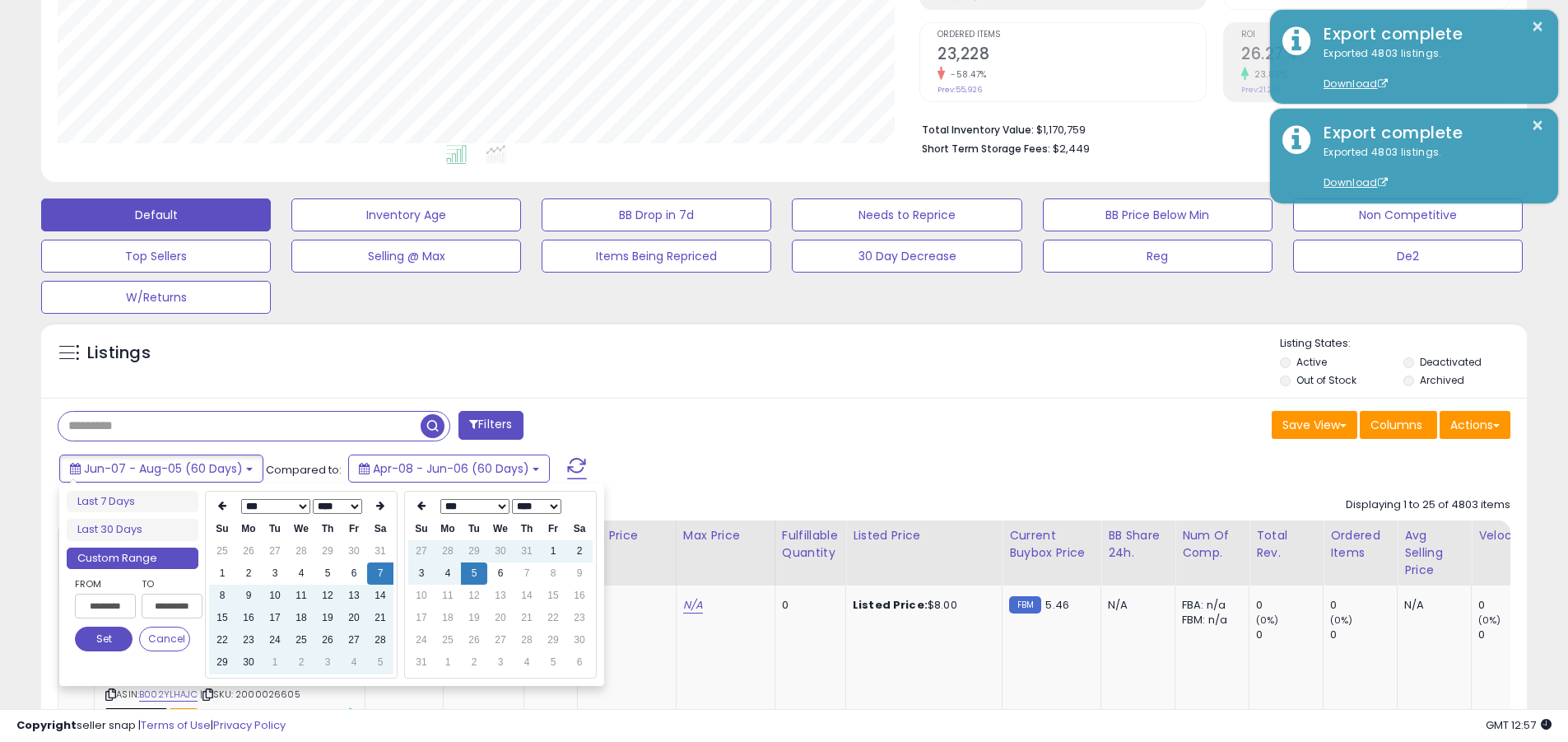 type on "**********" 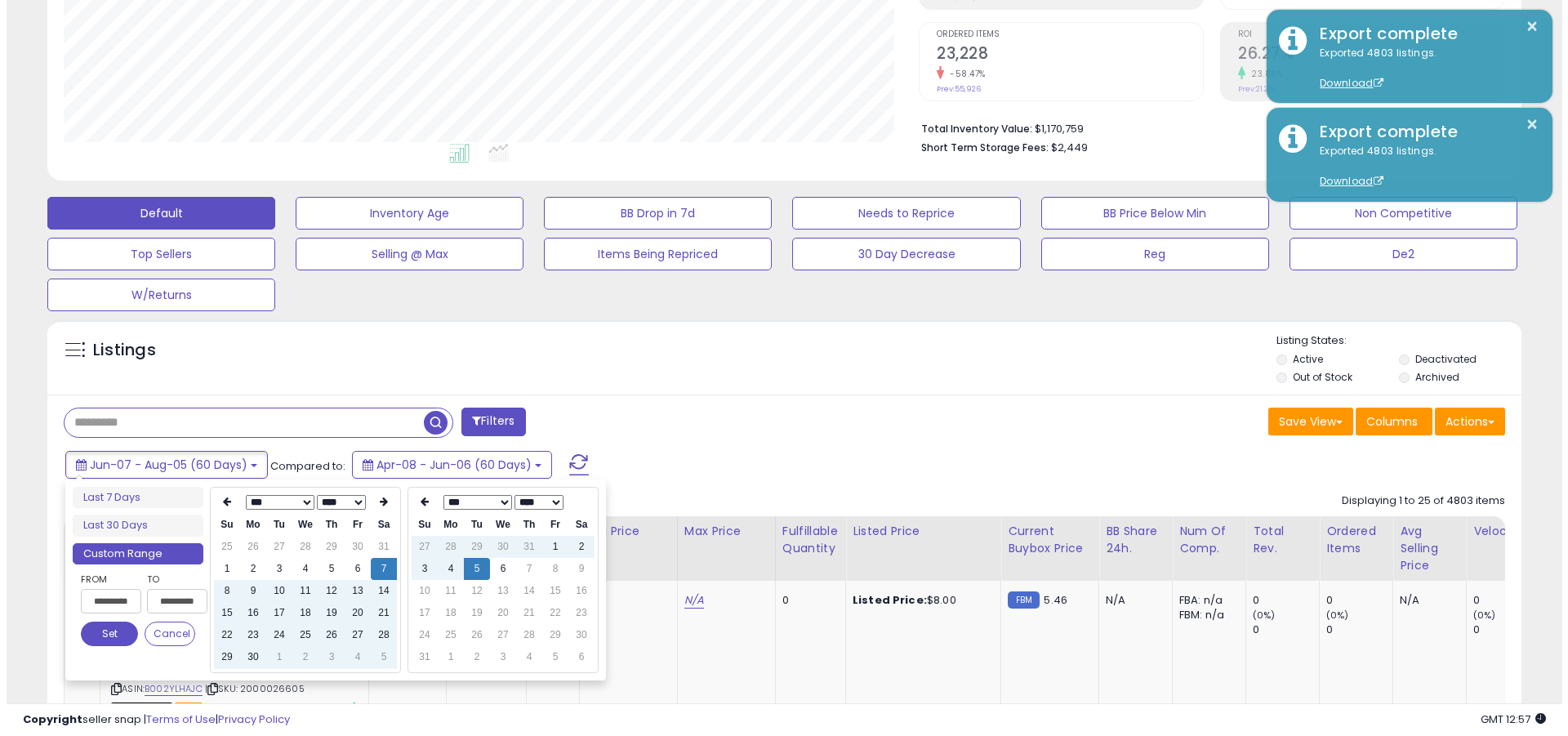 scroll, scrollTop: 0, scrollLeft: 3, axis: horizontal 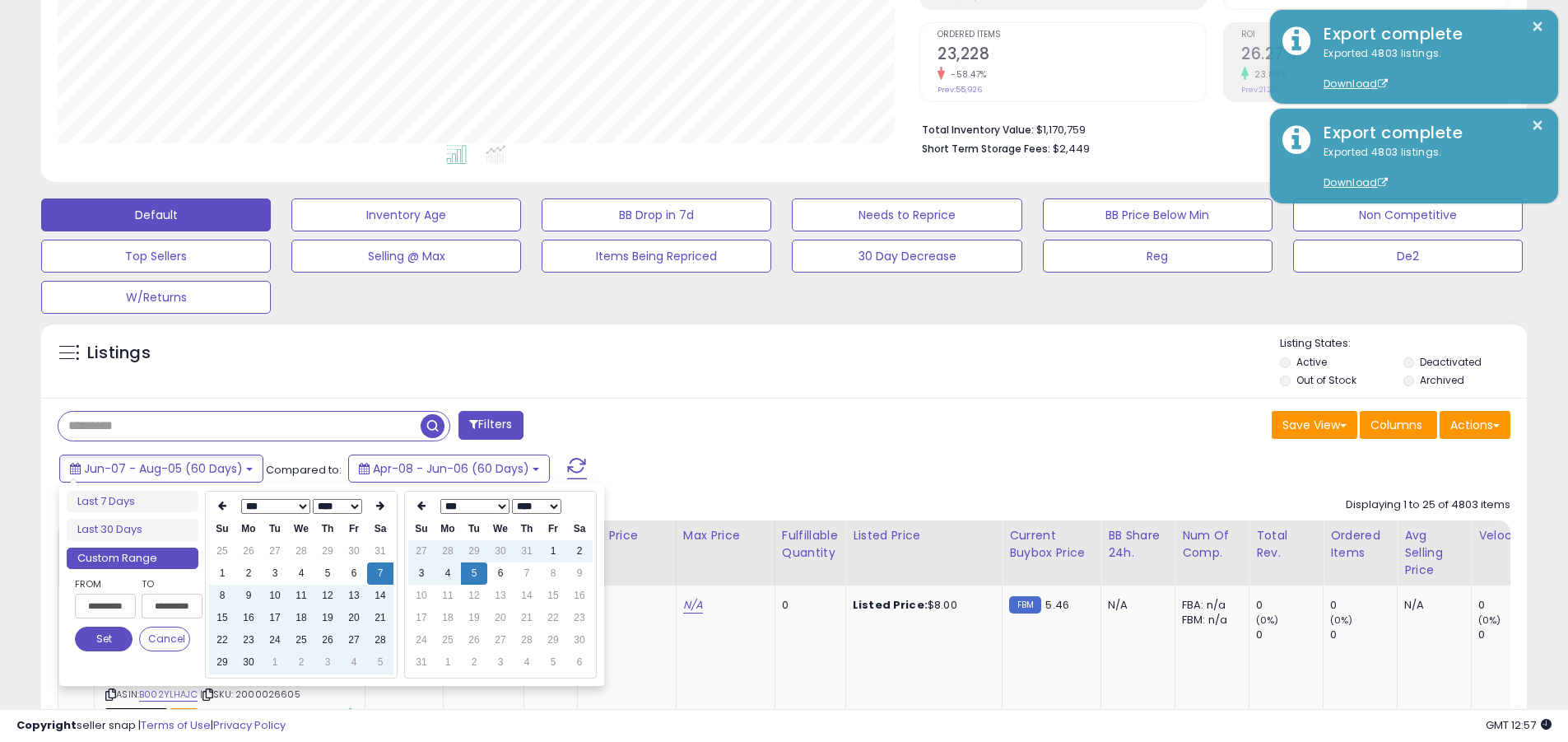 click on "Set" at bounding box center (104, 639) 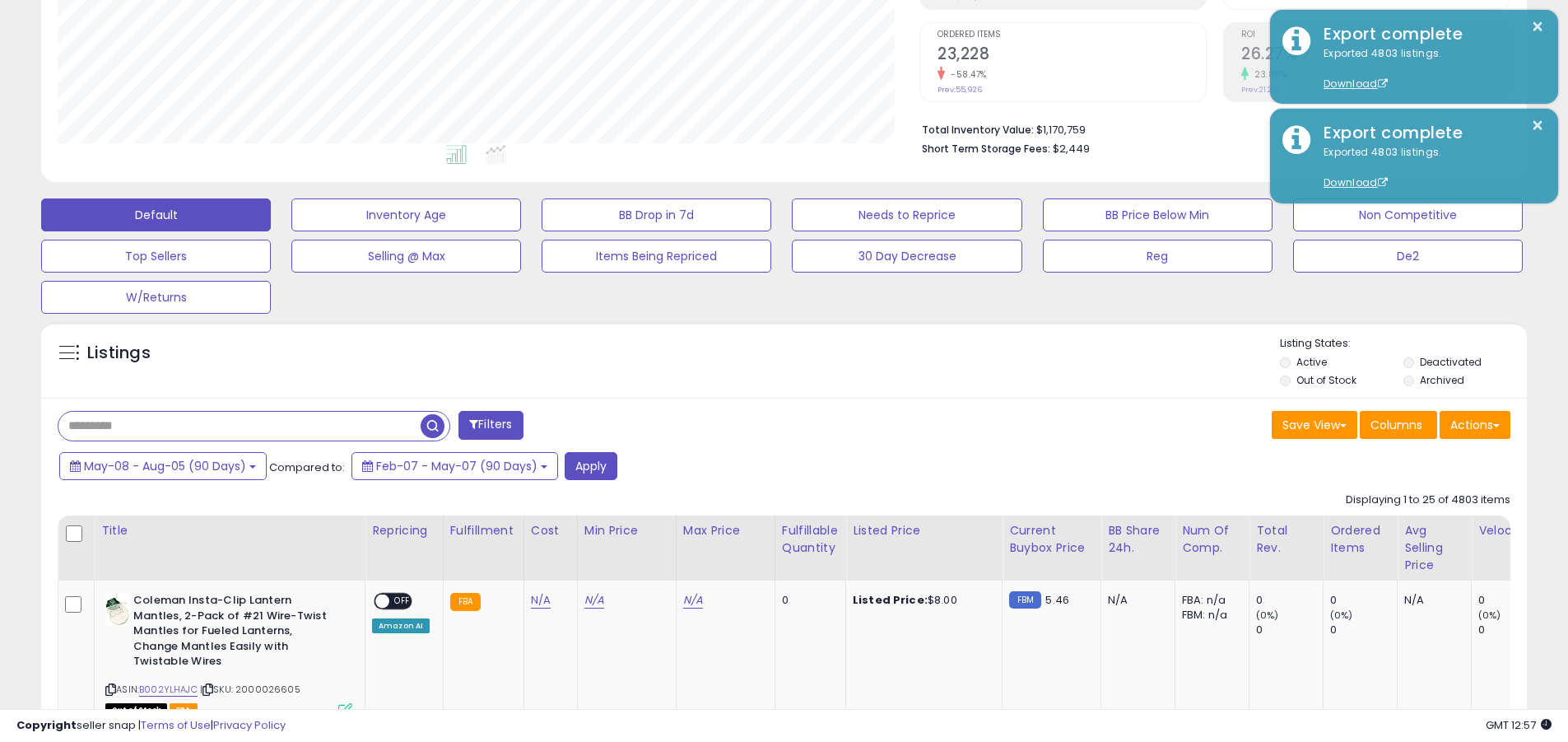 click at bounding box center [240, 426] 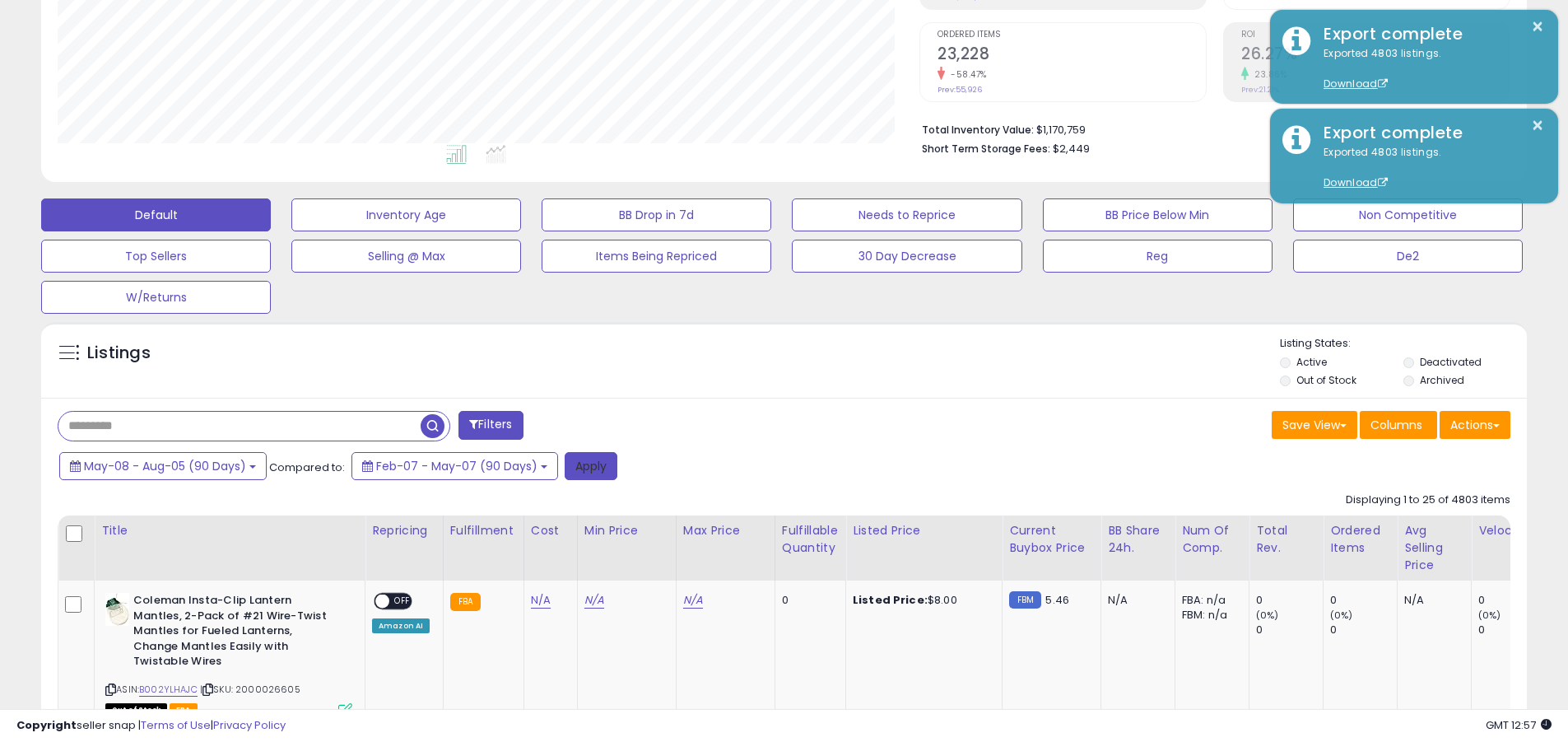 click on "Apply" at bounding box center [591, 466] 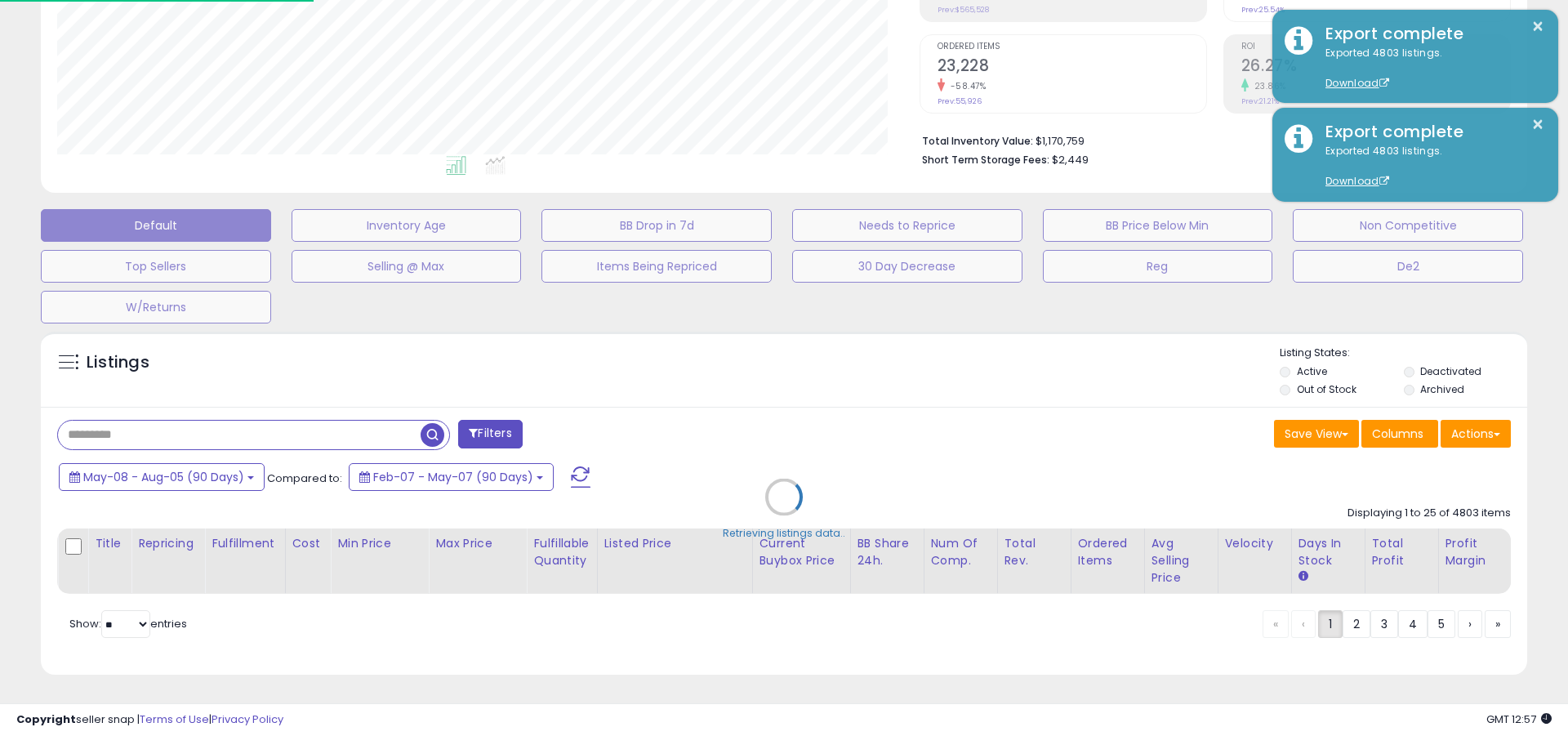scroll, scrollTop: 816535, scrollLeft: 815804, axis: both 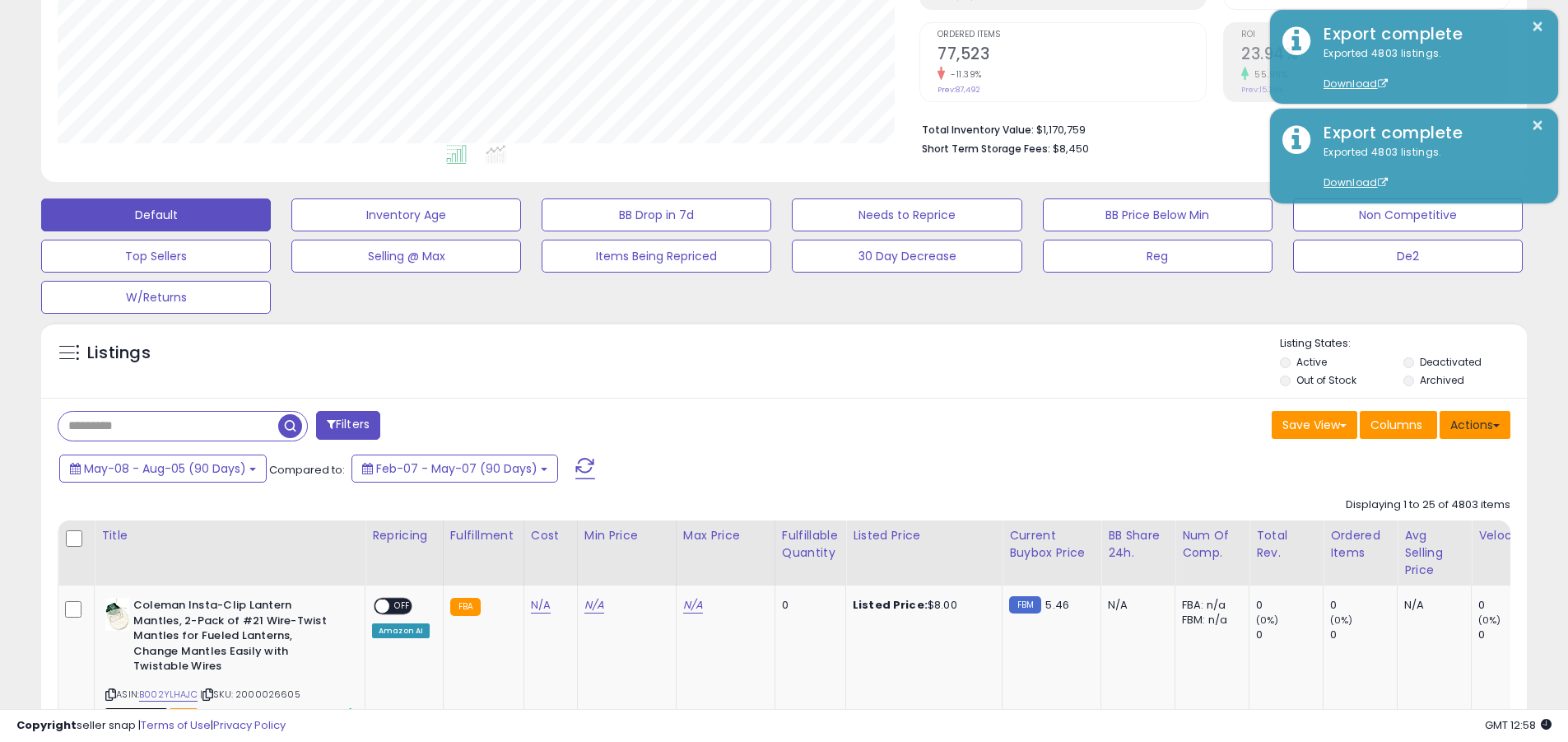 click on "Actions" at bounding box center [1475, 425] 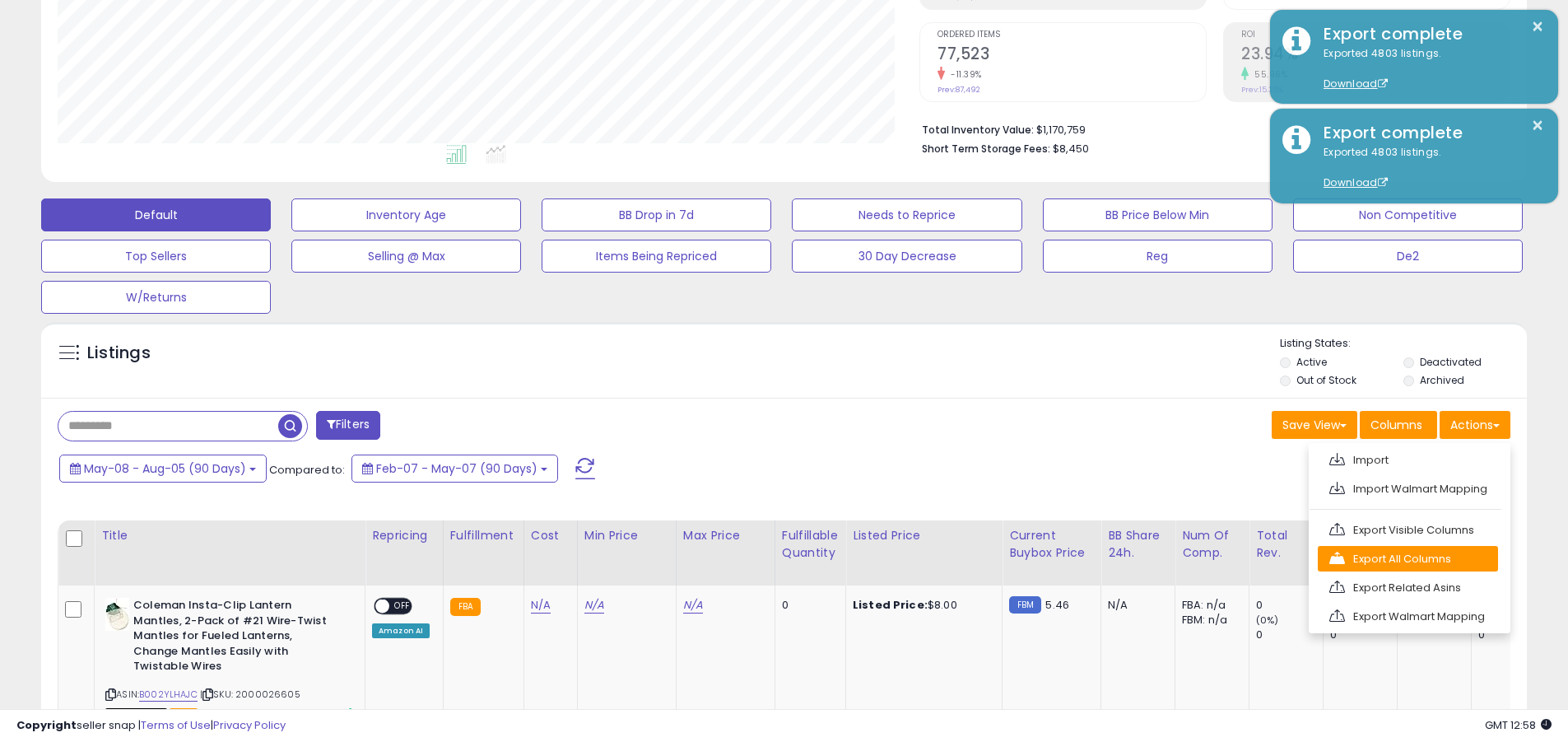 click on "Export All Columns" at bounding box center [1407, 558] 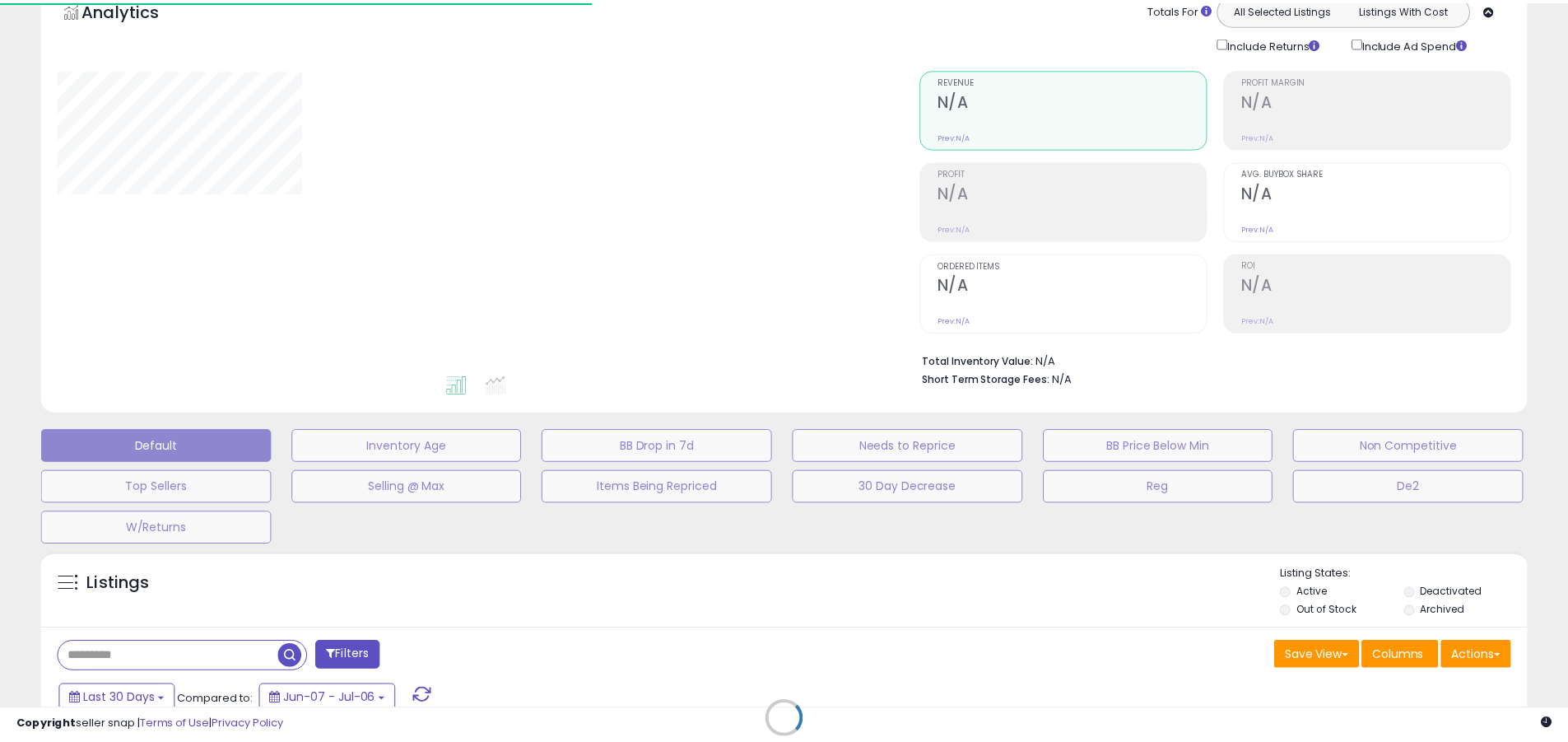 scroll, scrollTop: 70, scrollLeft: 0, axis: vertical 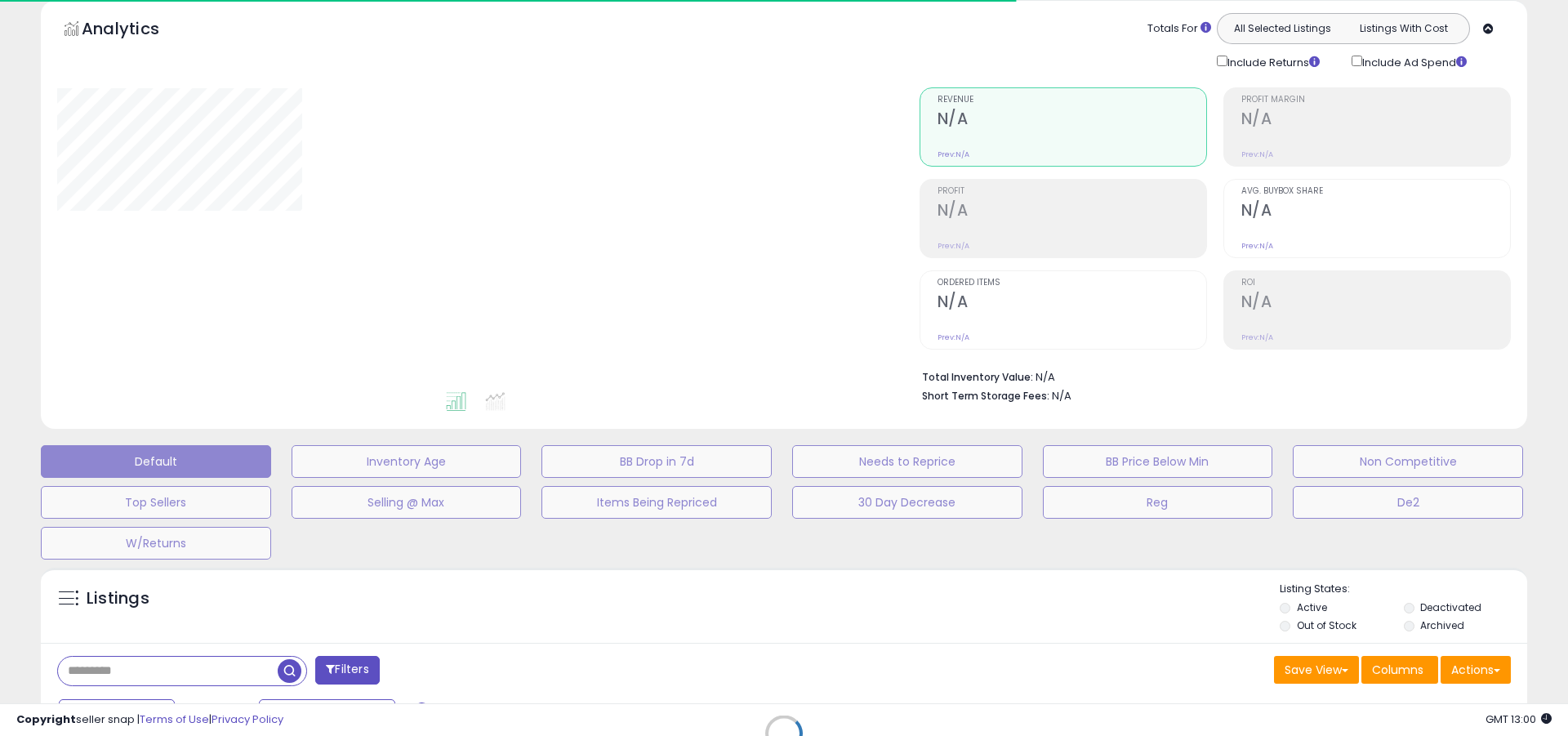 click 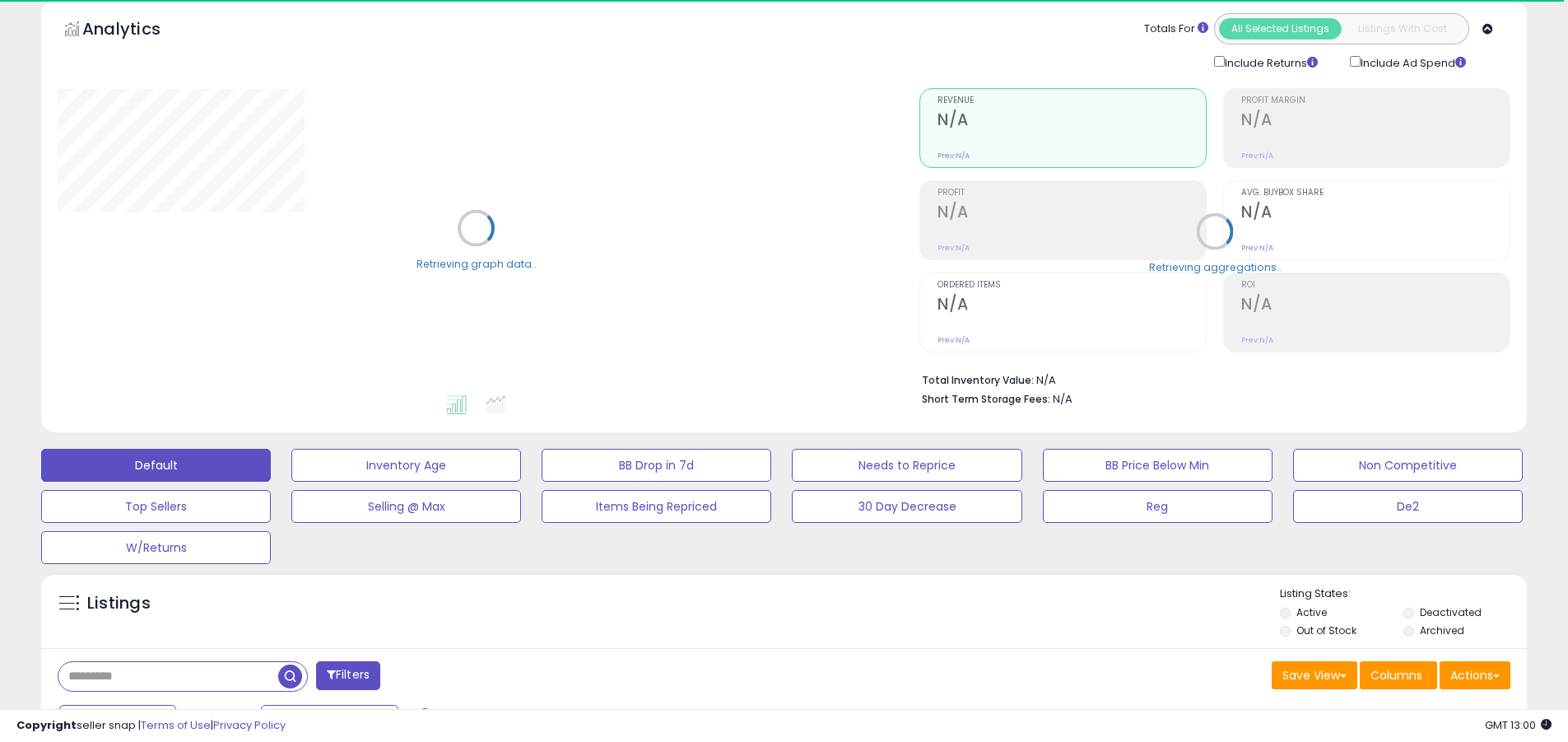 click on "Trade Evolution US" at bounding box center (1359, -45) 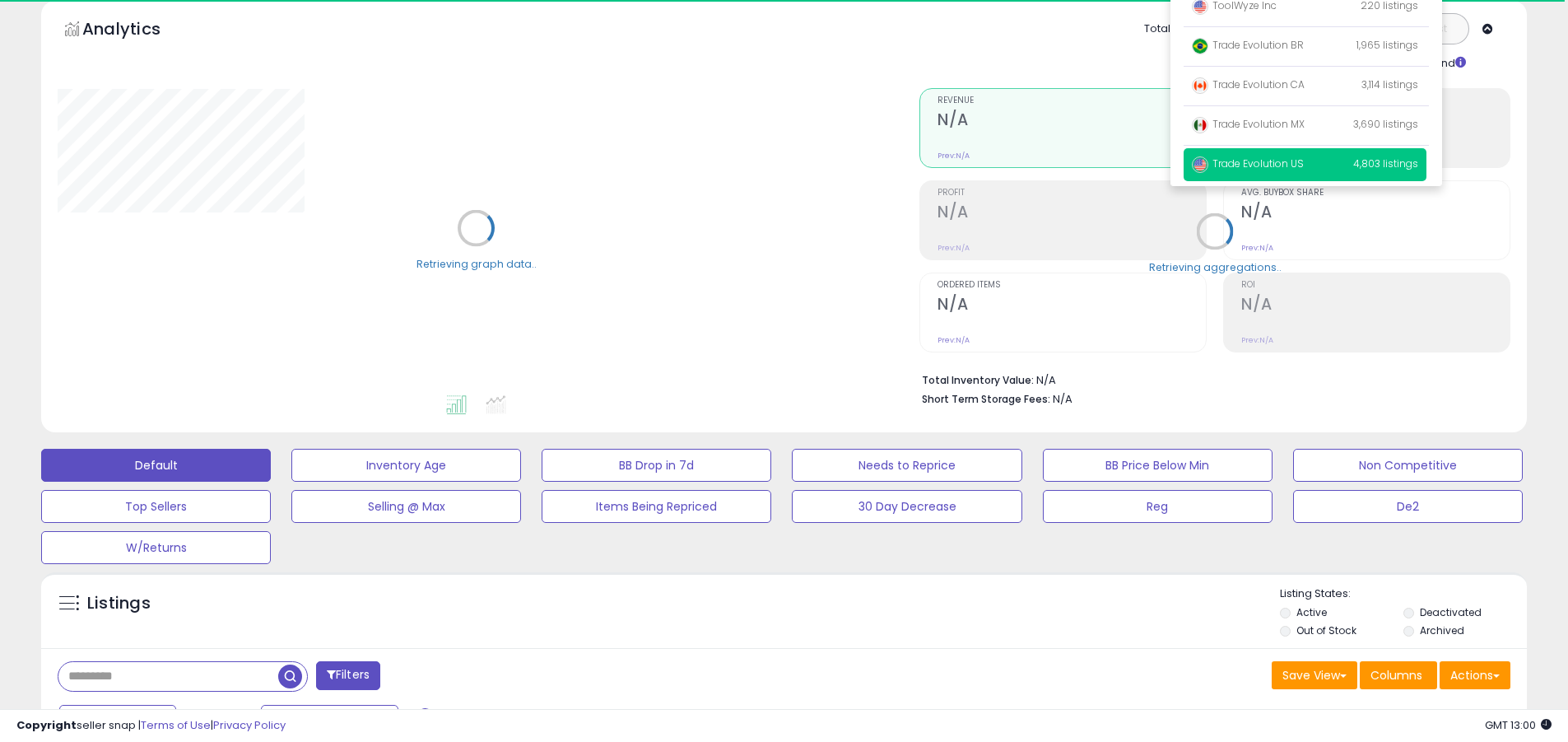 scroll, scrollTop: 16, scrollLeft: 0, axis: vertical 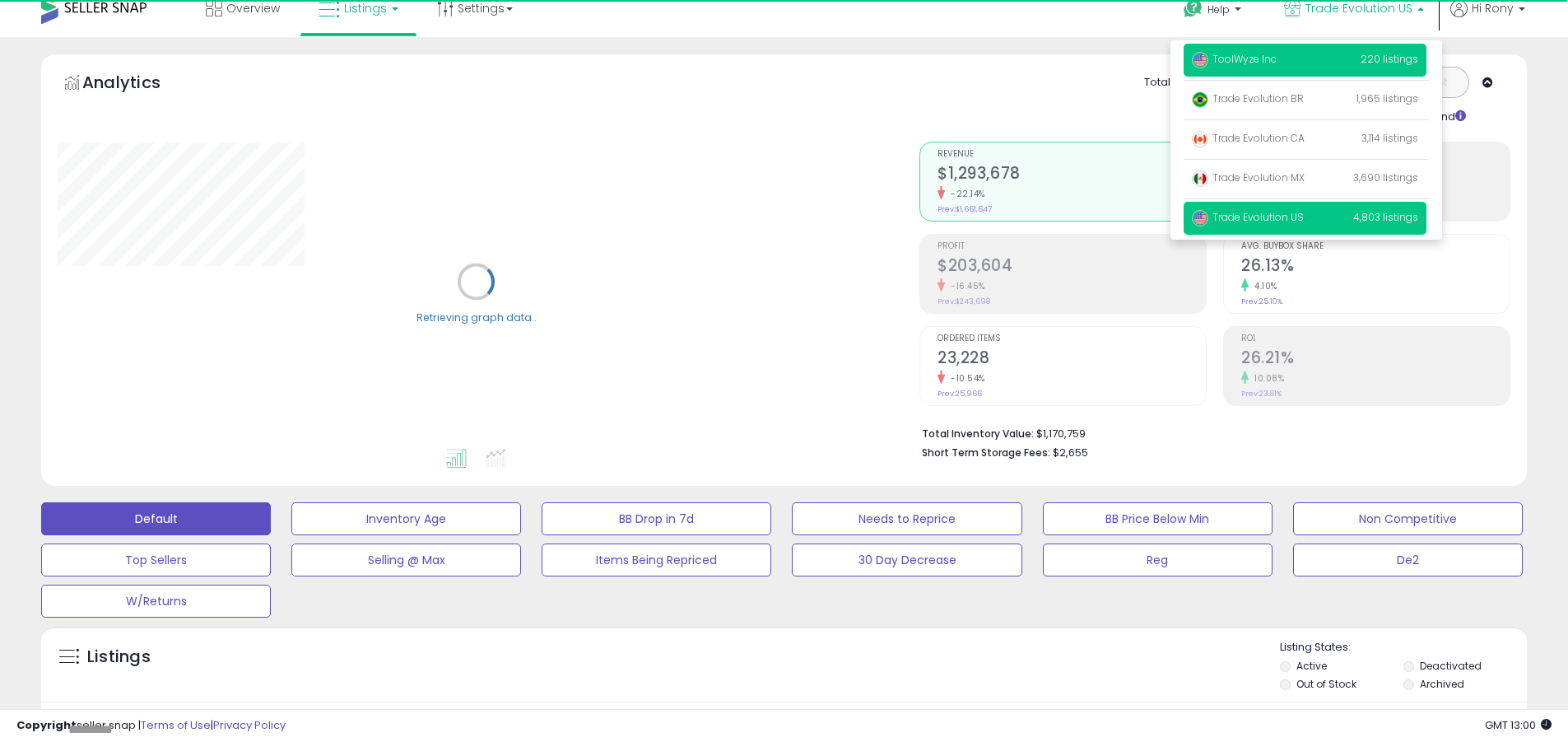 click on "ToolWyze Inc" at bounding box center [1234, 58] 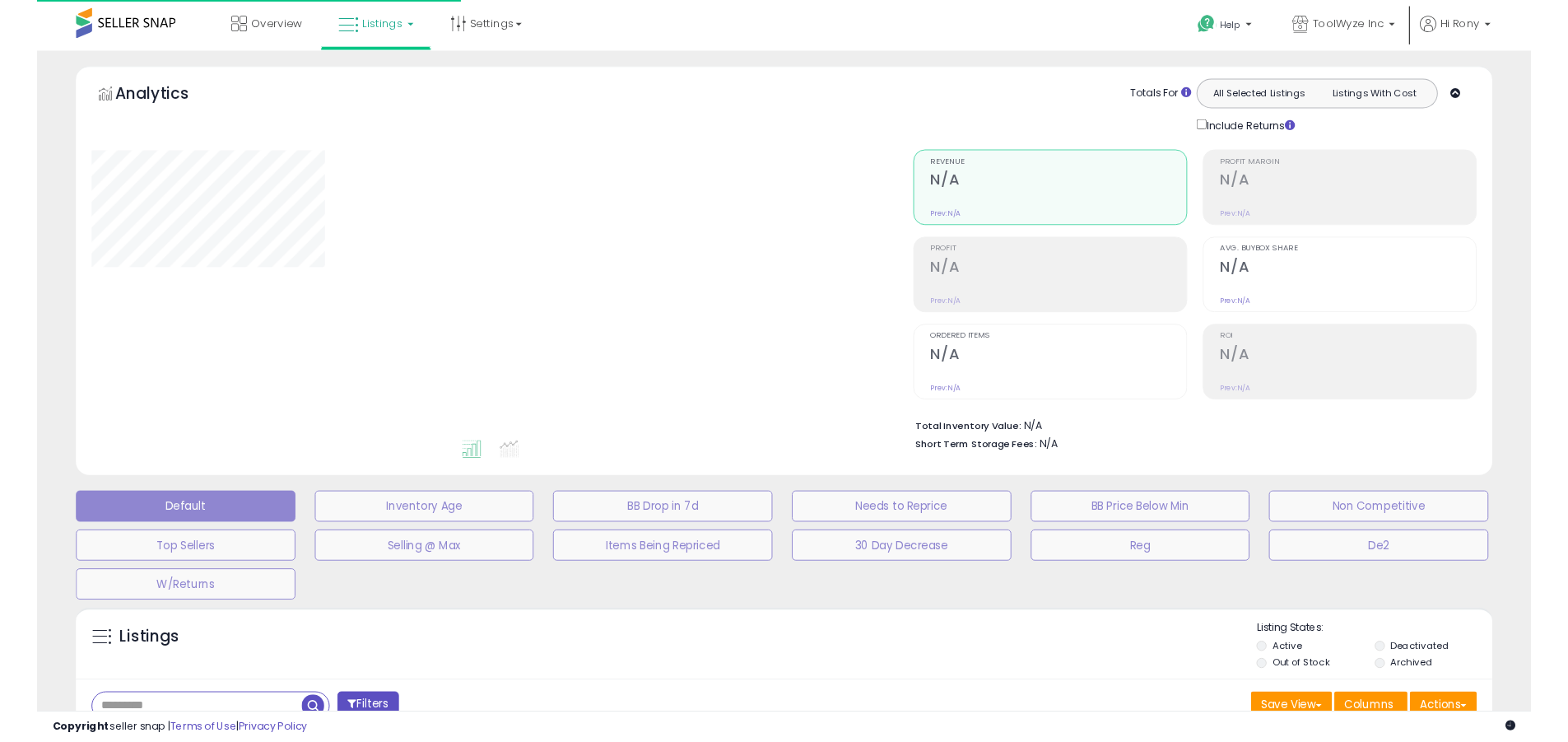 scroll, scrollTop: 0, scrollLeft: 0, axis: both 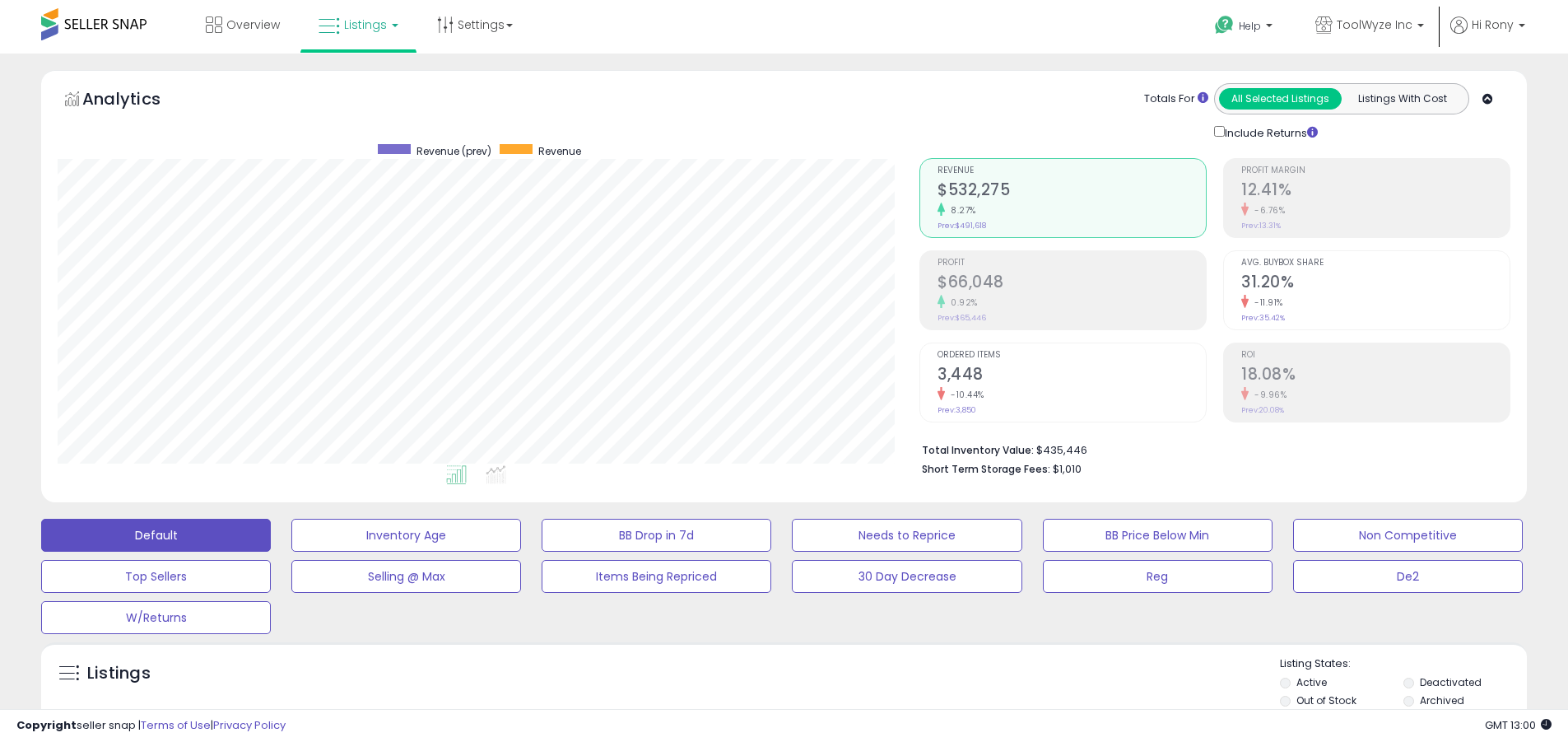 click on "Deactivated" at bounding box center (1450, 682) 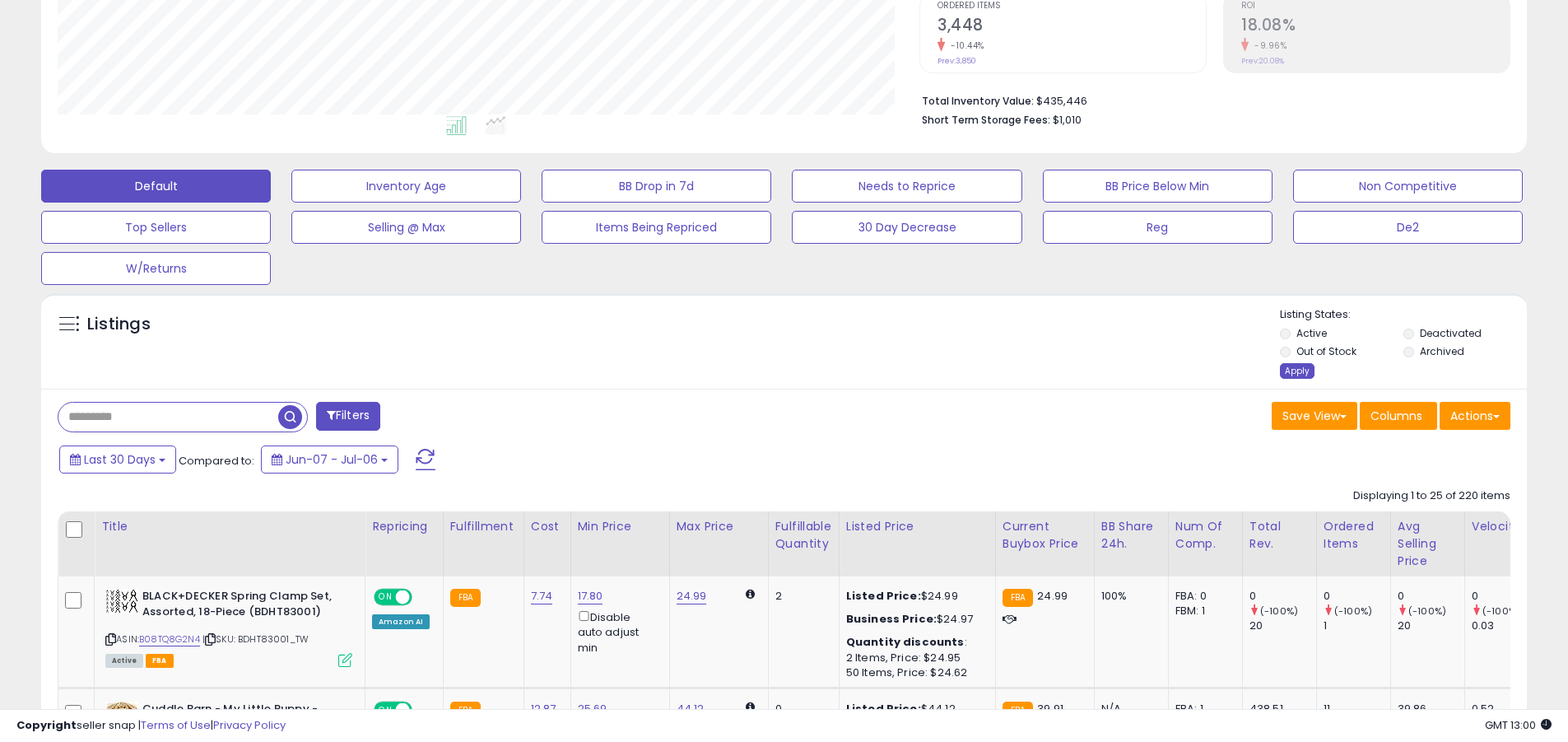 click on "Apply" at bounding box center (1297, 371) 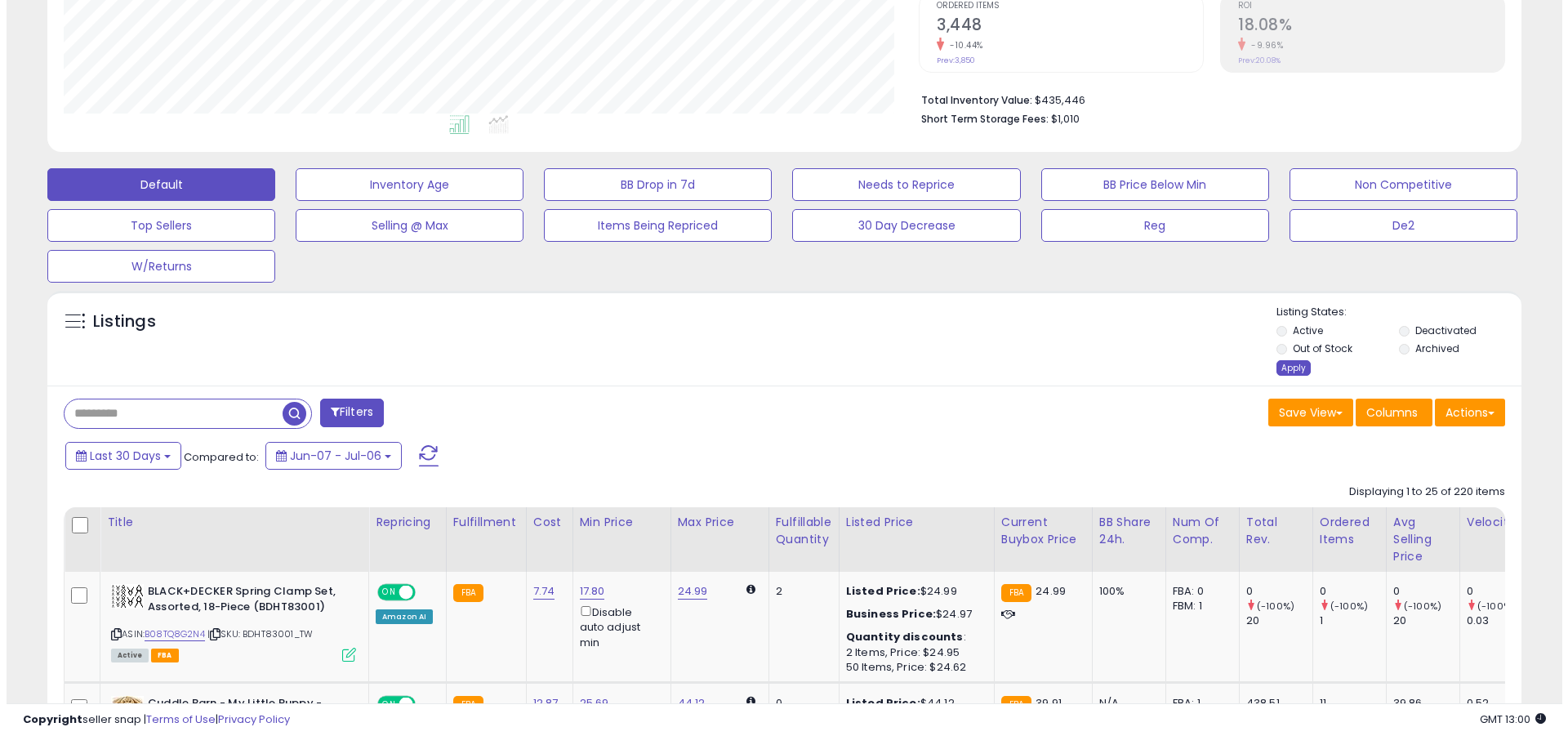 scroll, scrollTop: 318, scrollLeft: 0, axis: vertical 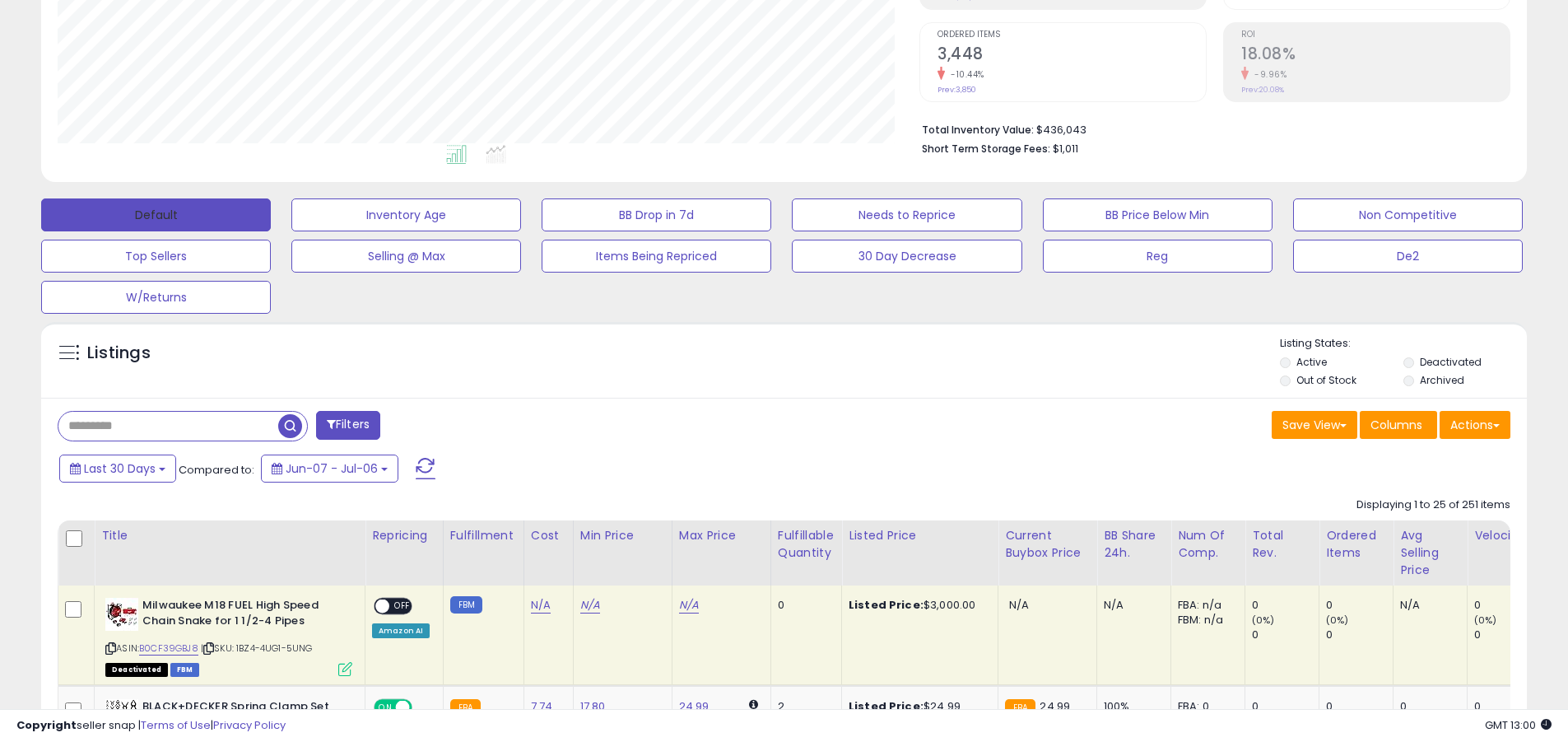 click on "Default" at bounding box center [156, 215] 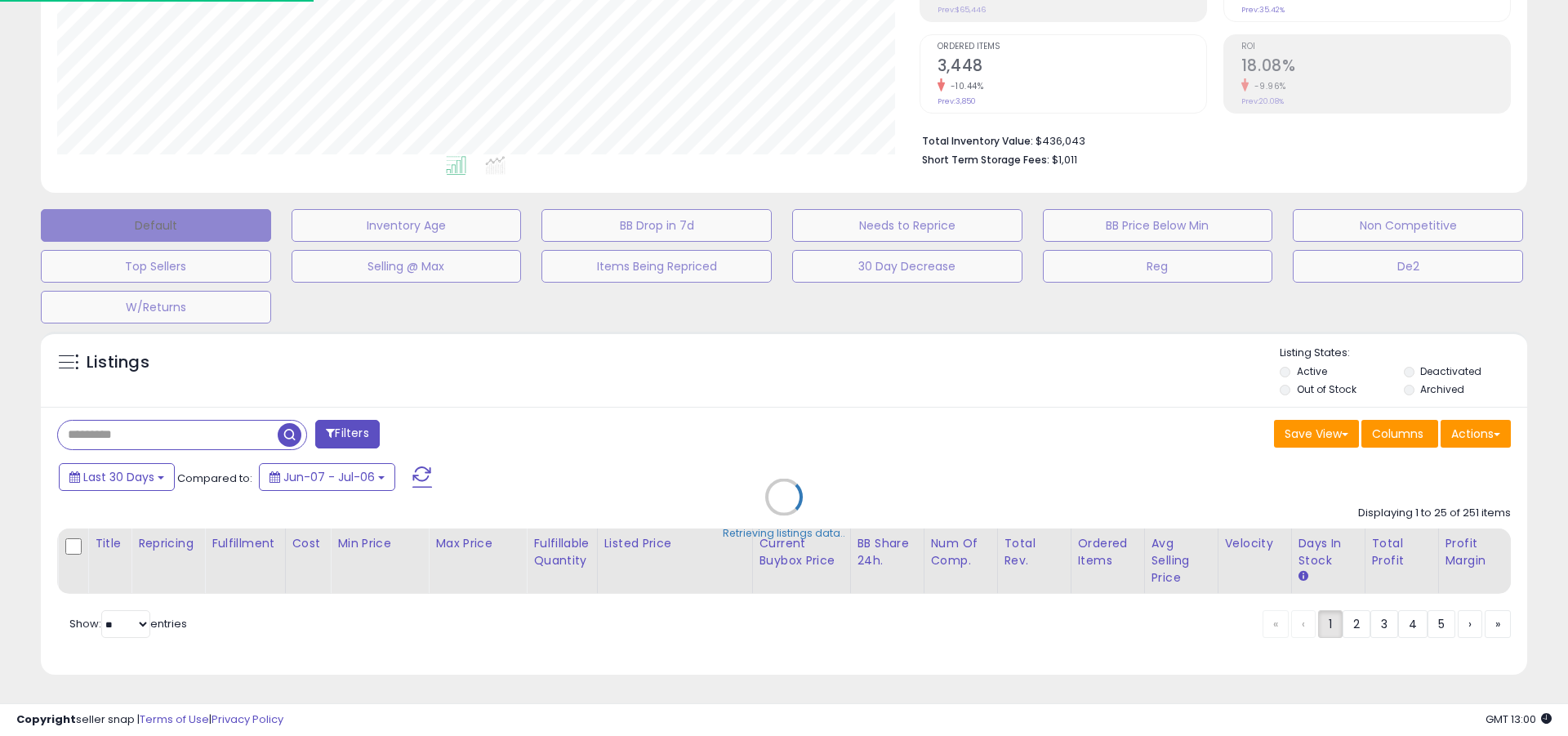 scroll, scrollTop: 816535, scrollLeft: 815804, axis: both 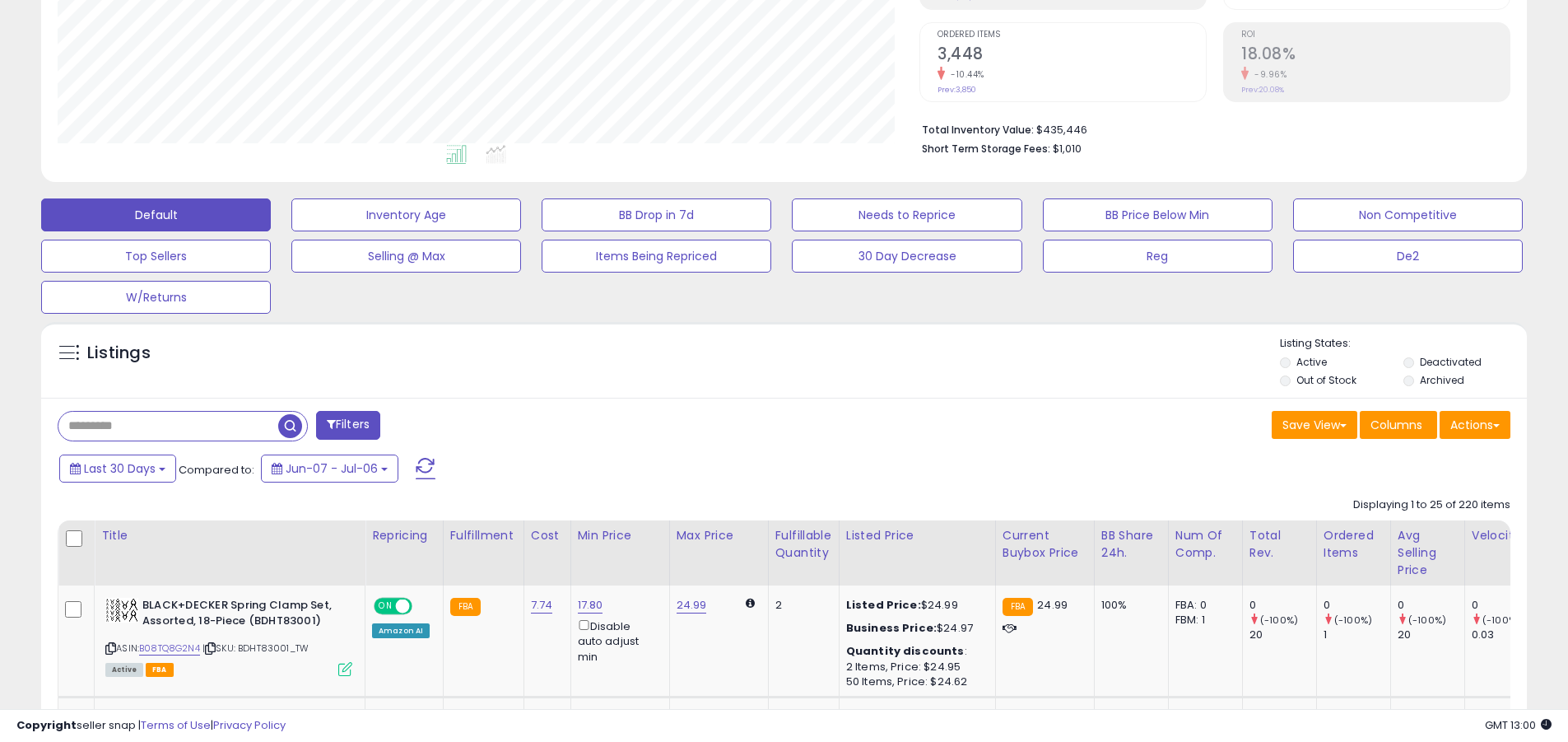 click at bounding box center (426, 469) 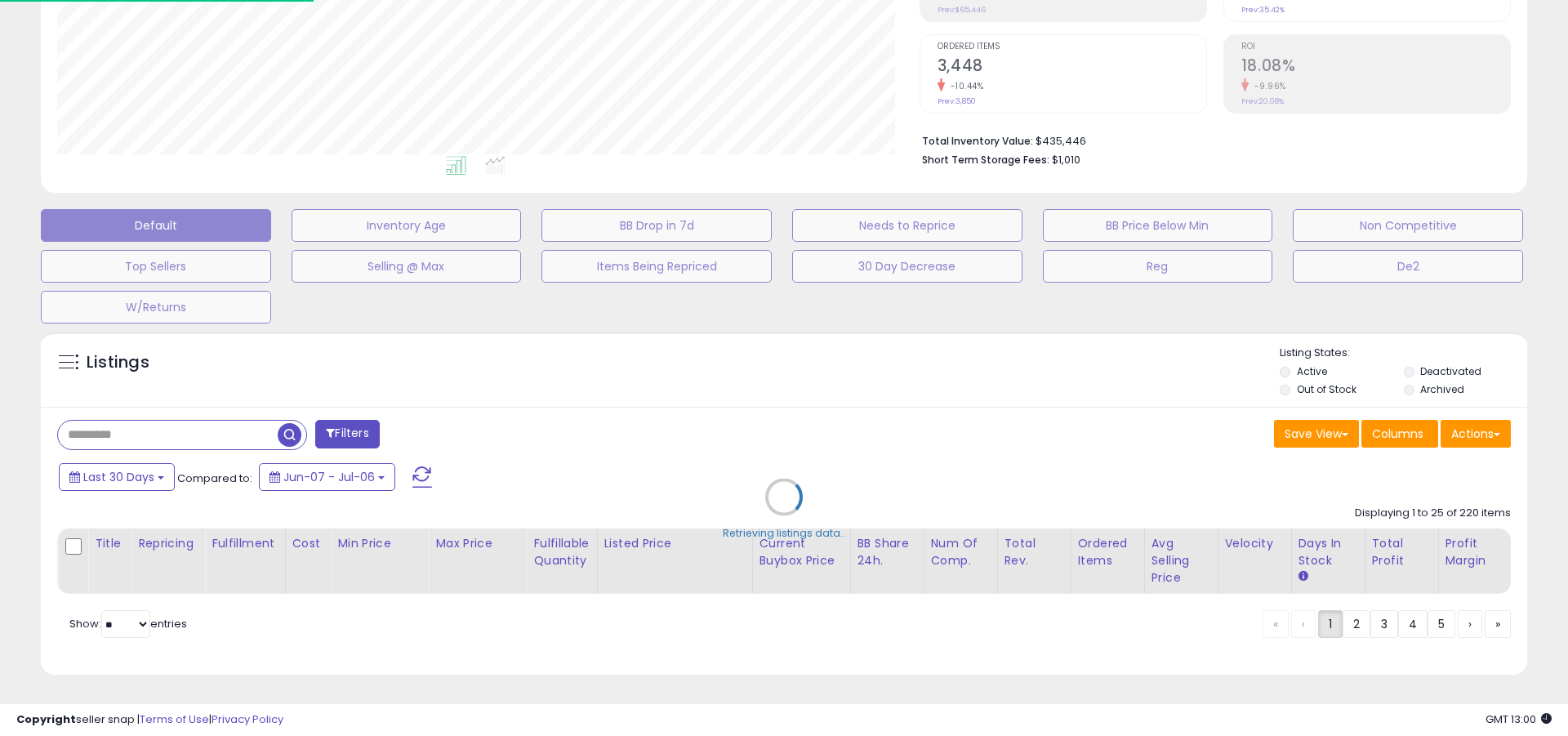 scroll, scrollTop: 816535, scrollLeft: 815804, axis: both 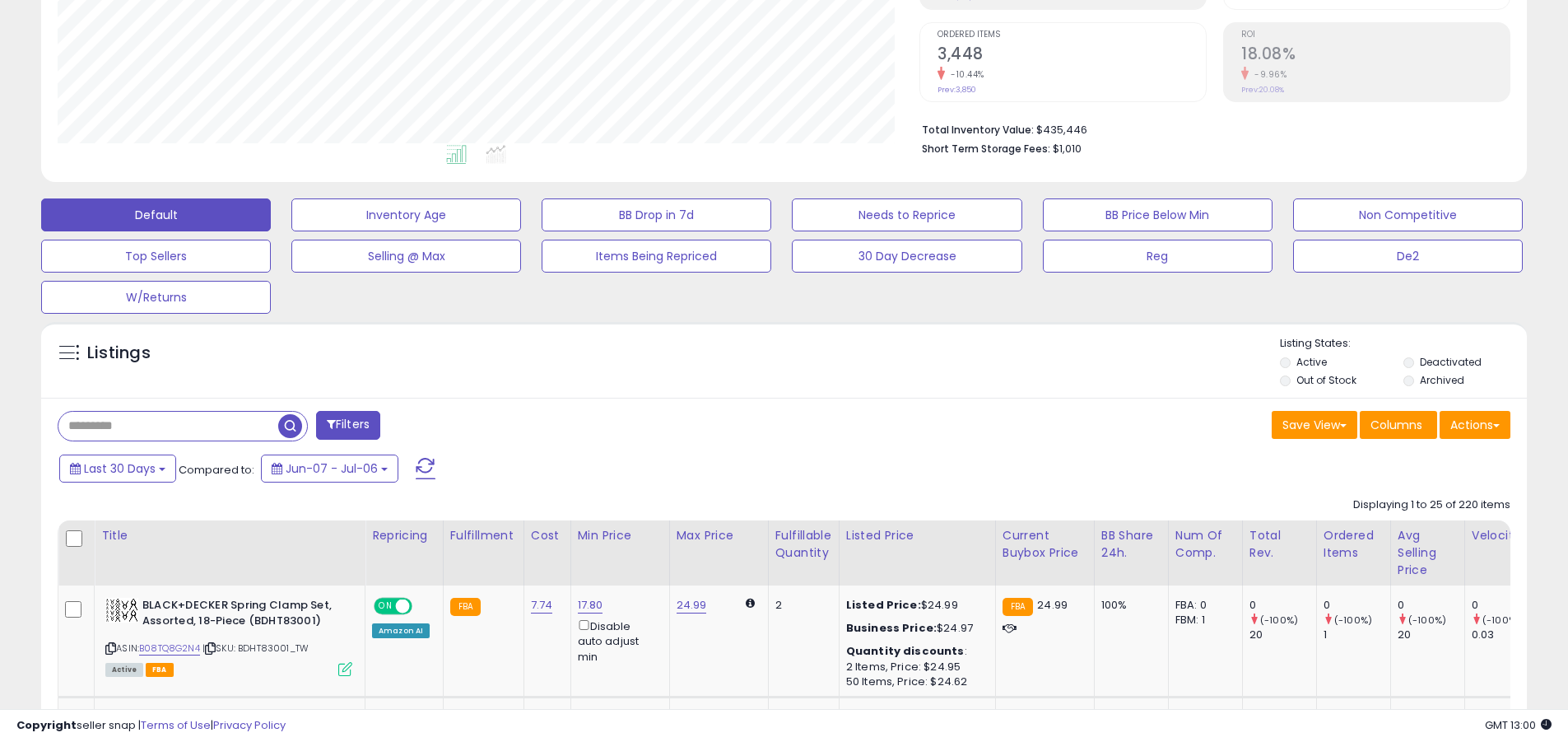 click at bounding box center [168, 426] 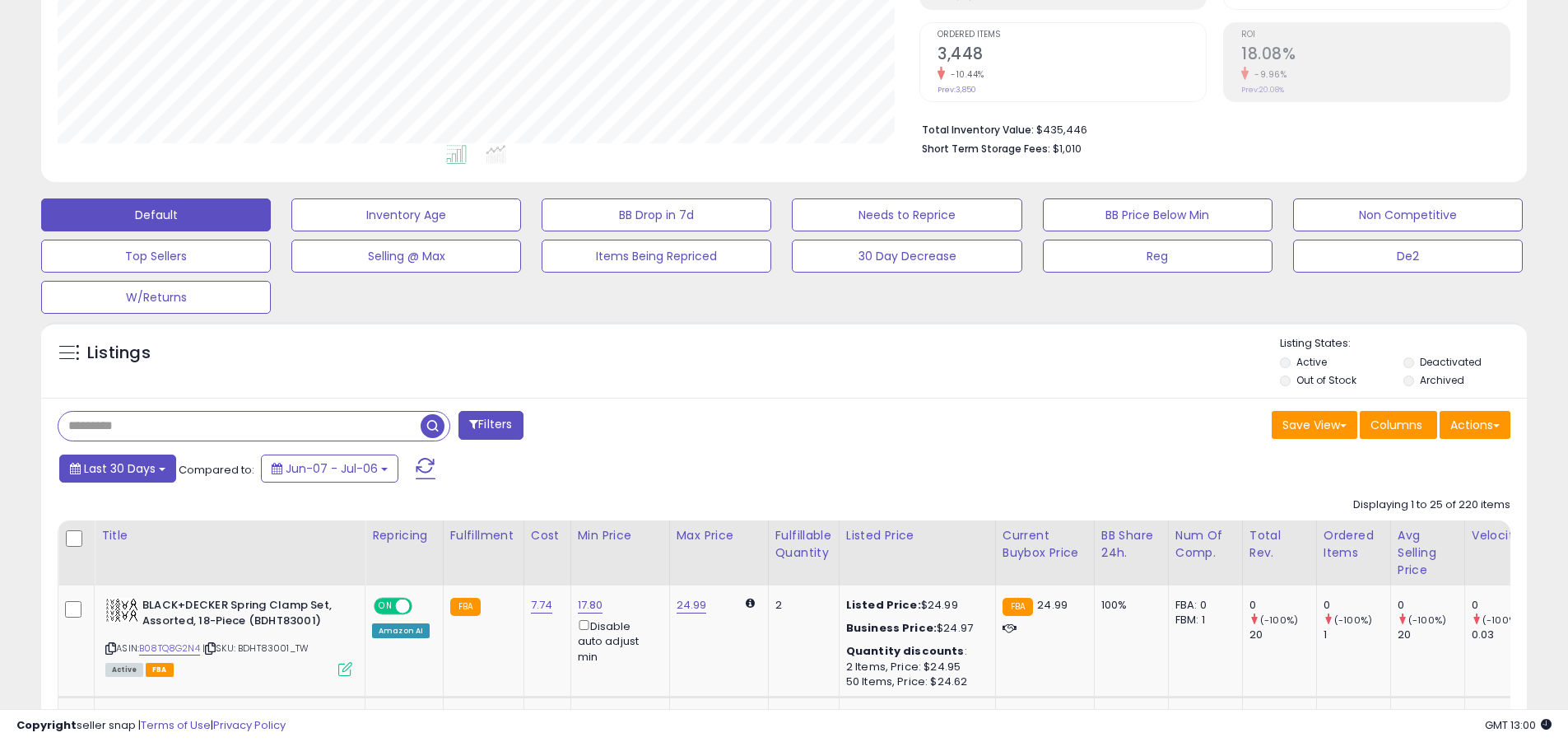 click on "Last 30 Days" at bounding box center (119, 469) 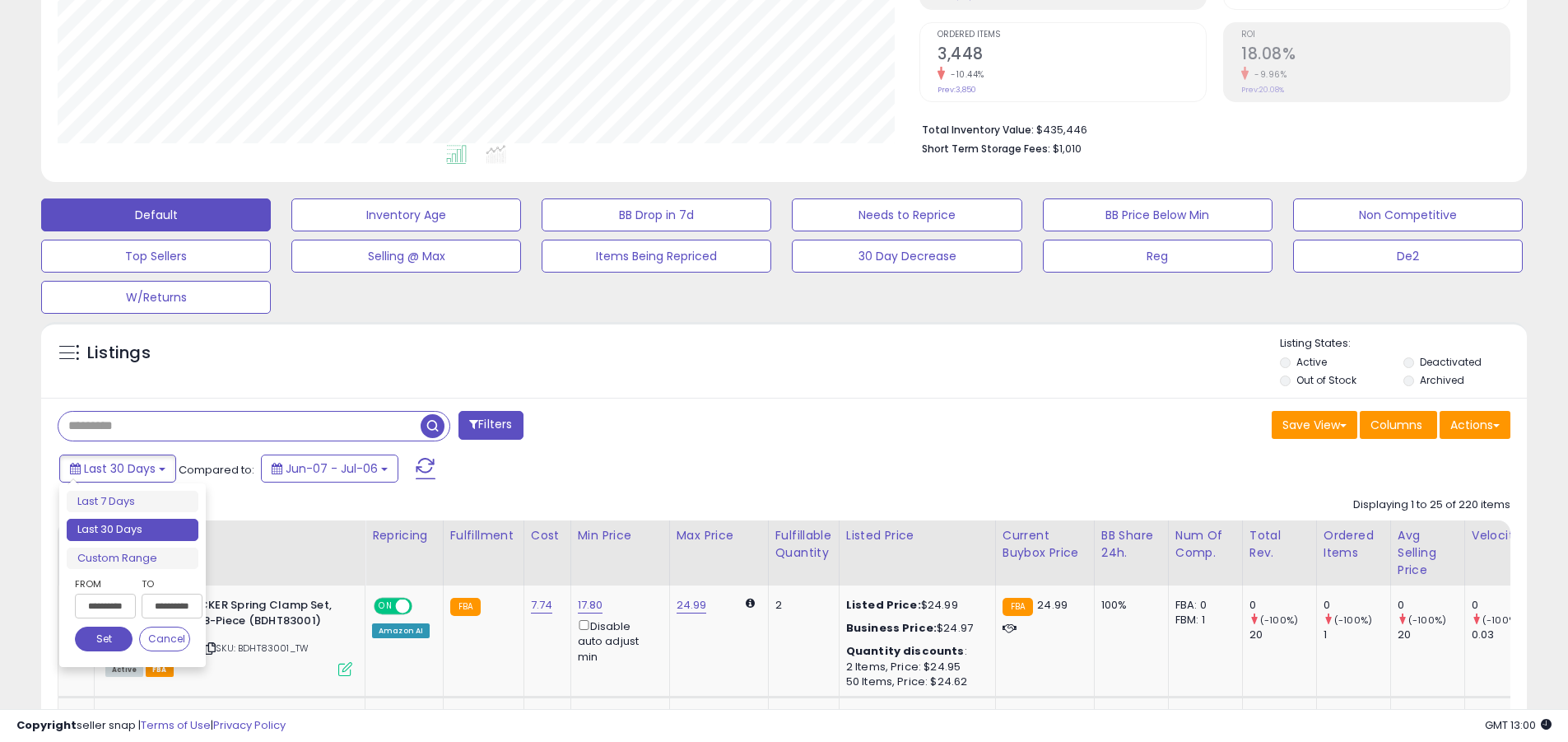 click on "Last 30 Days" at bounding box center [133, 530] 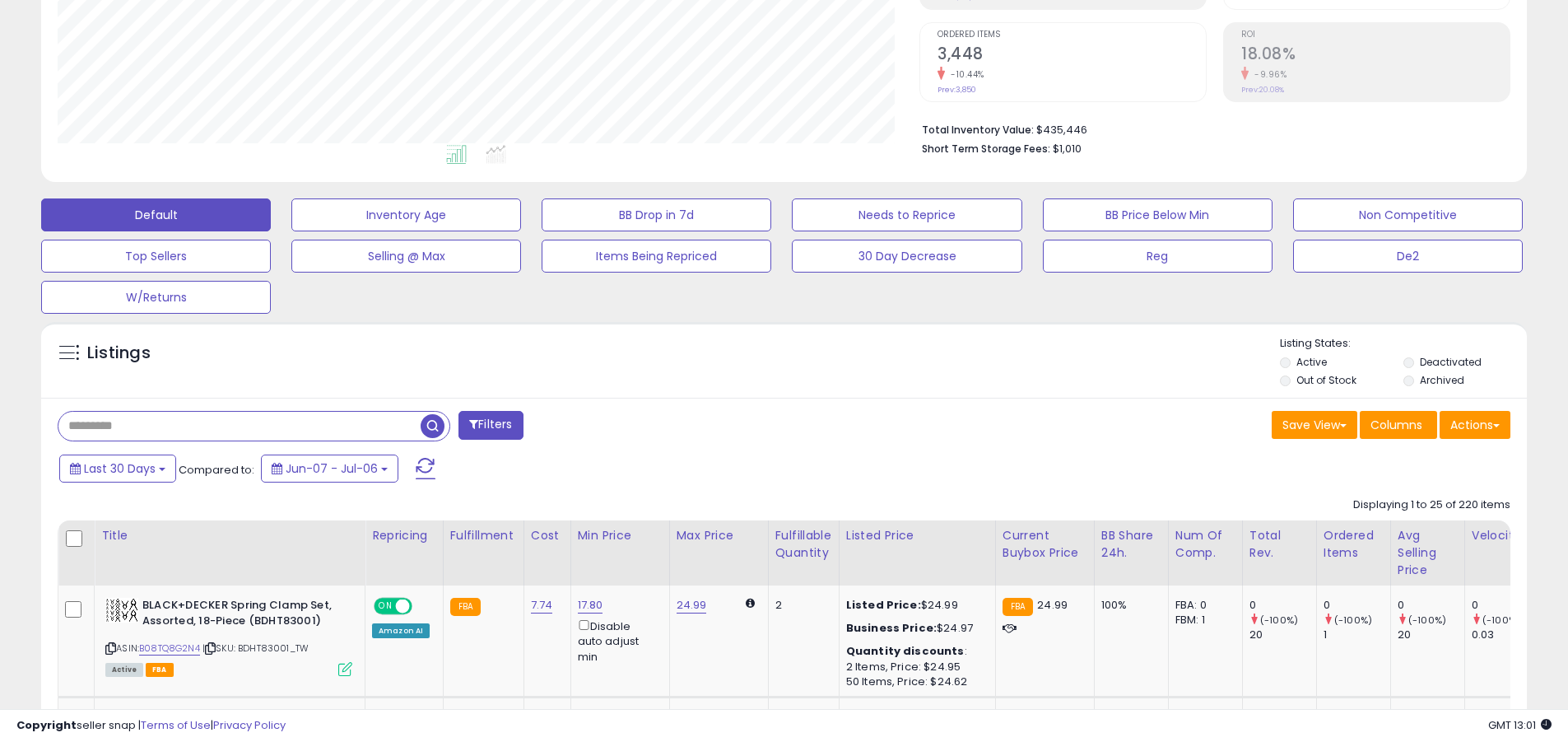 click at bounding box center (240, 426) 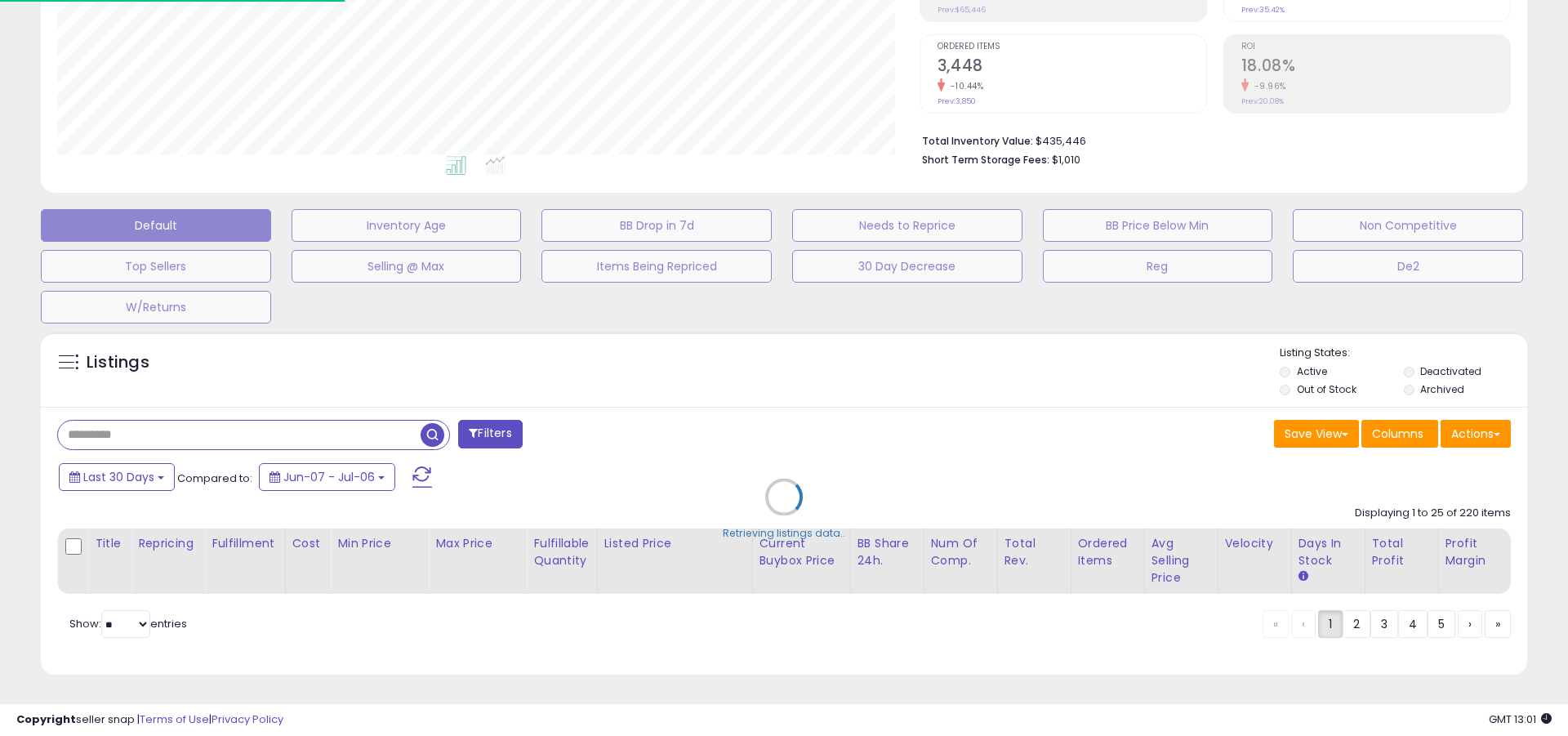 scroll, scrollTop: 816535, scrollLeft: 815804, axis: both 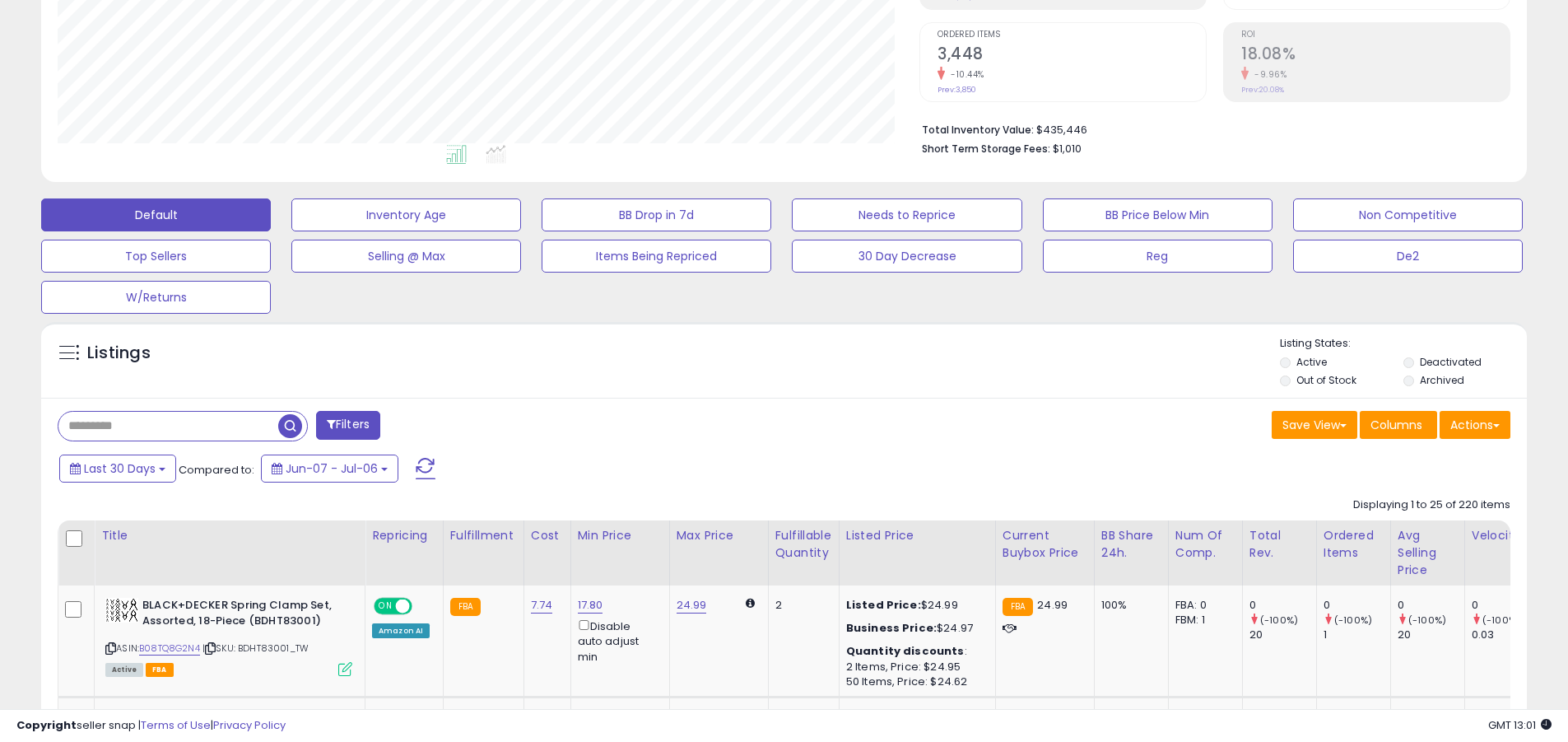 click on "Actions" at bounding box center [1475, 425] 